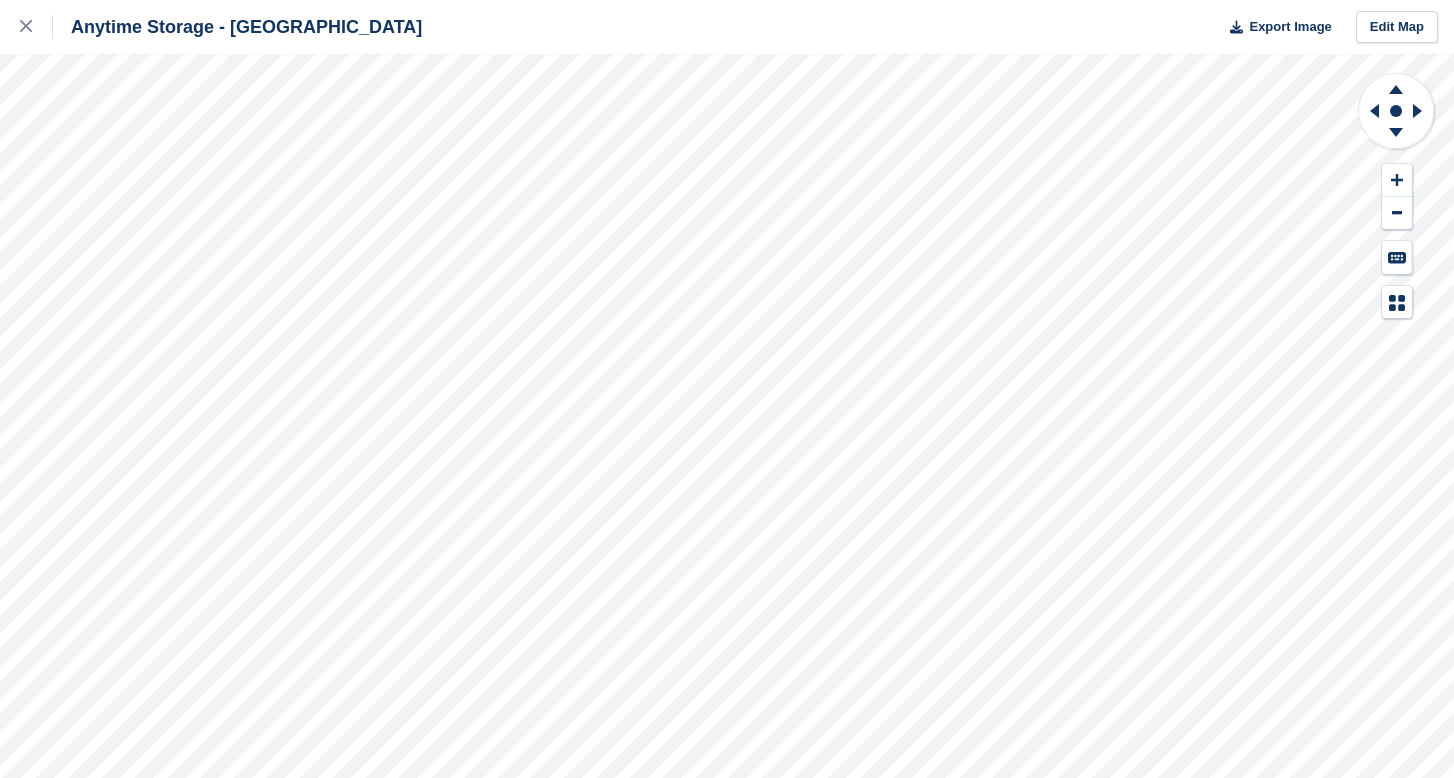 scroll, scrollTop: 0, scrollLeft: 0, axis: both 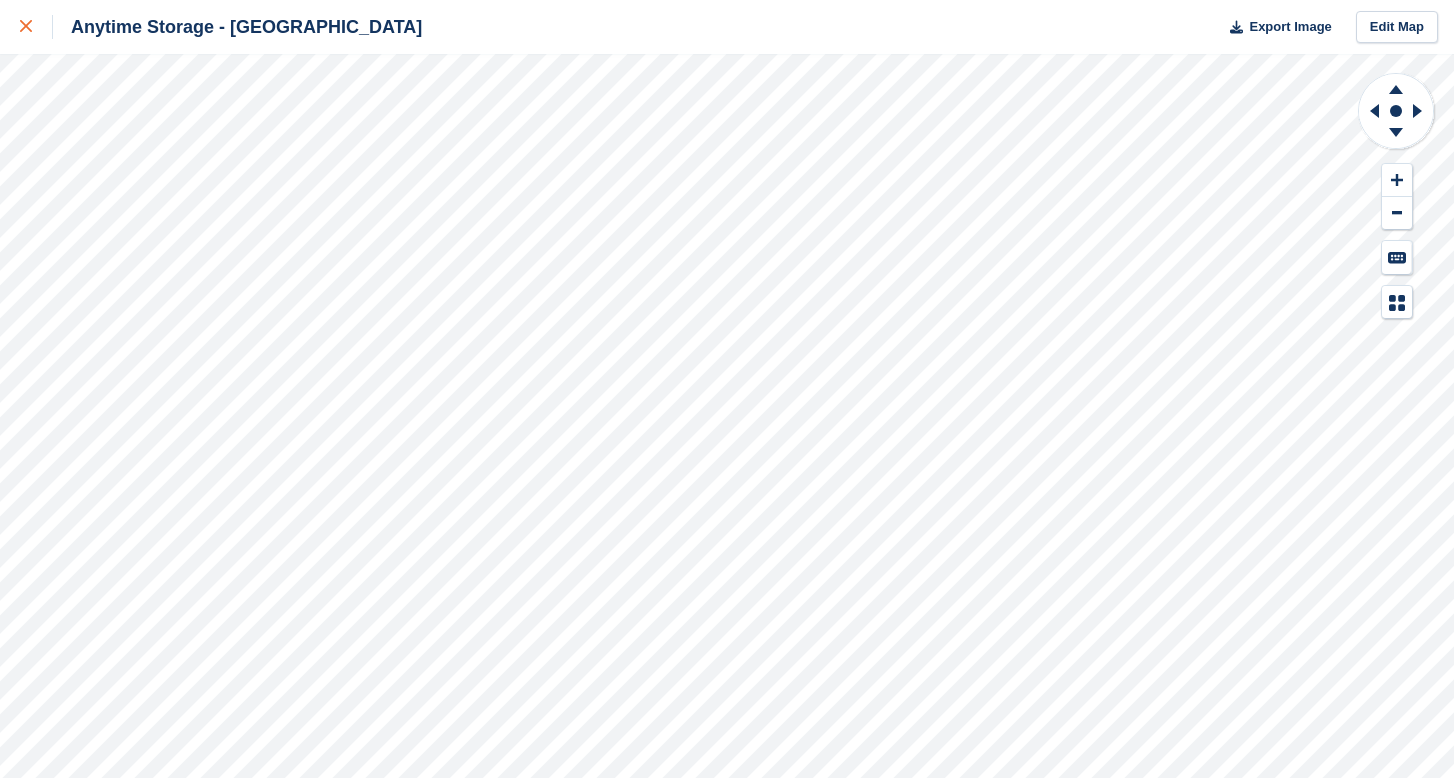 click at bounding box center [26, 27] 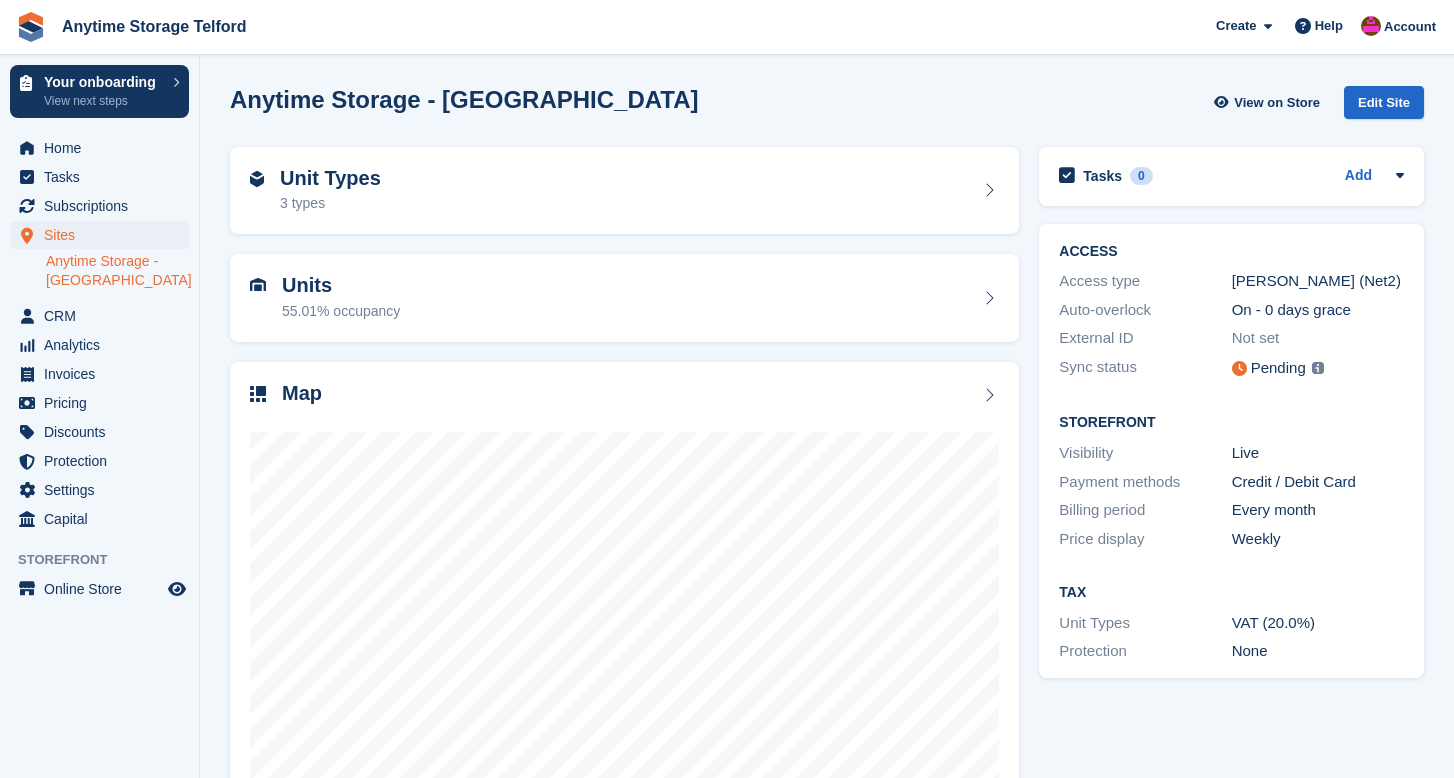 scroll, scrollTop: 0, scrollLeft: 0, axis: both 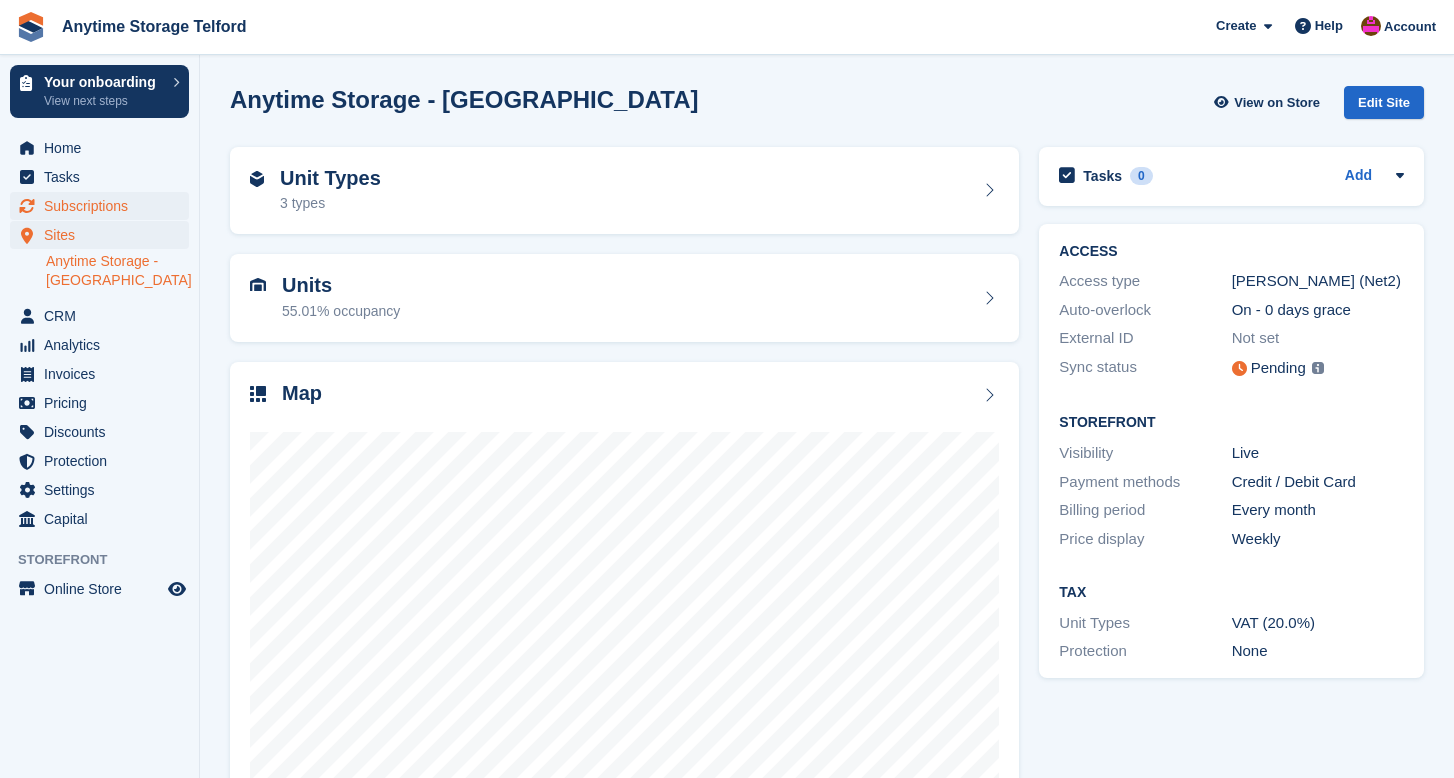 click on "Subscriptions" at bounding box center (104, 206) 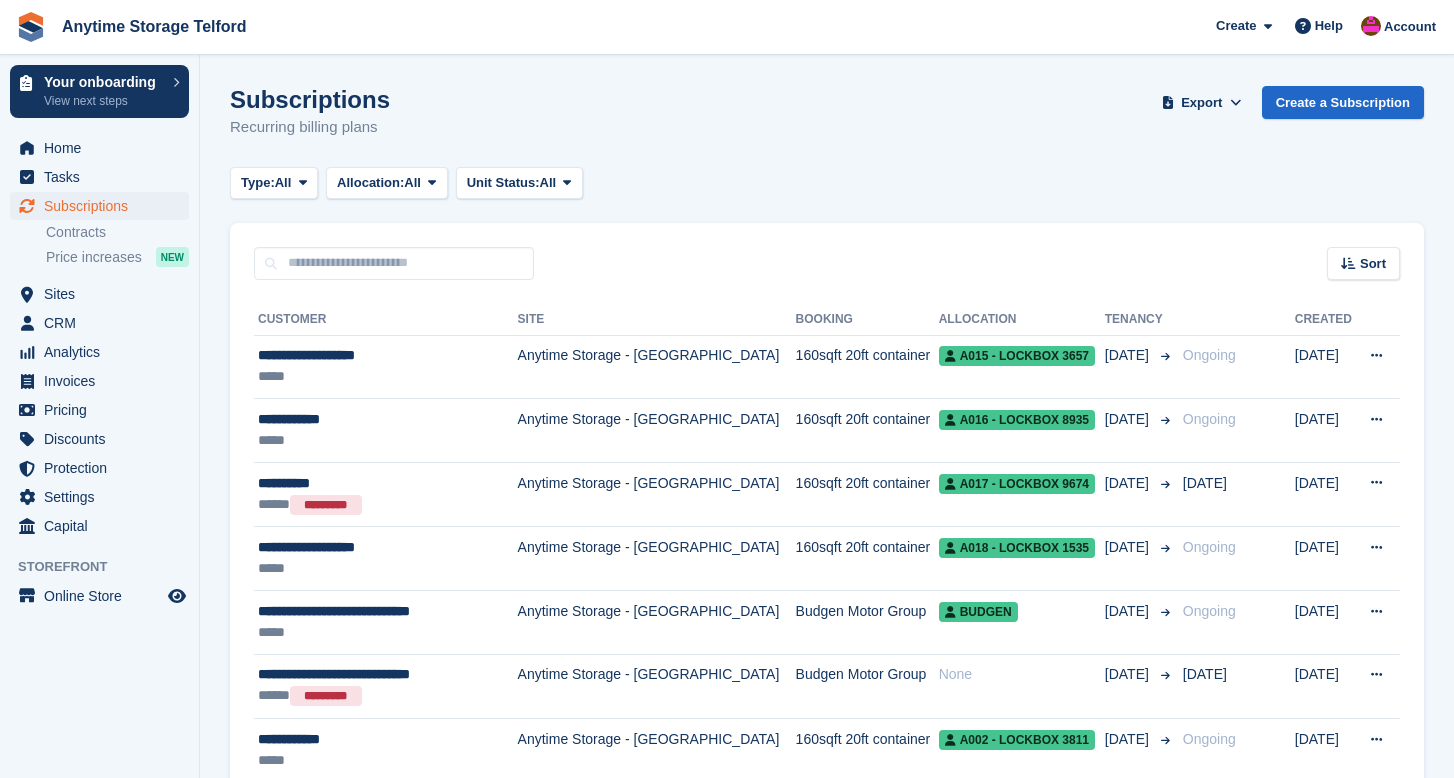 scroll, scrollTop: 0, scrollLeft: 0, axis: both 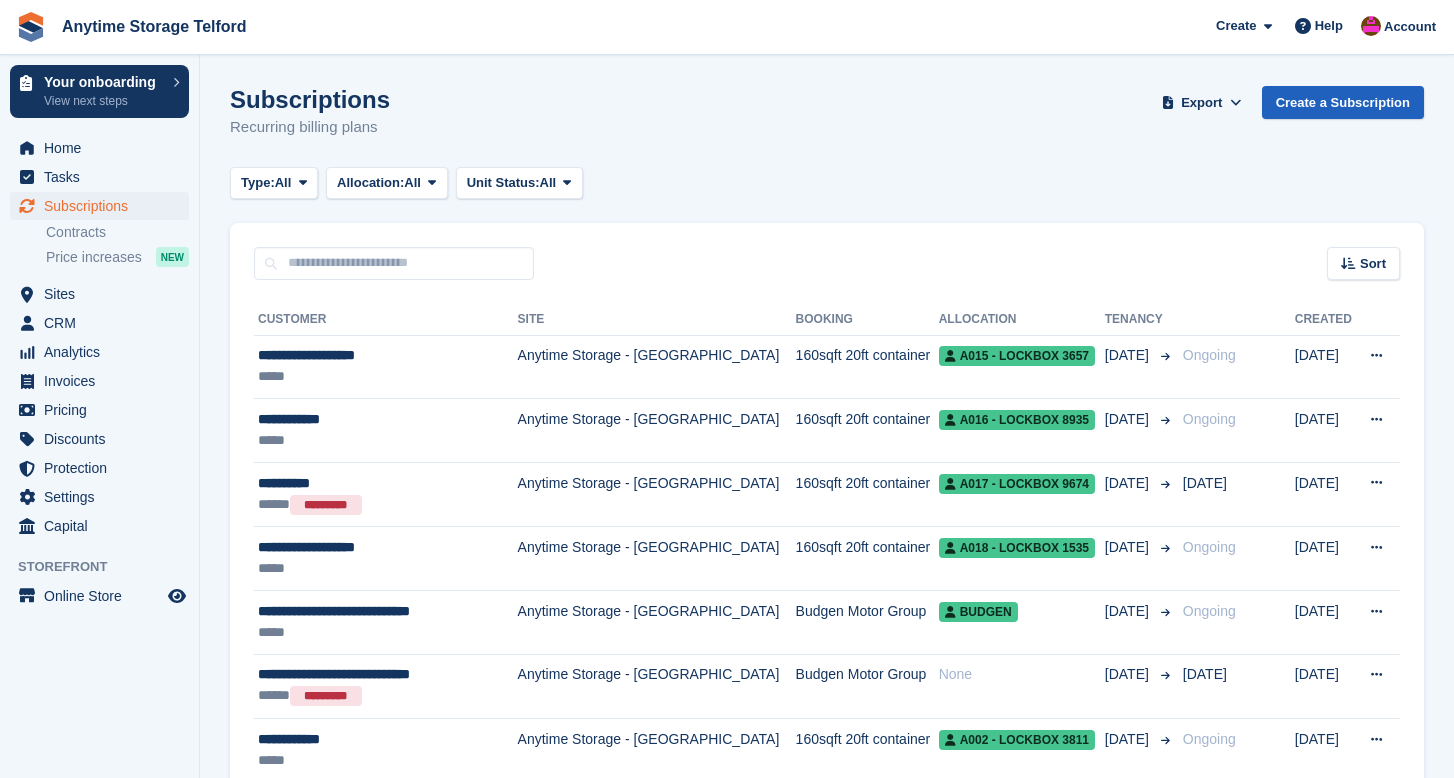 click on "Create a Subscription" at bounding box center [1343, 102] 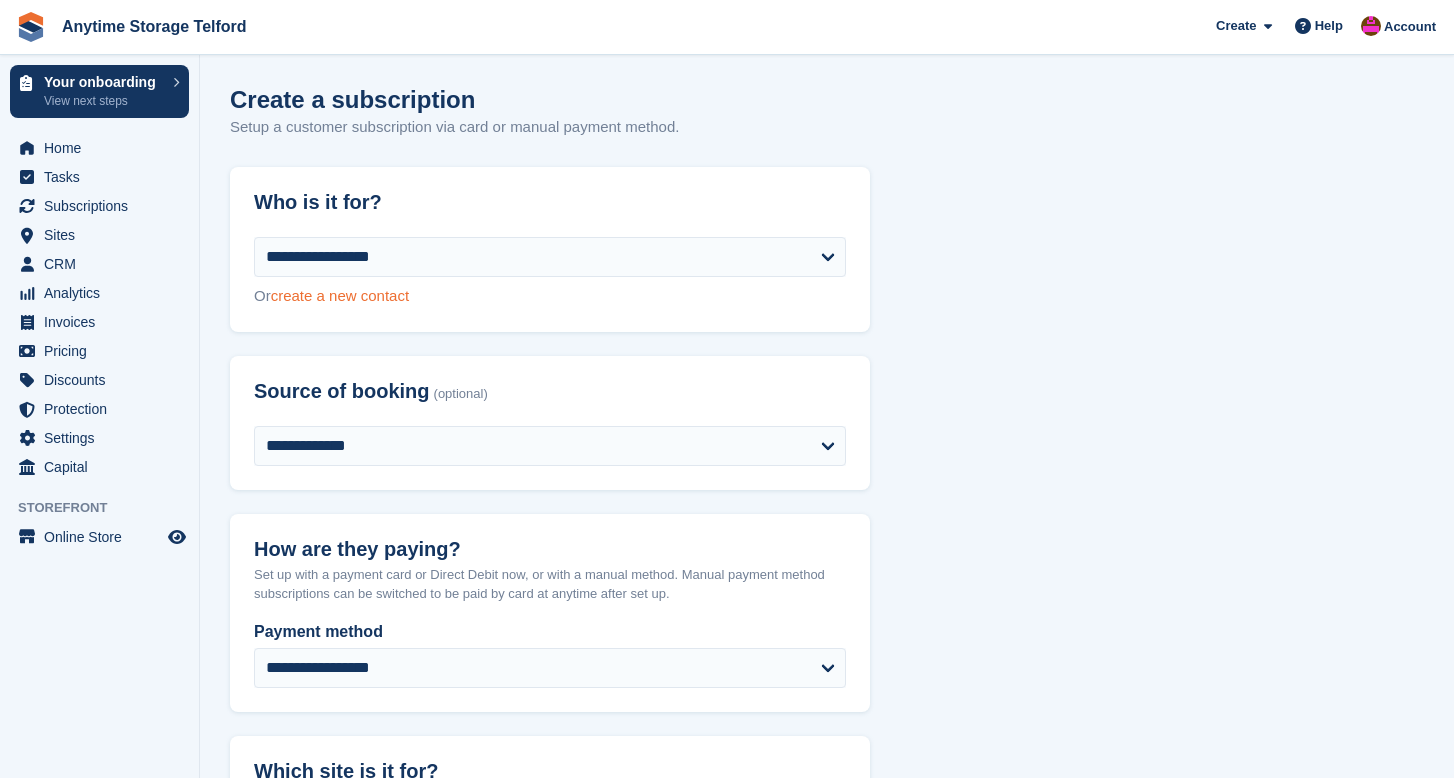 click on "create a new contact" at bounding box center [340, 295] 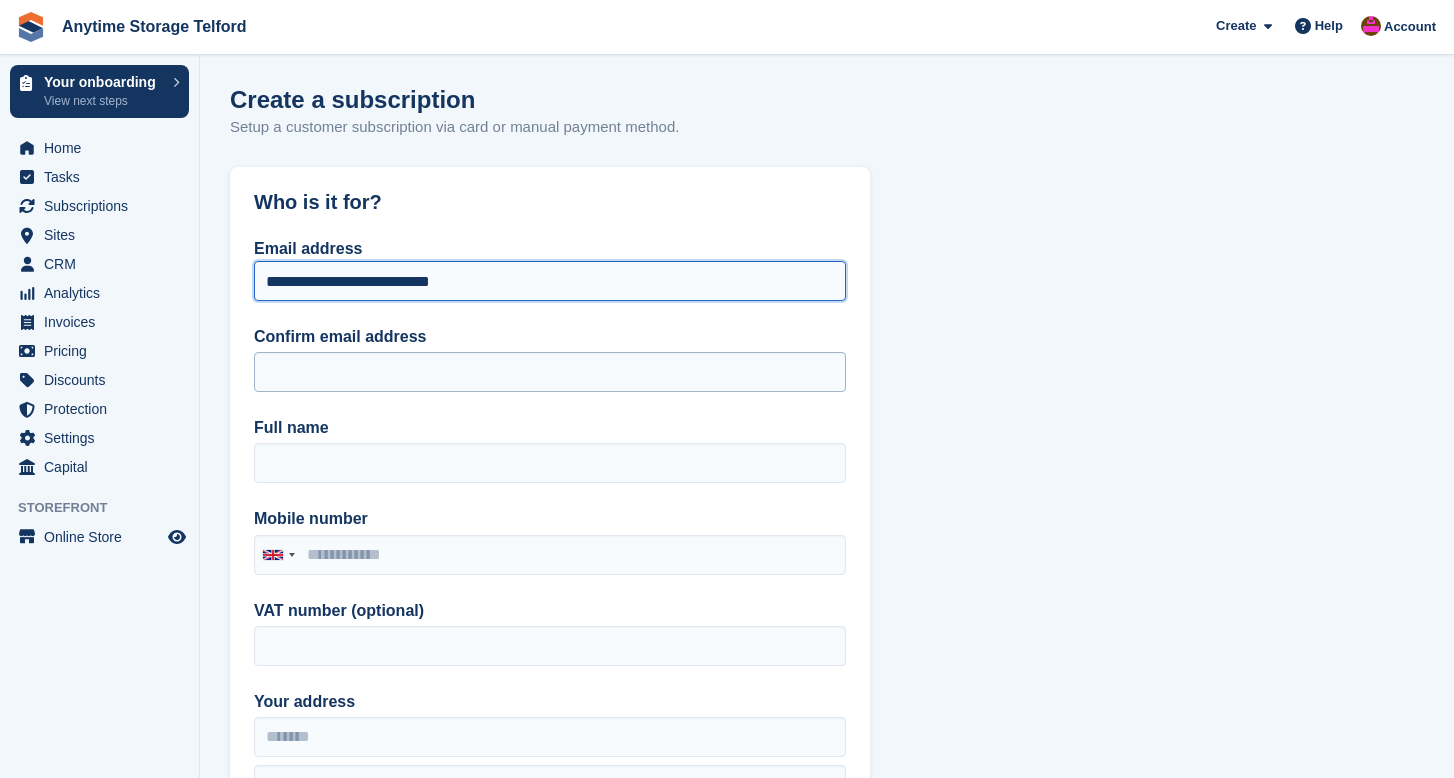 type on "**********" 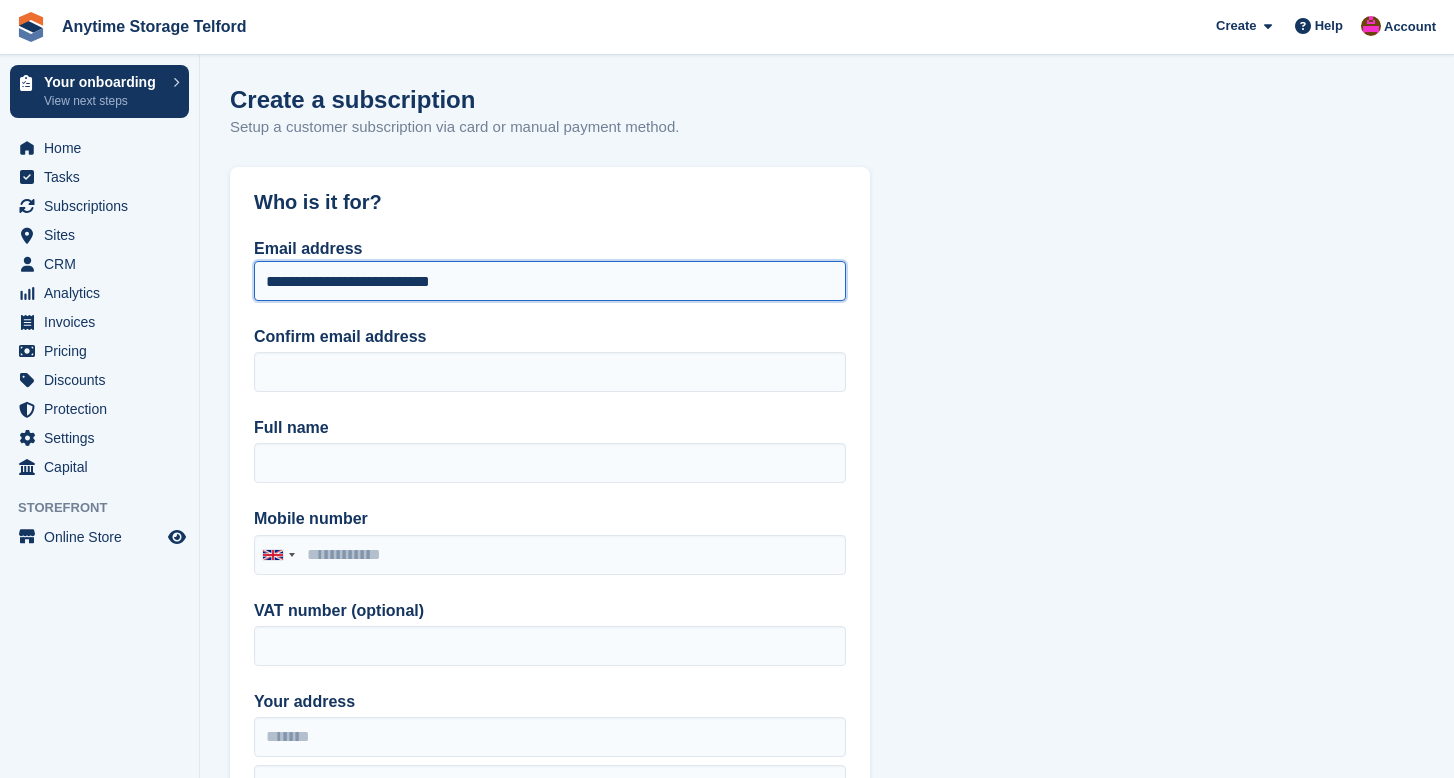 drag, startPoint x: 535, startPoint y: 288, endPoint x: 235, endPoint y: 285, distance: 300.015 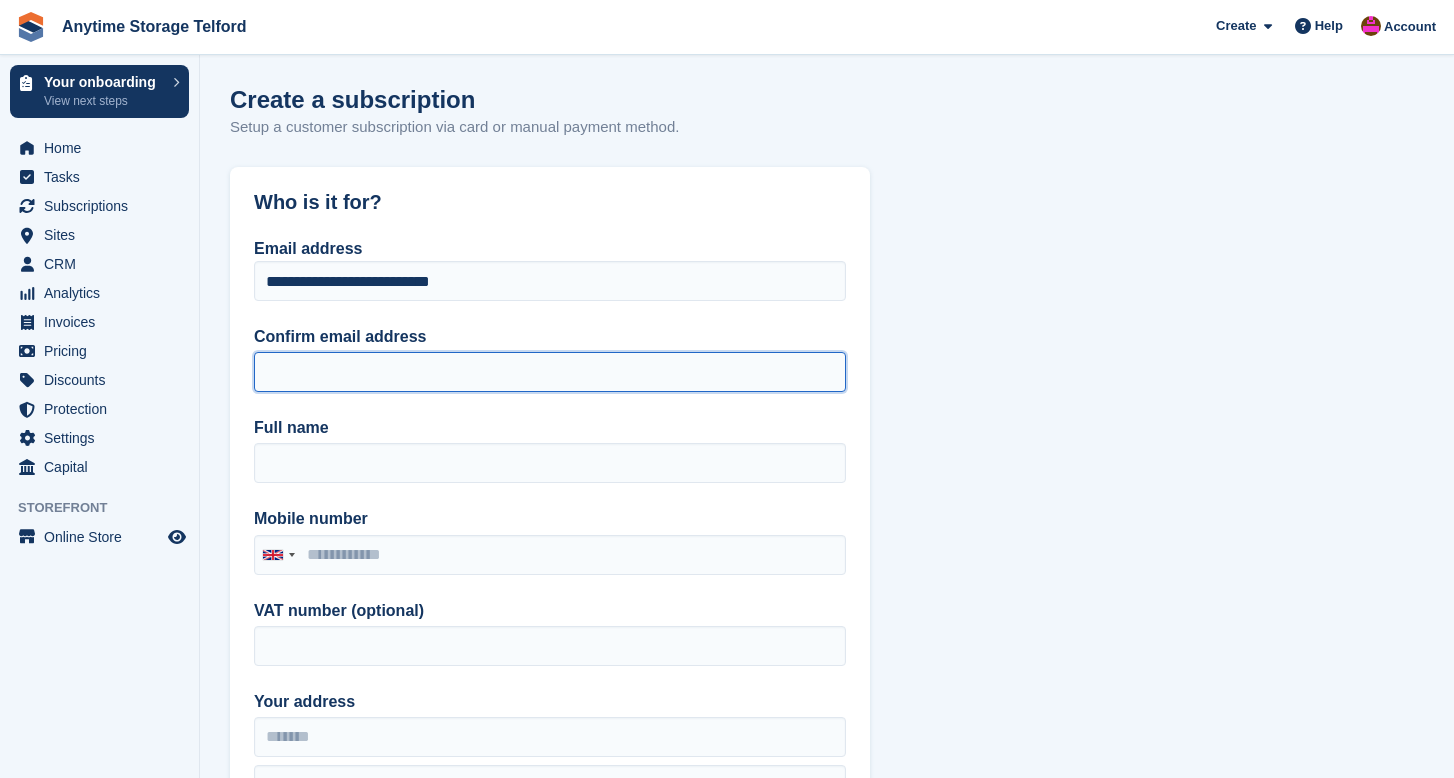 click on "Confirm email address" at bounding box center (550, 372) 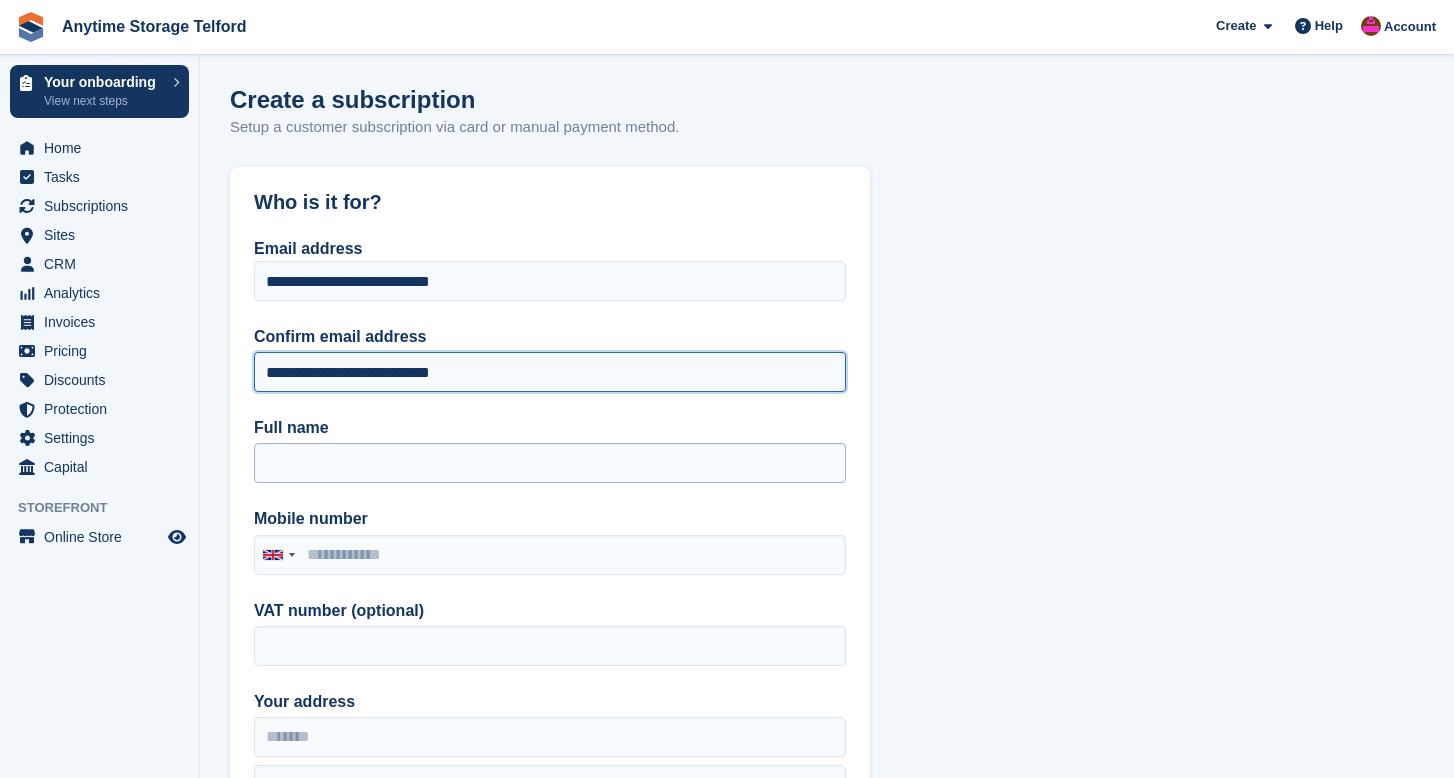 type on "**********" 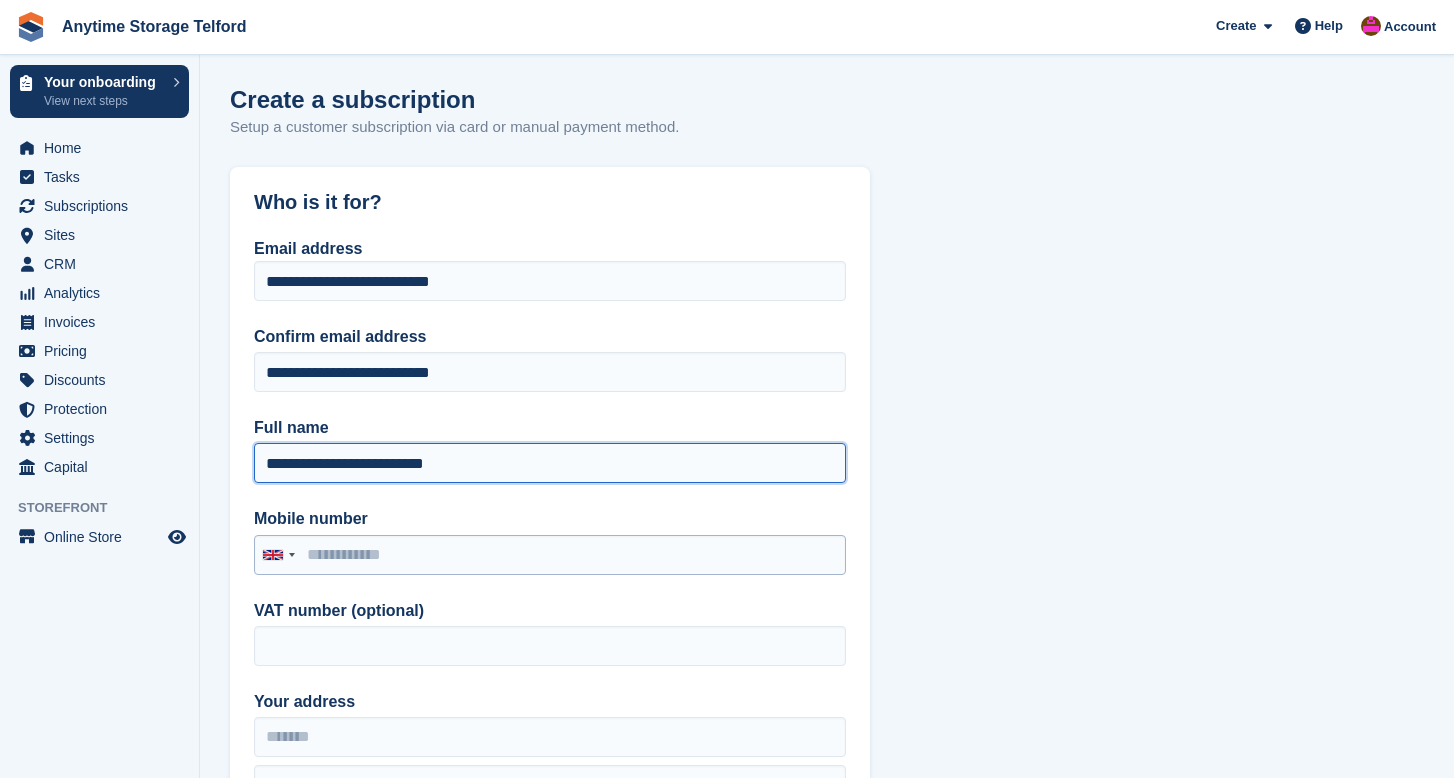 type on "**********" 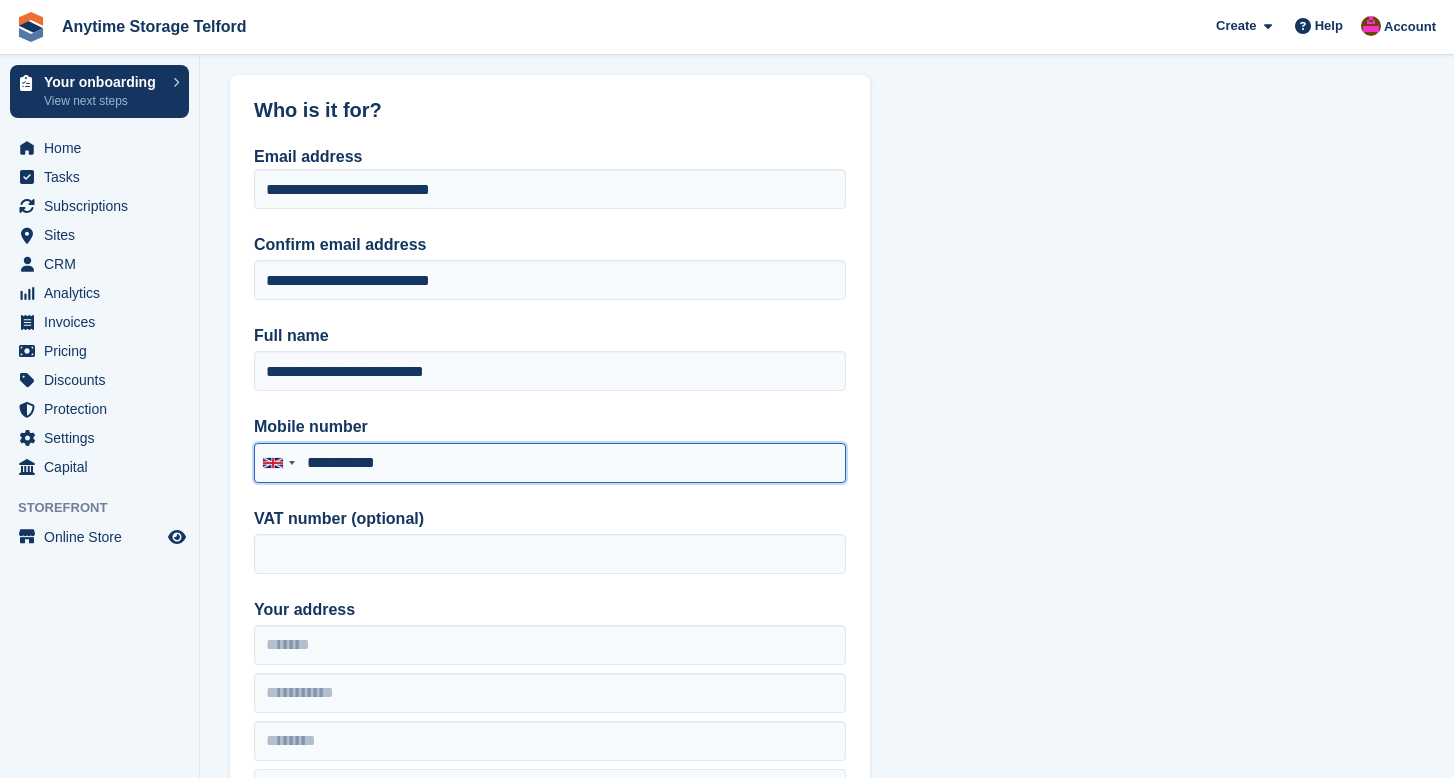 scroll, scrollTop: 97, scrollLeft: 0, axis: vertical 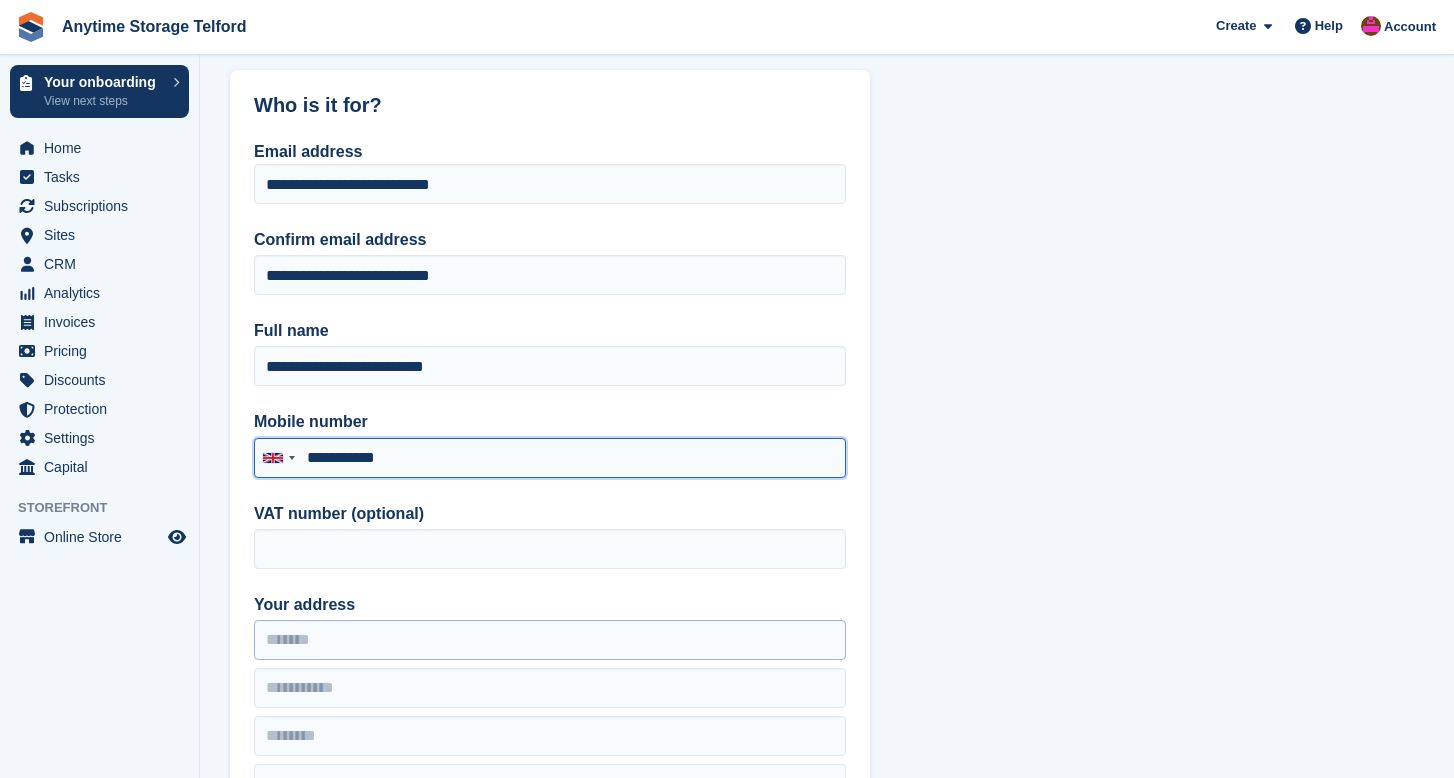 type on "**********" 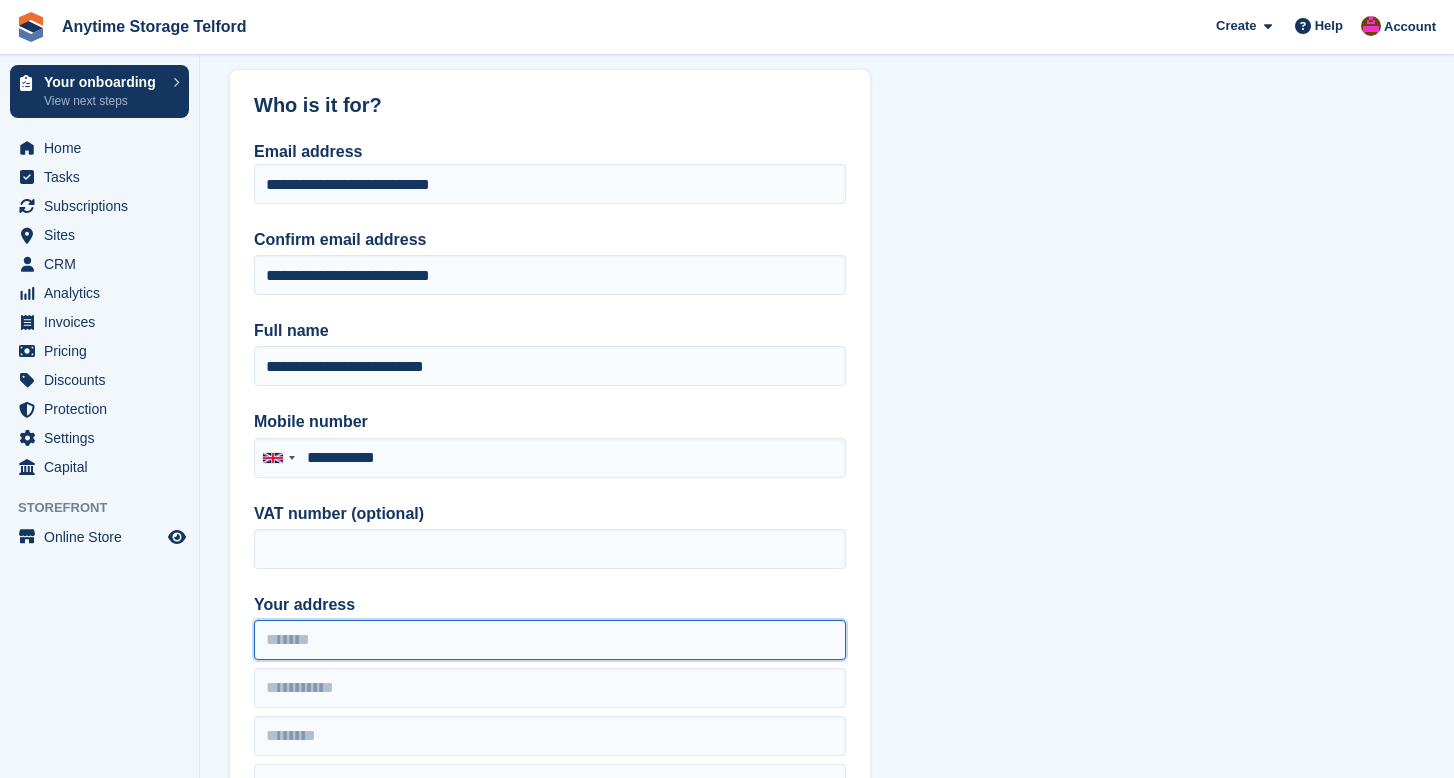 paste on "**********" 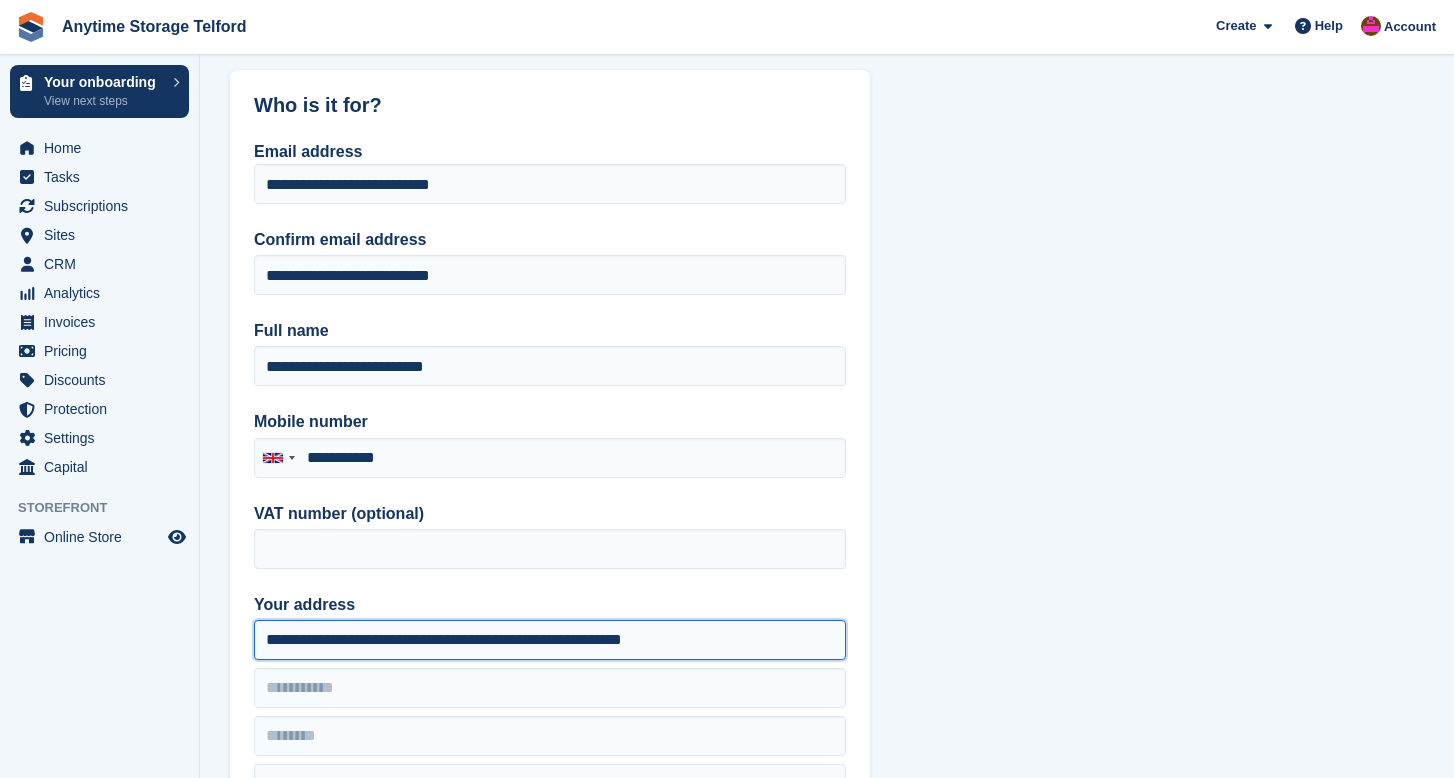 drag, startPoint x: 325, startPoint y: 641, endPoint x: 448, endPoint y: 642, distance: 123.00407 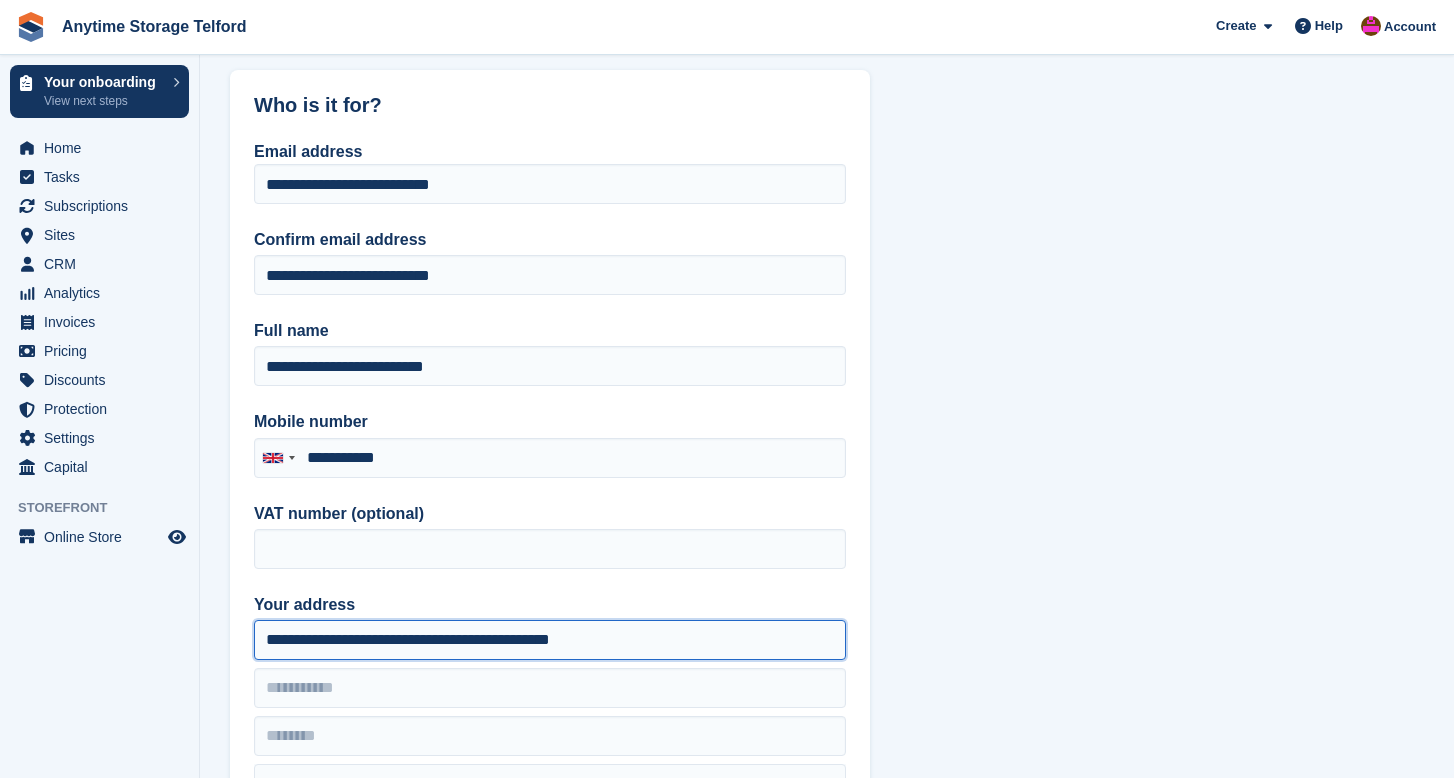drag, startPoint x: 561, startPoint y: 640, endPoint x: 510, endPoint y: 640, distance: 51 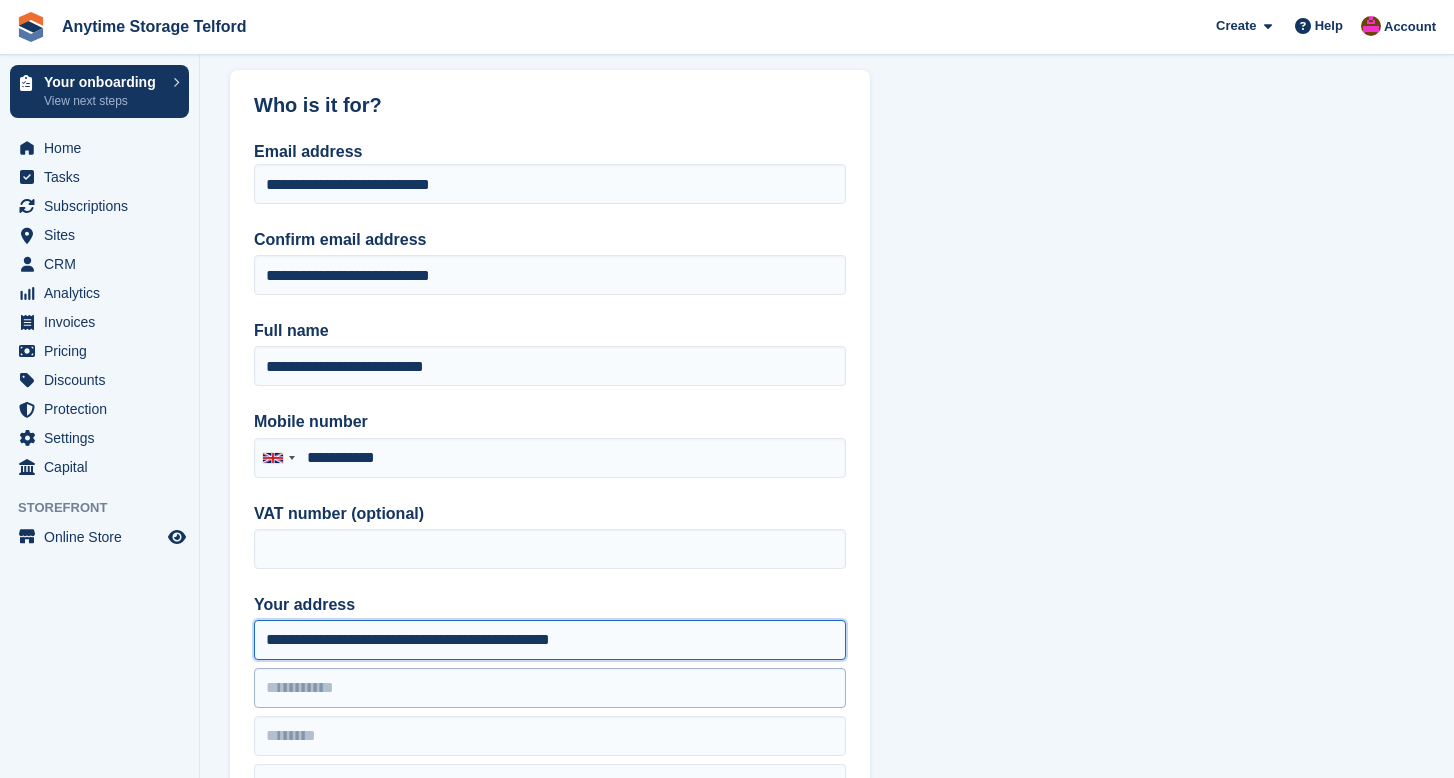 type on "**********" 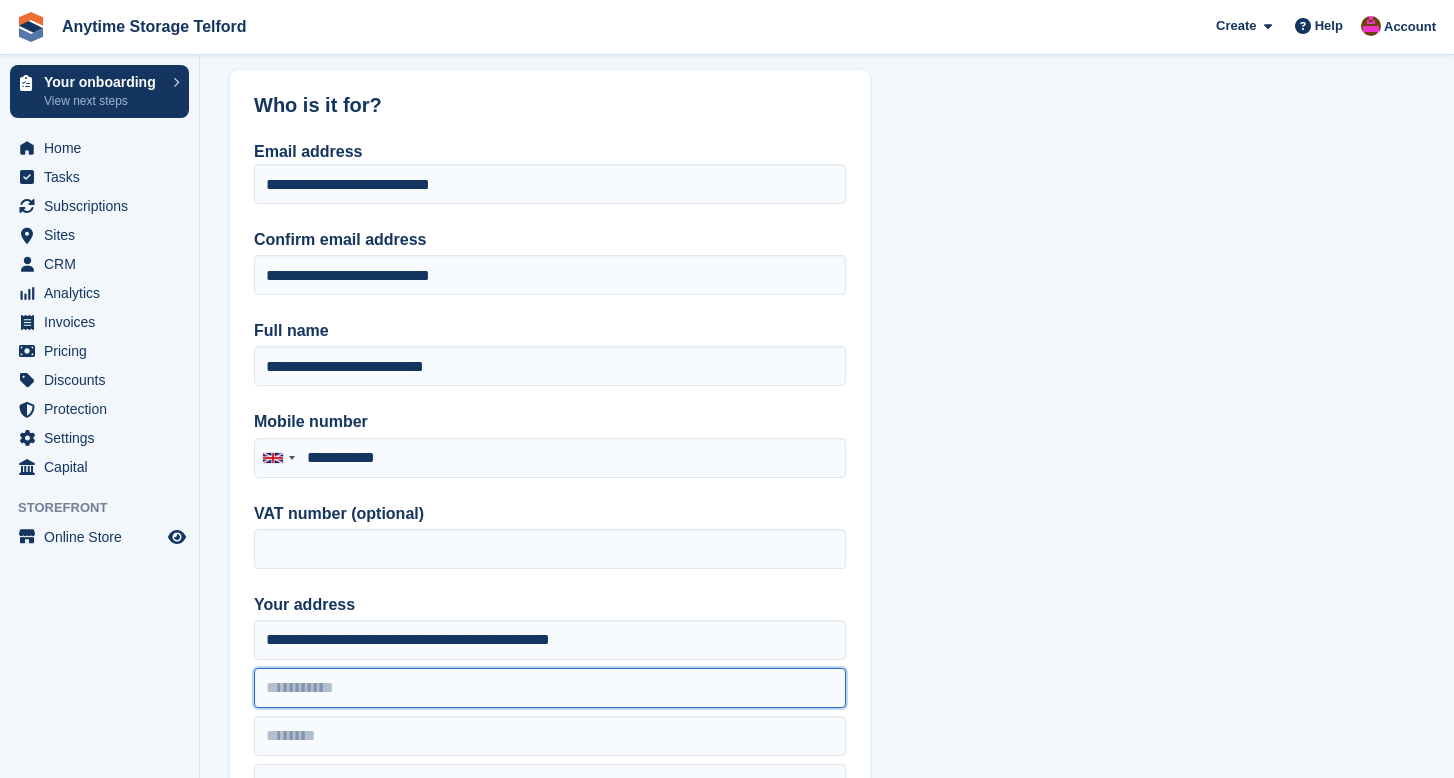 paste on "*******" 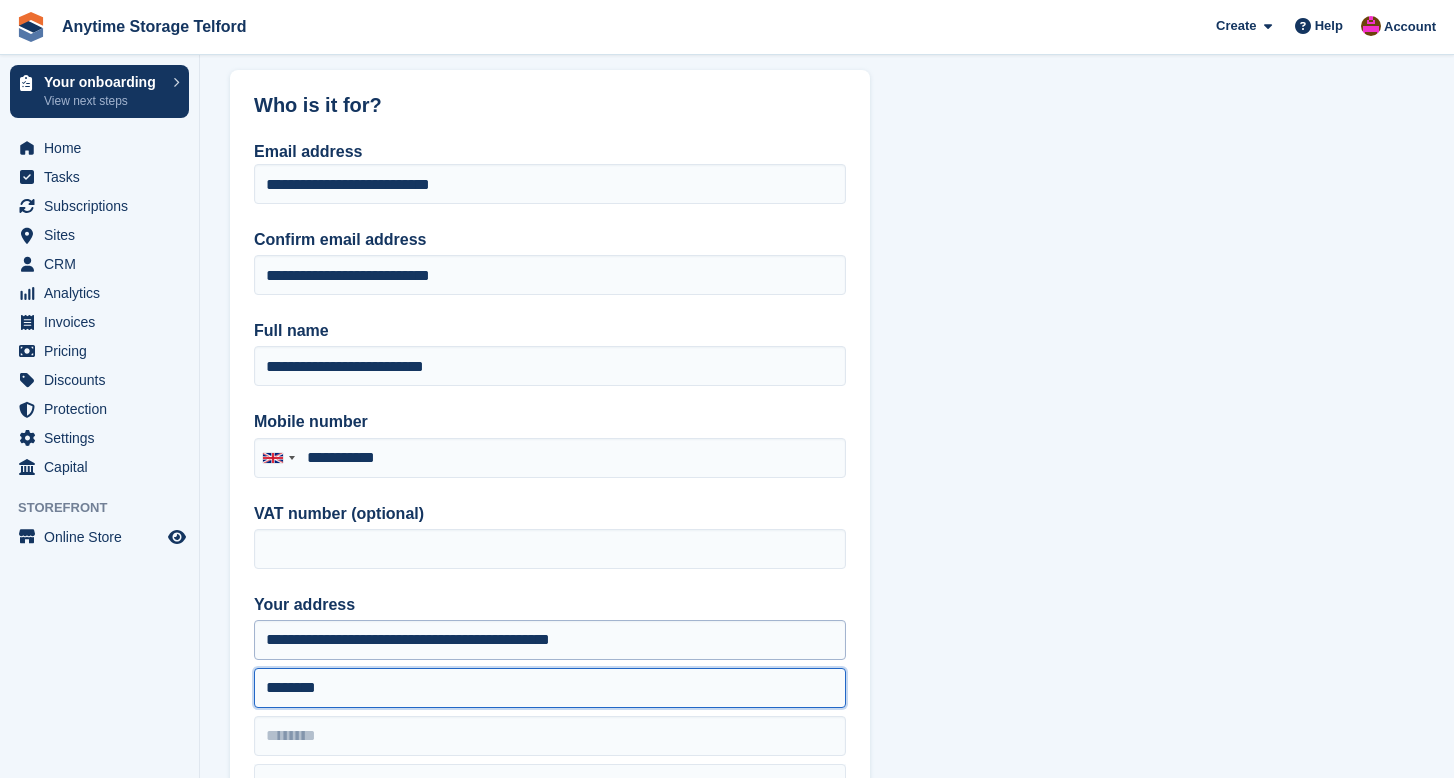 type on "*******" 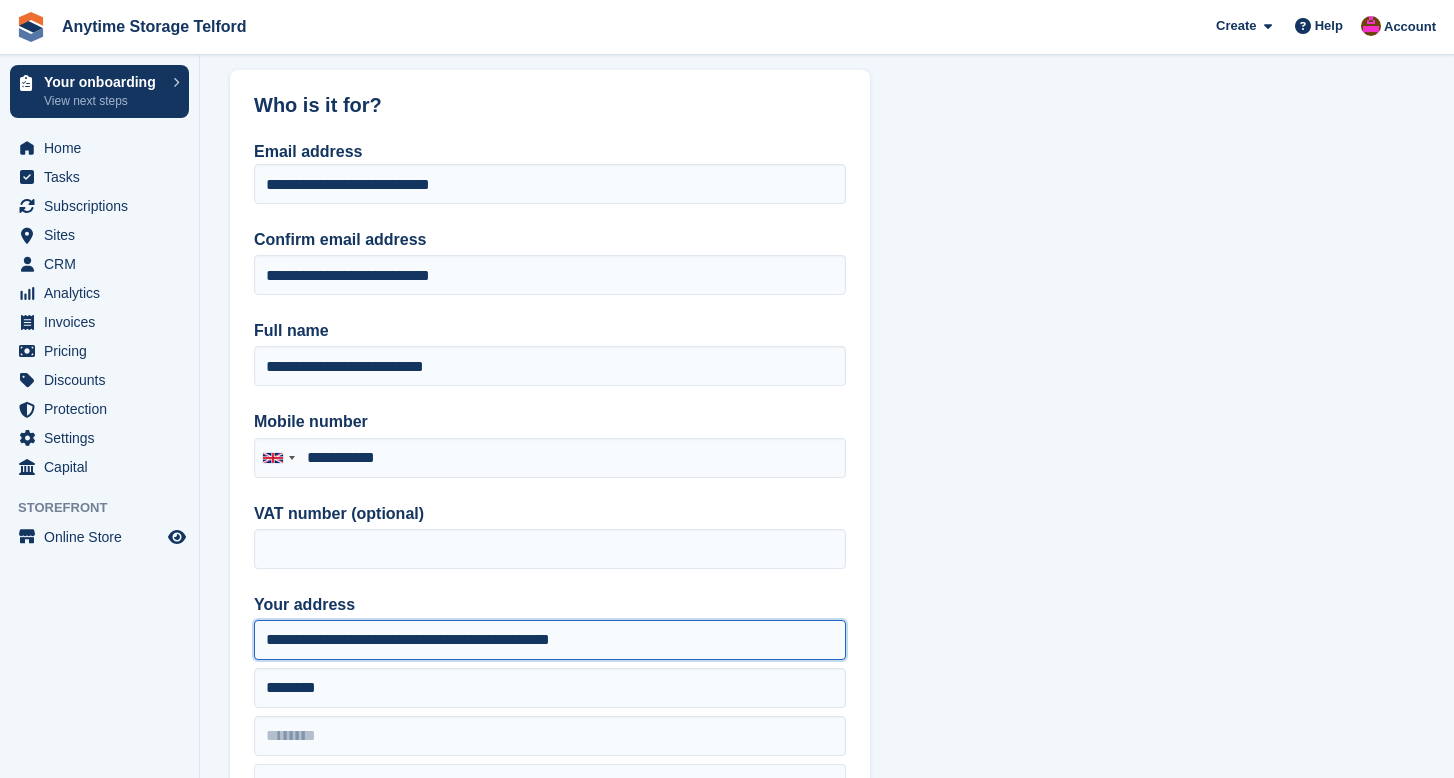 drag, startPoint x: 631, startPoint y: 640, endPoint x: 564, endPoint y: 640, distance: 67 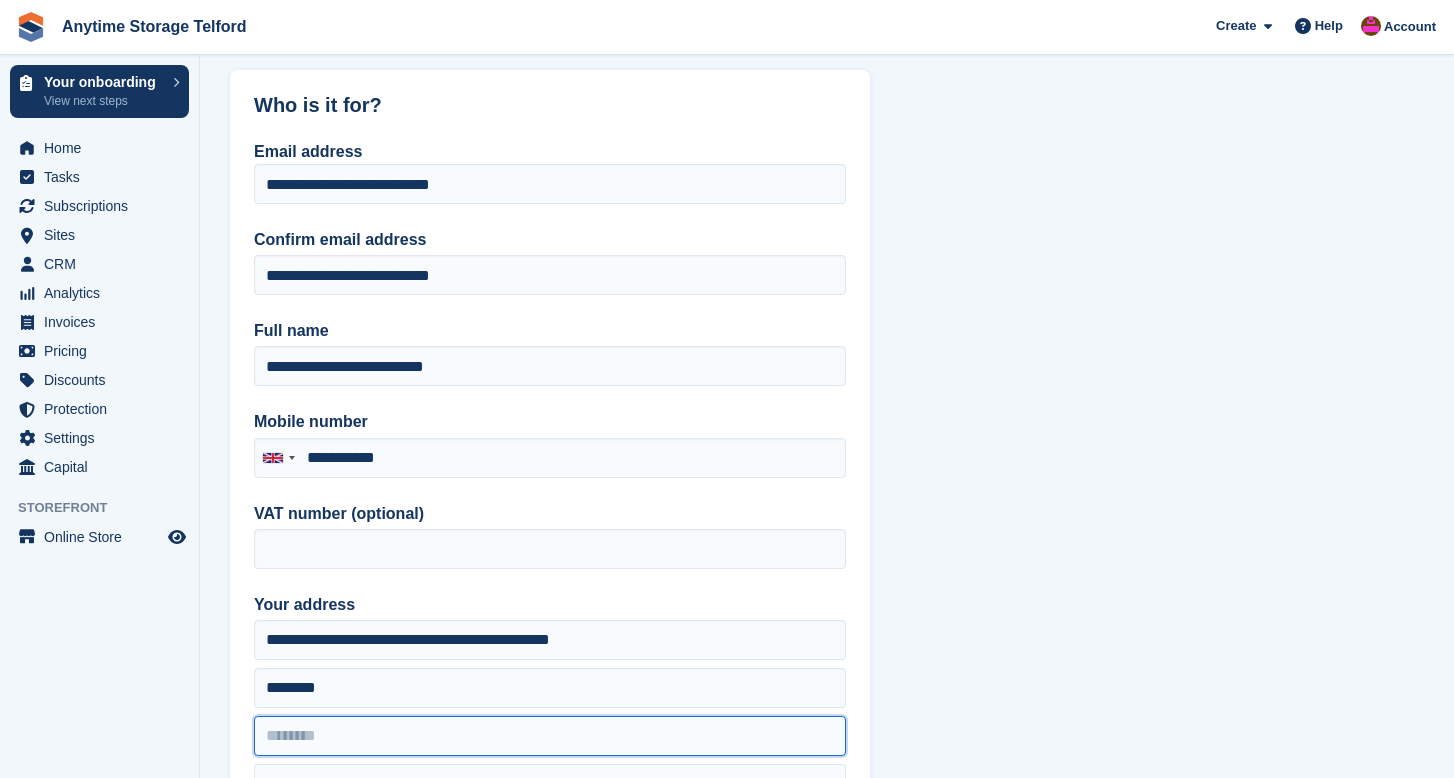 paste on "*******" 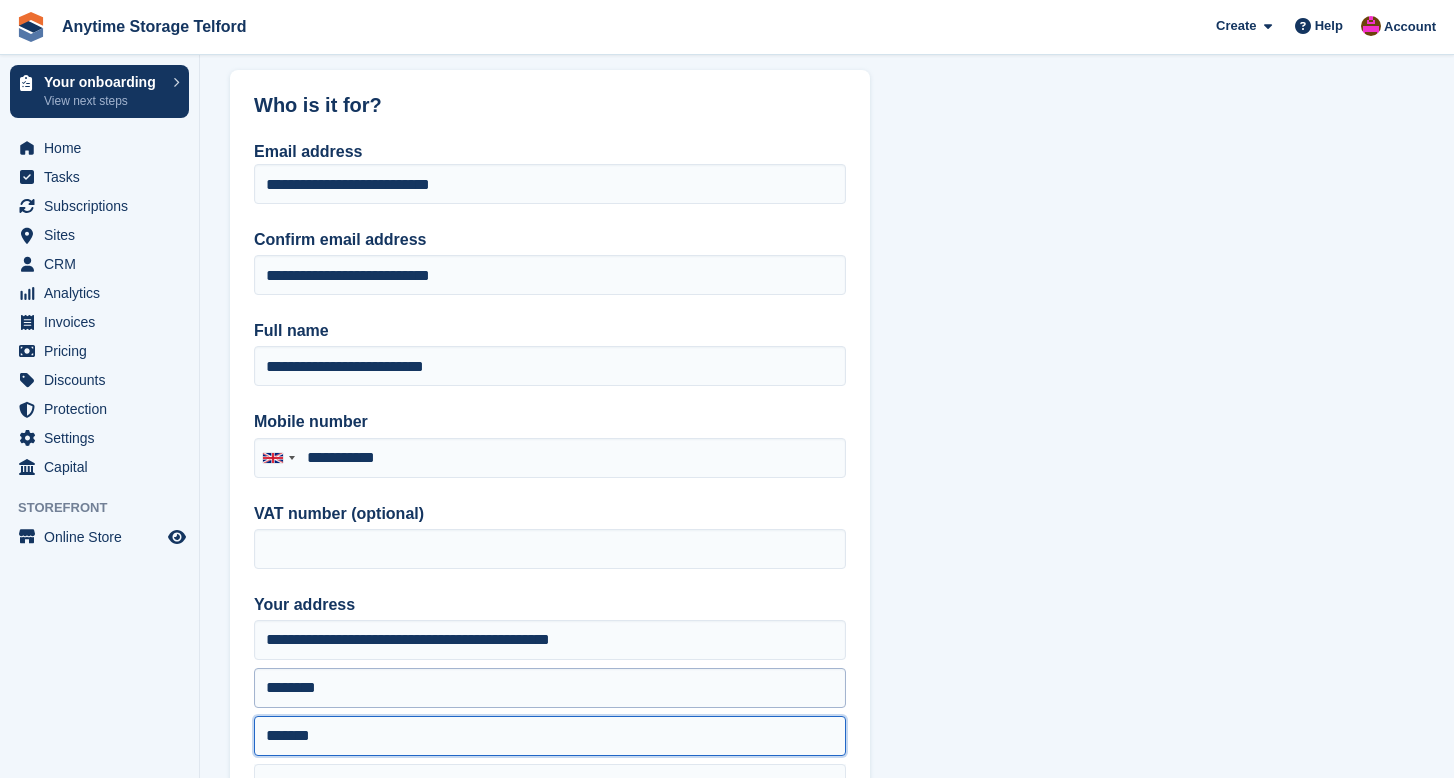 scroll, scrollTop: 238, scrollLeft: 0, axis: vertical 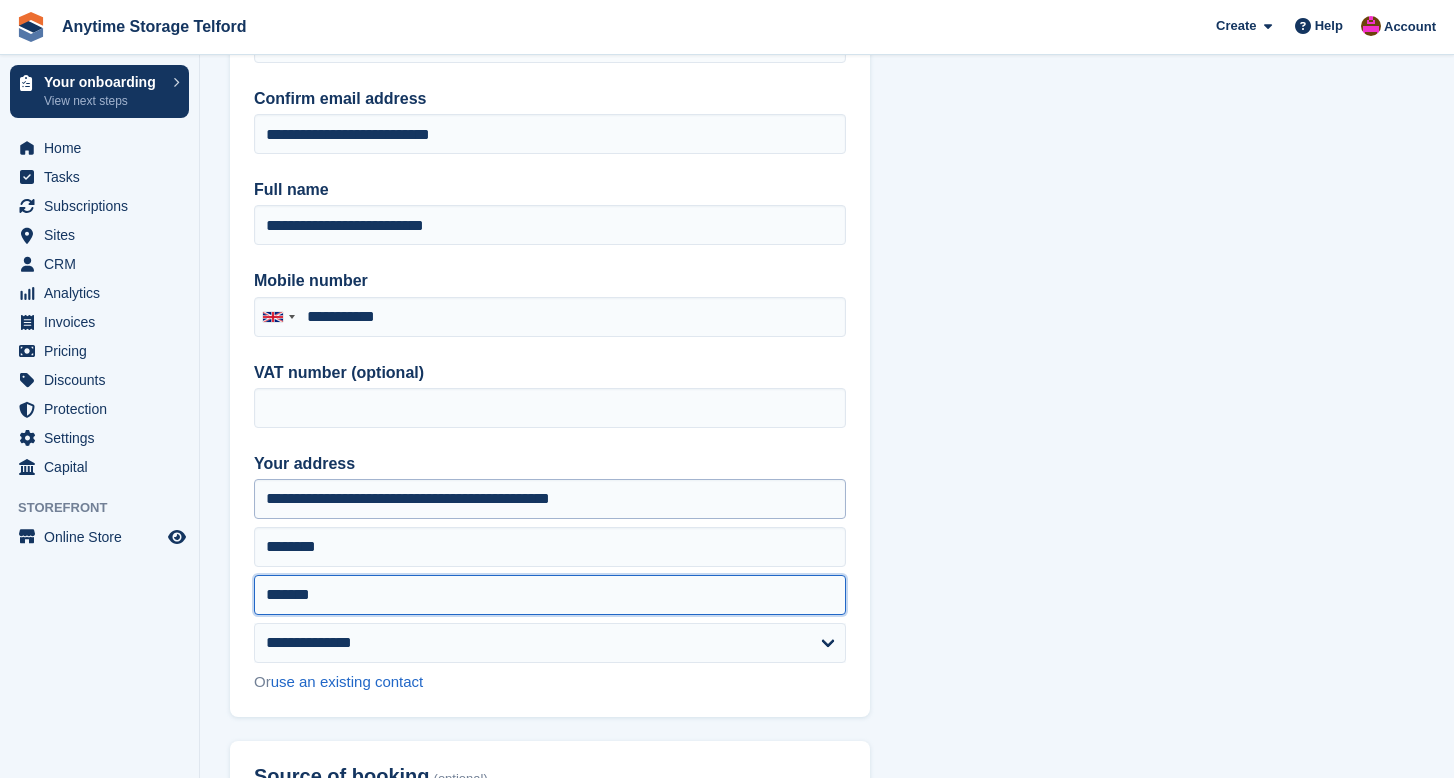 type on "*******" 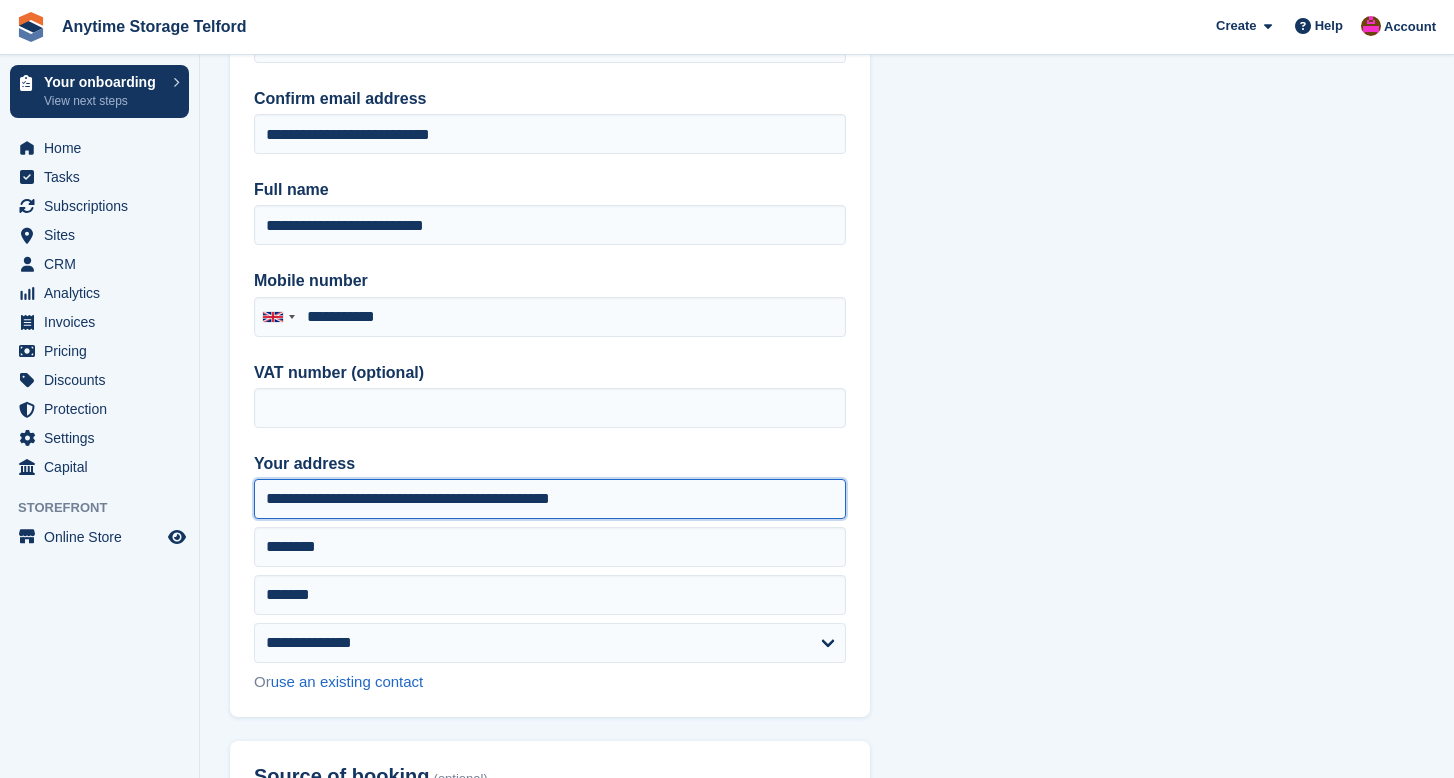 drag, startPoint x: 668, startPoint y: 502, endPoint x: 501, endPoint y: 500, distance: 167.01198 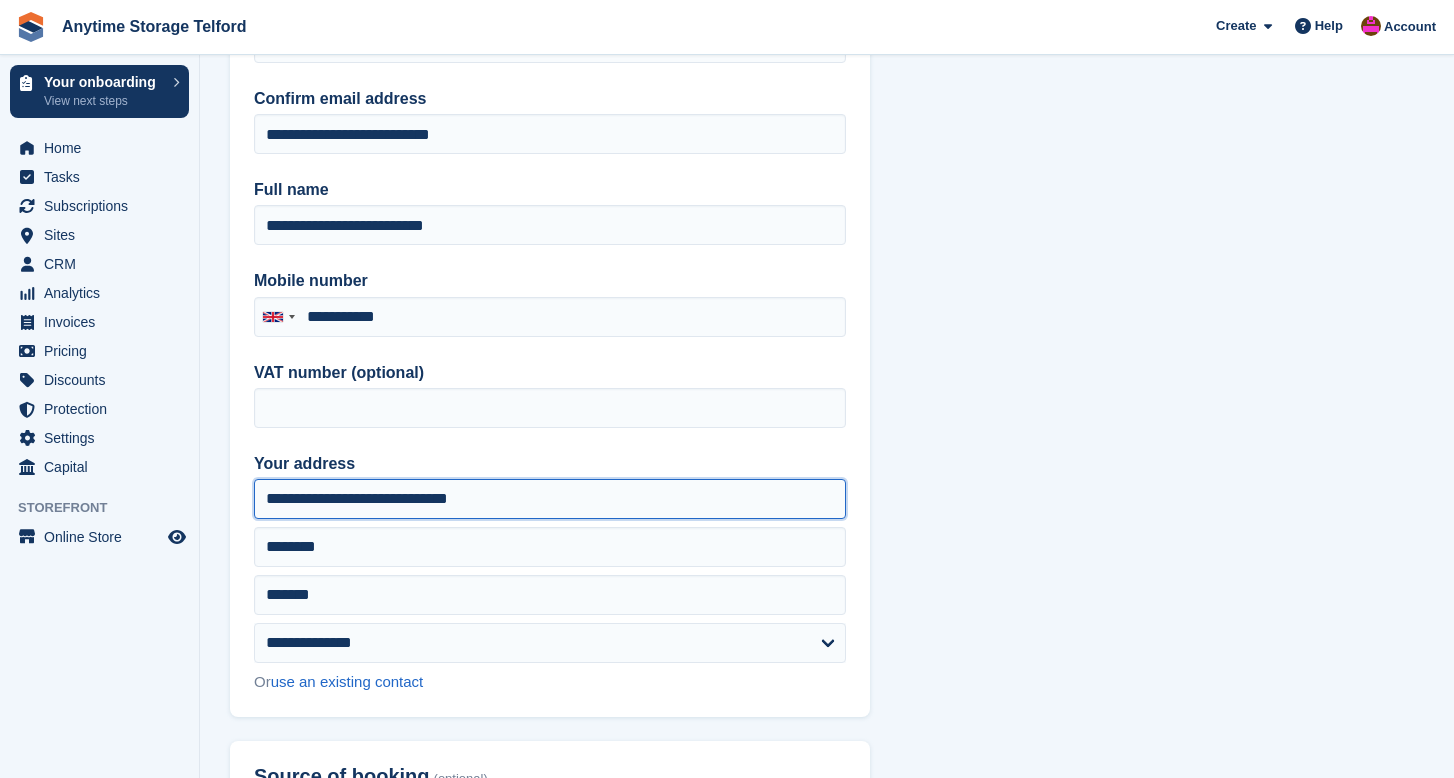 click on "**********" at bounding box center (550, 499) 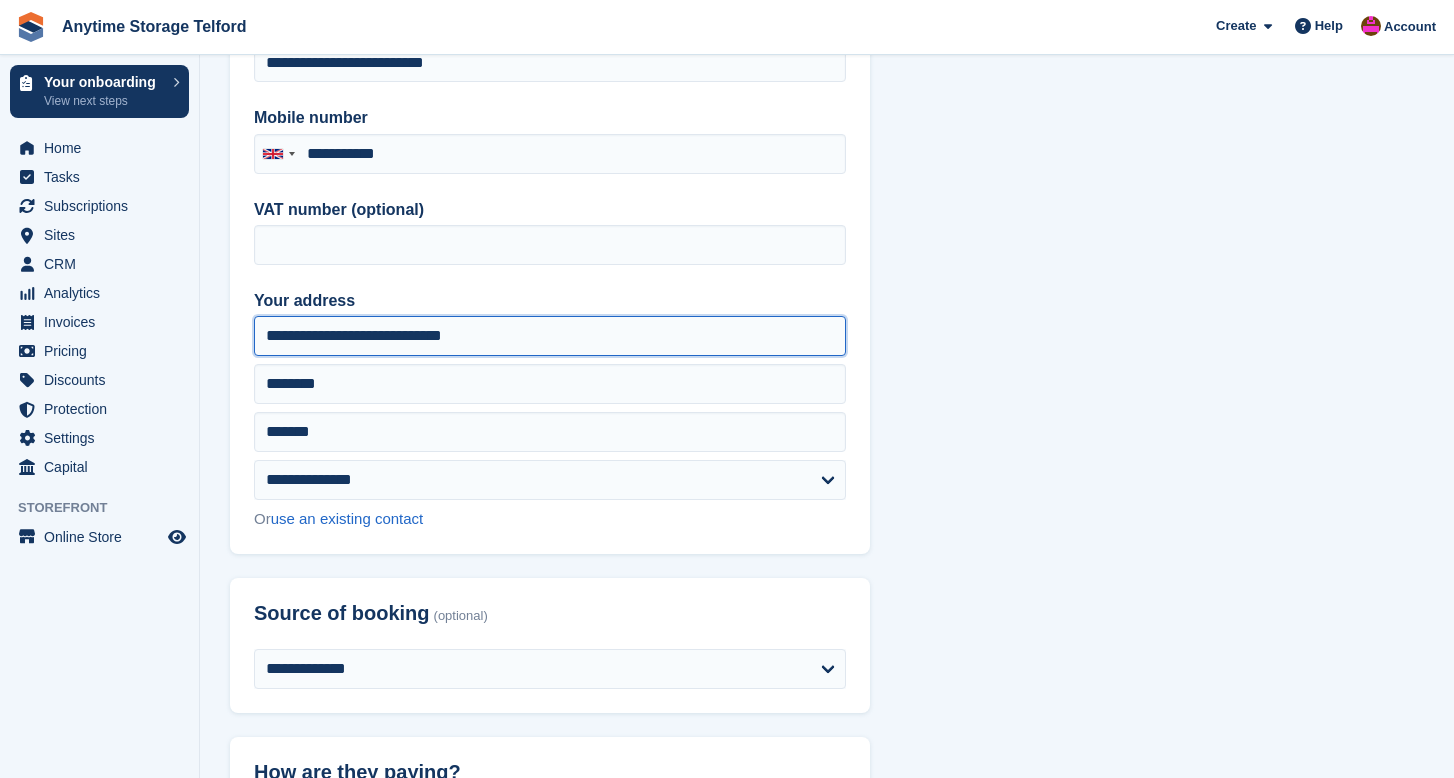 scroll, scrollTop: 434, scrollLeft: 0, axis: vertical 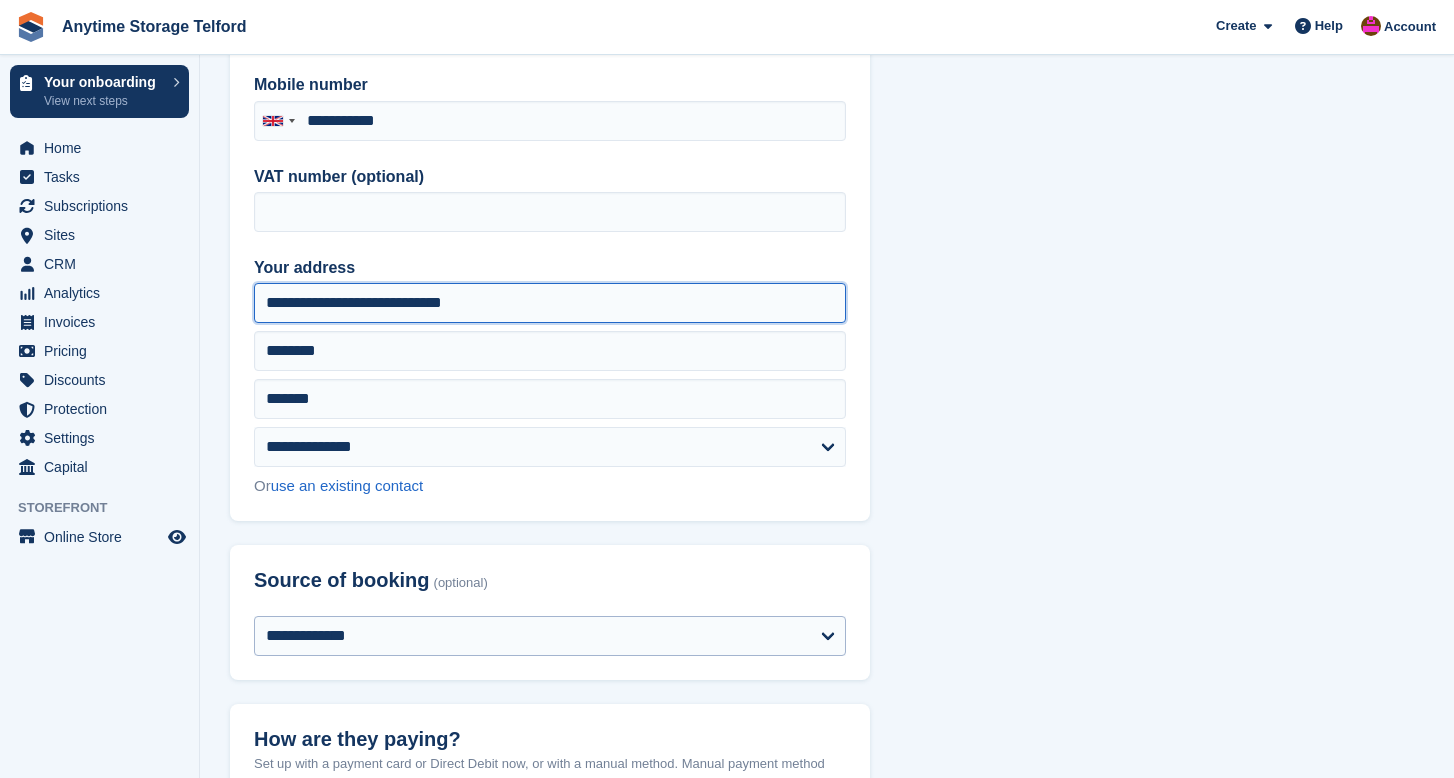 type on "**********" 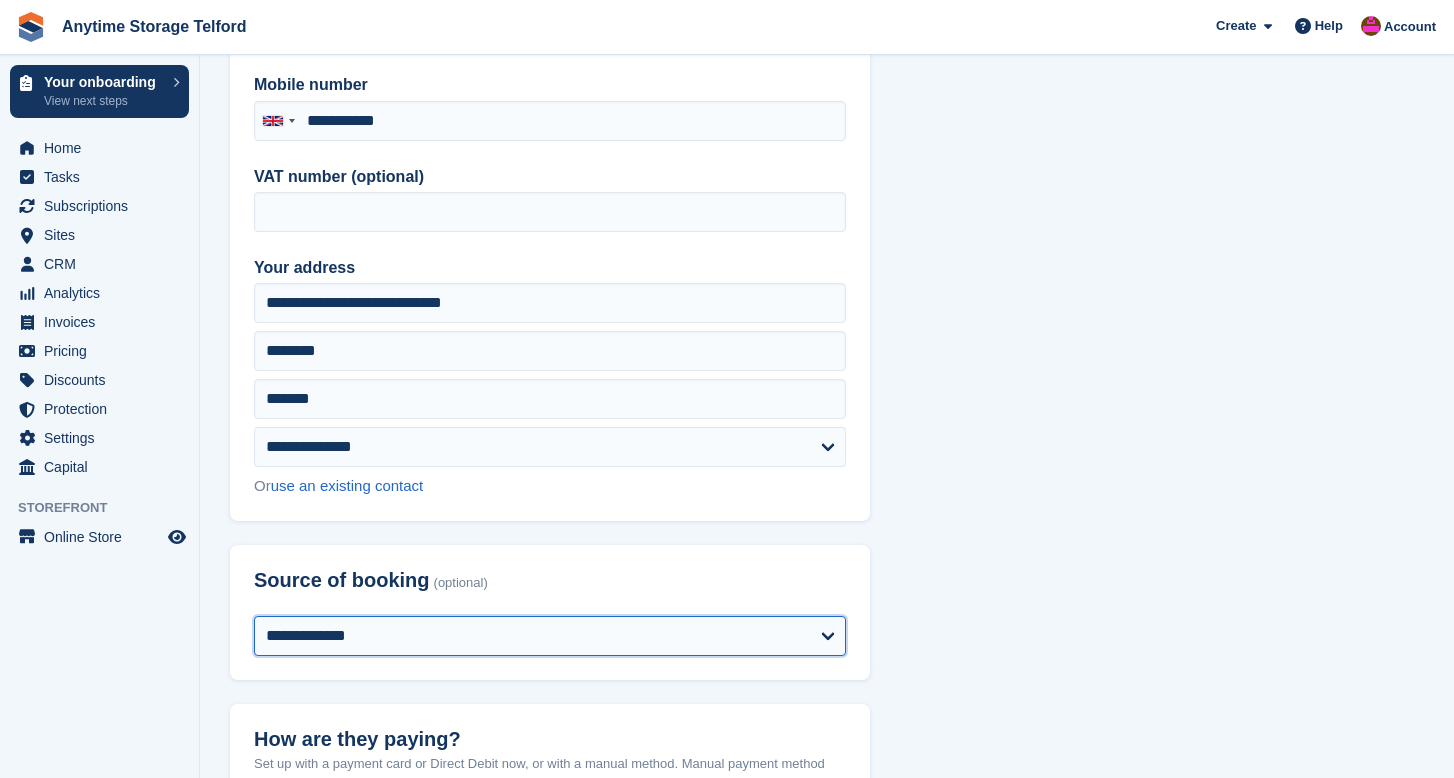 select on "*****" 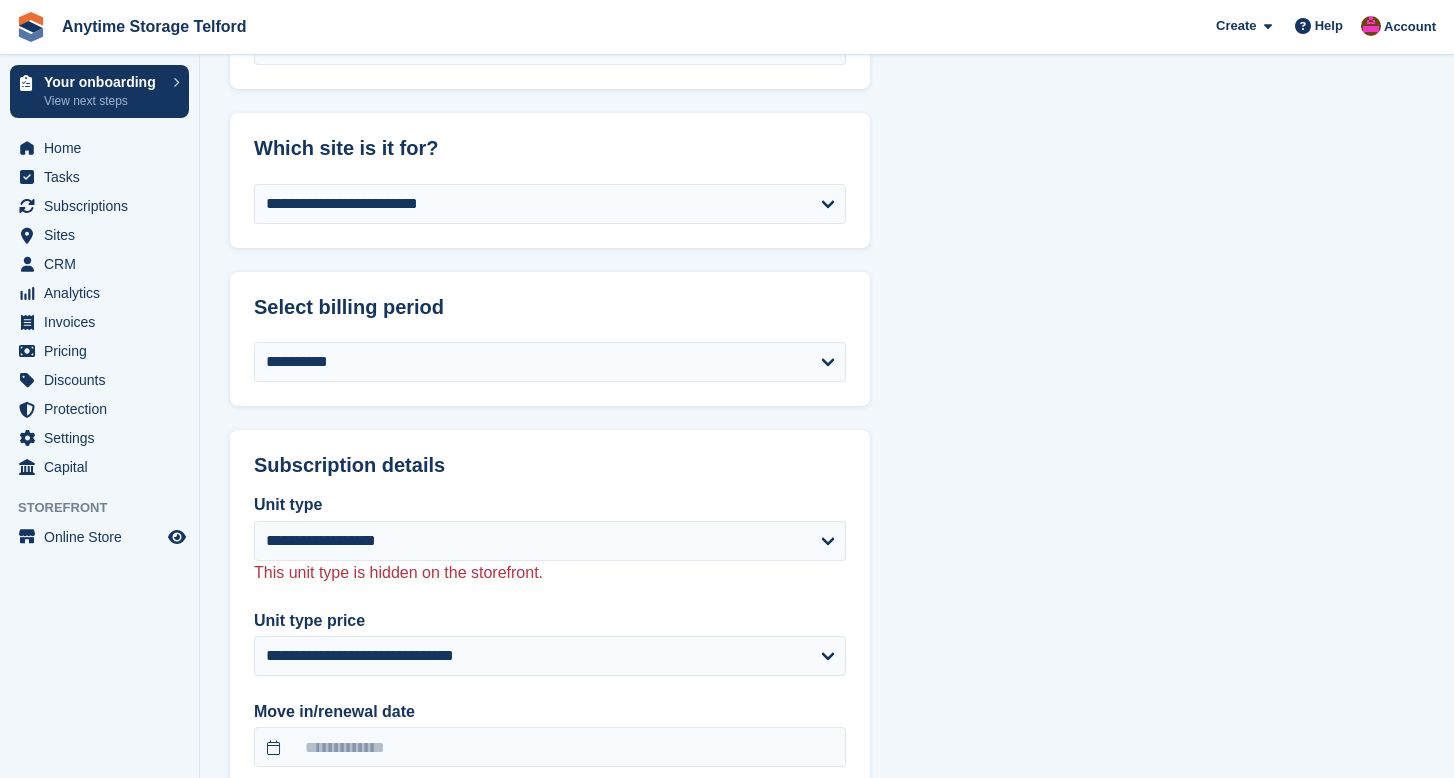 scroll, scrollTop: 1250, scrollLeft: 0, axis: vertical 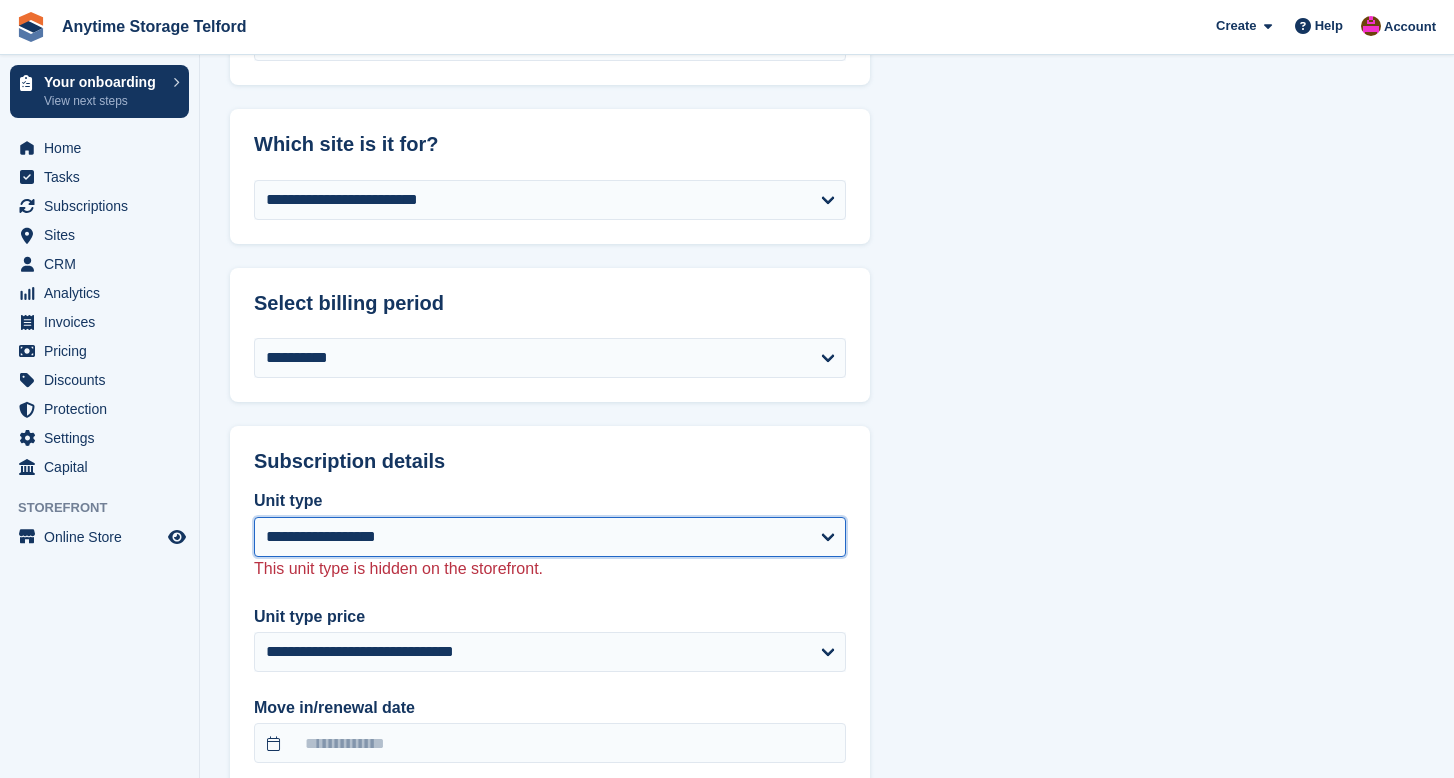 select on "*****" 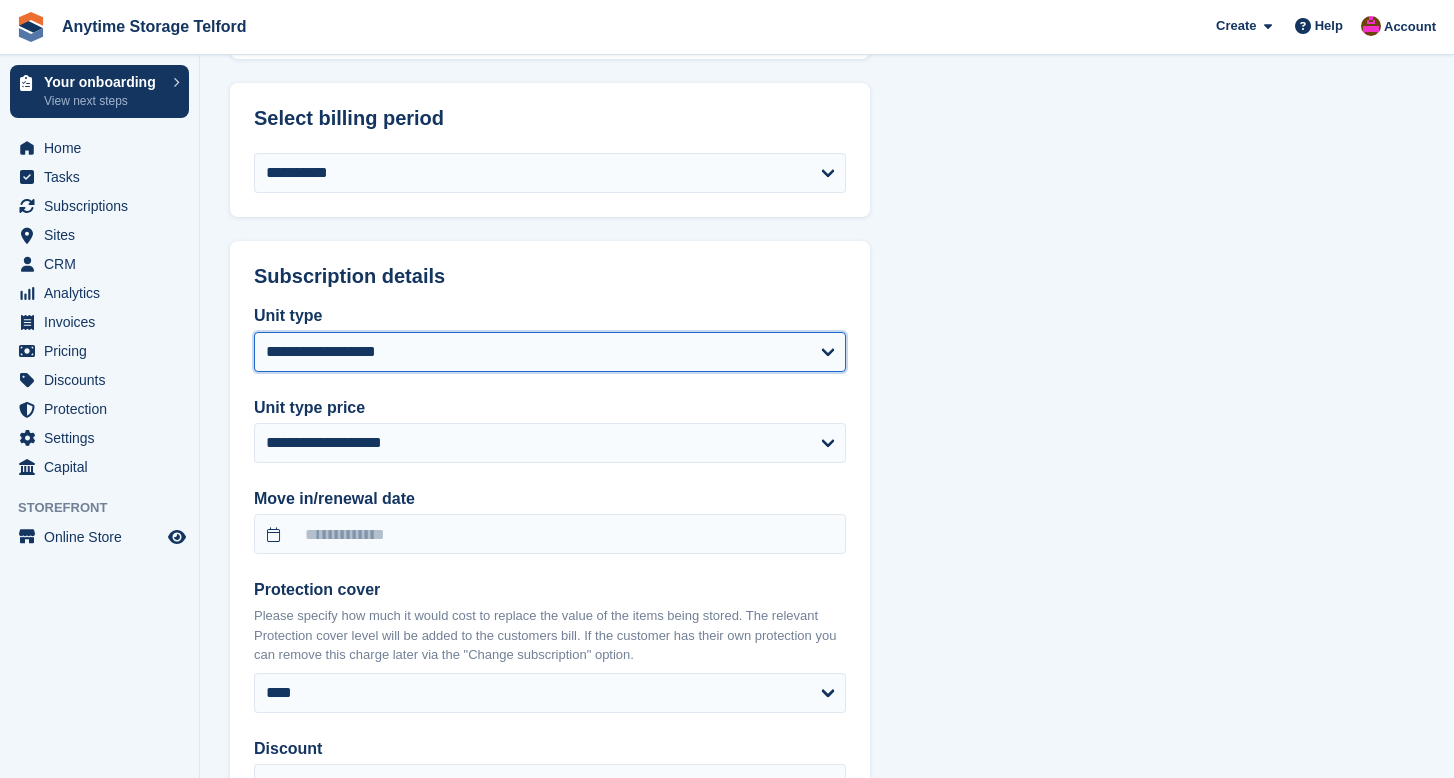 scroll, scrollTop: 1444, scrollLeft: 0, axis: vertical 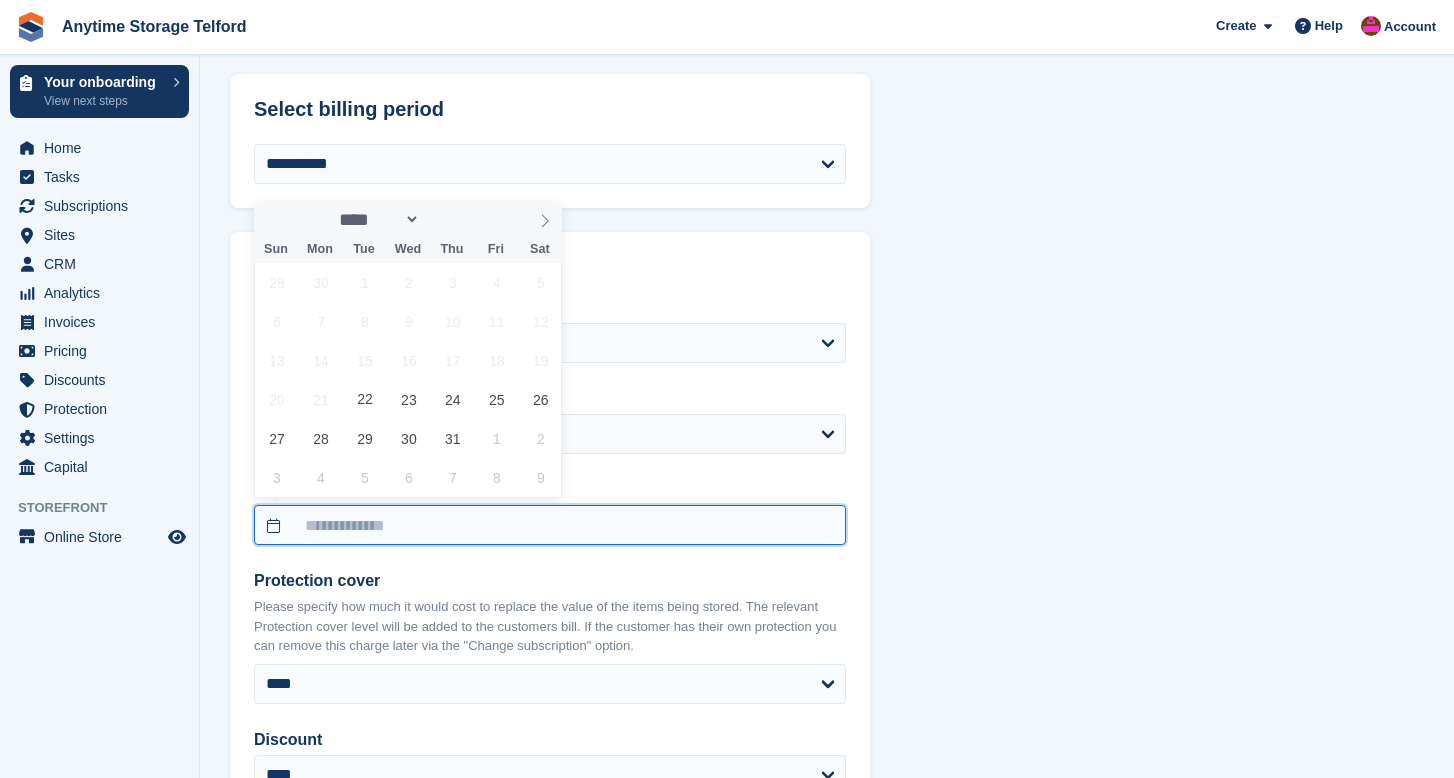 click at bounding box center (550, 525) 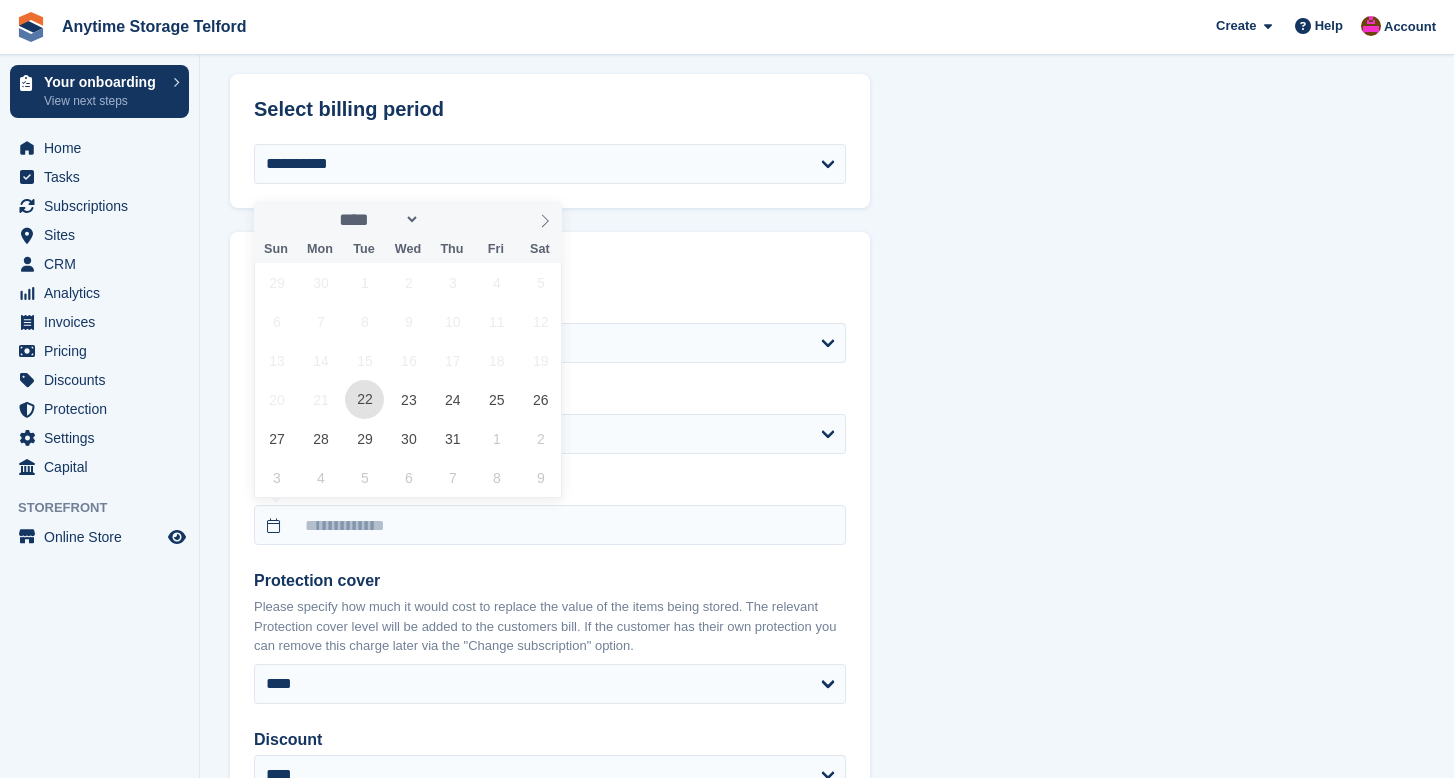 click on "22" at bounding box center (364, 399) 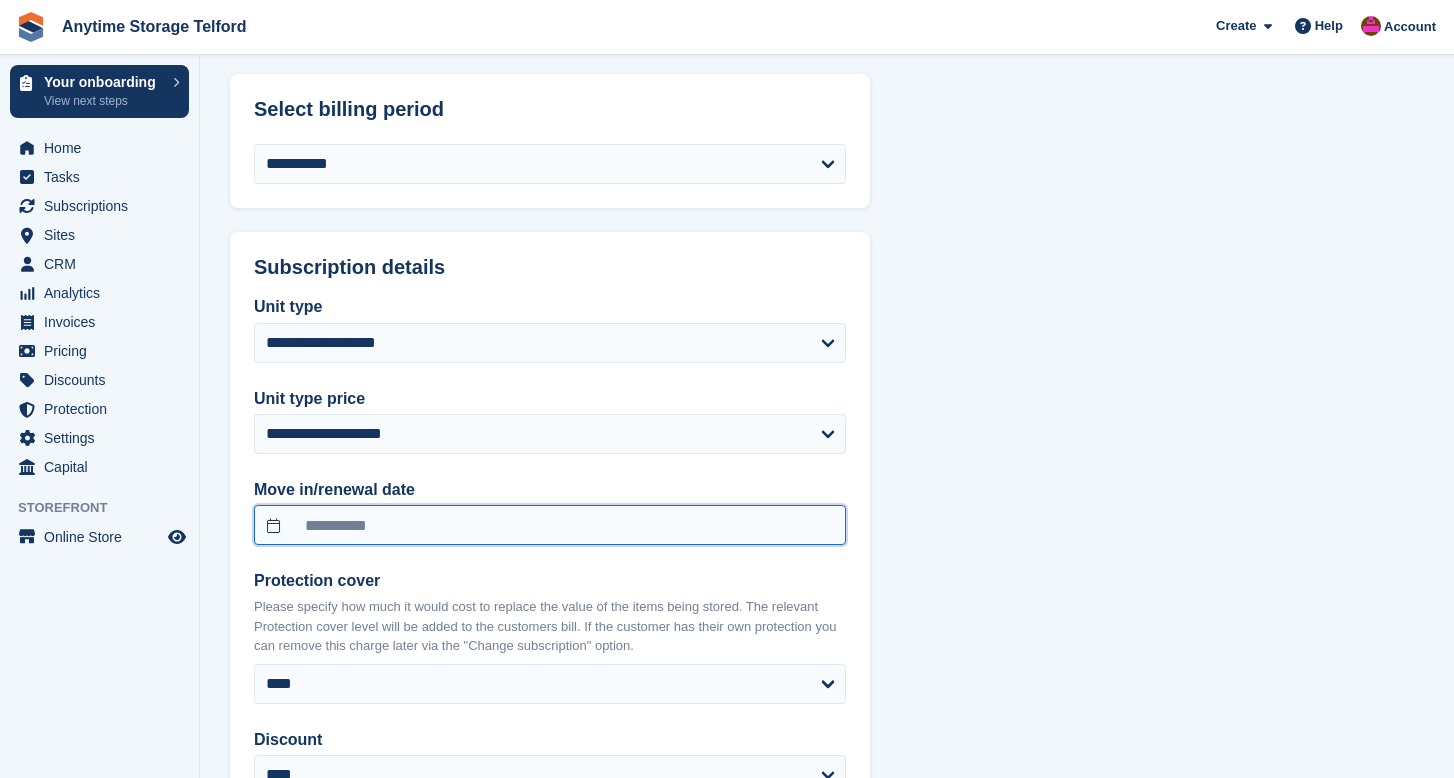 click on "**********" at bounding box center [550, 525] 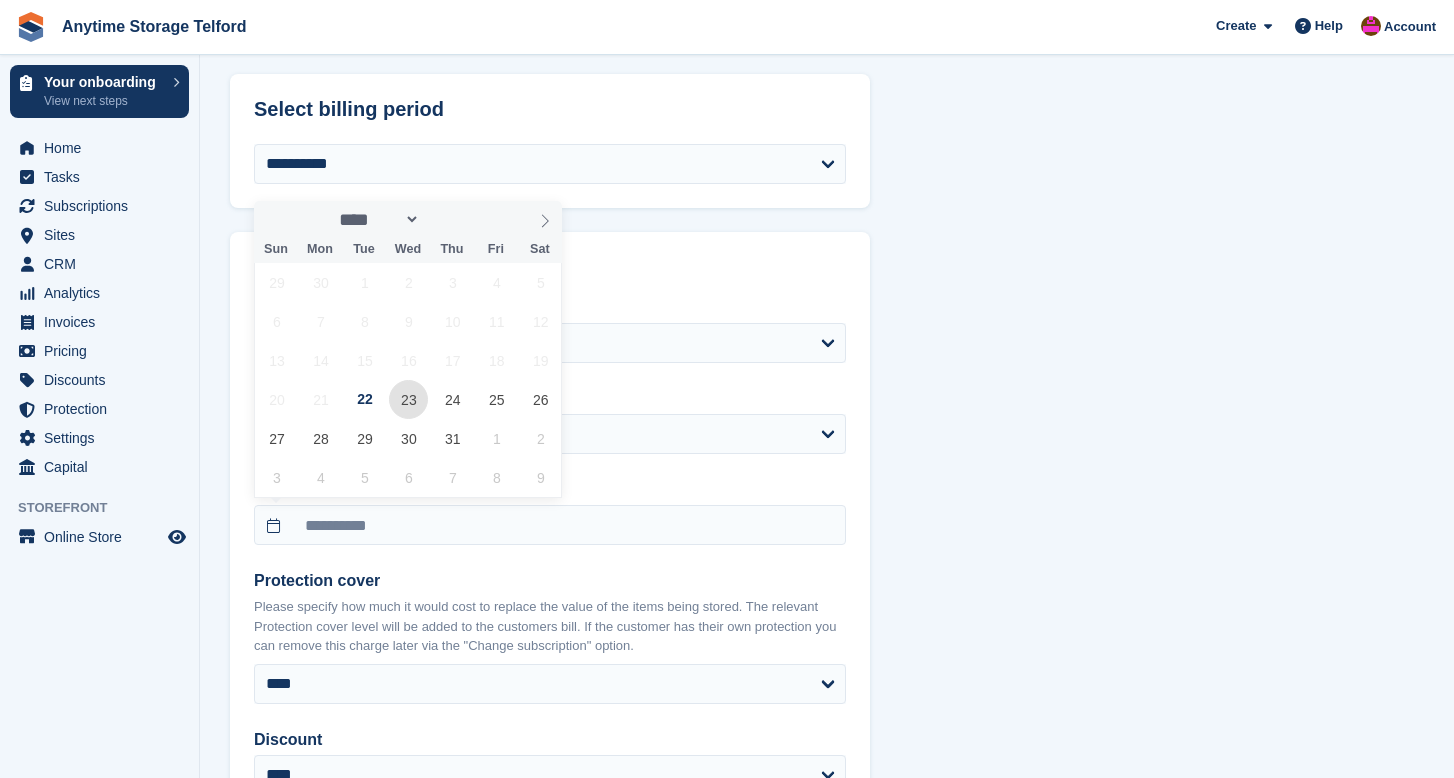 click on "23" at bounding box center [408, 399] 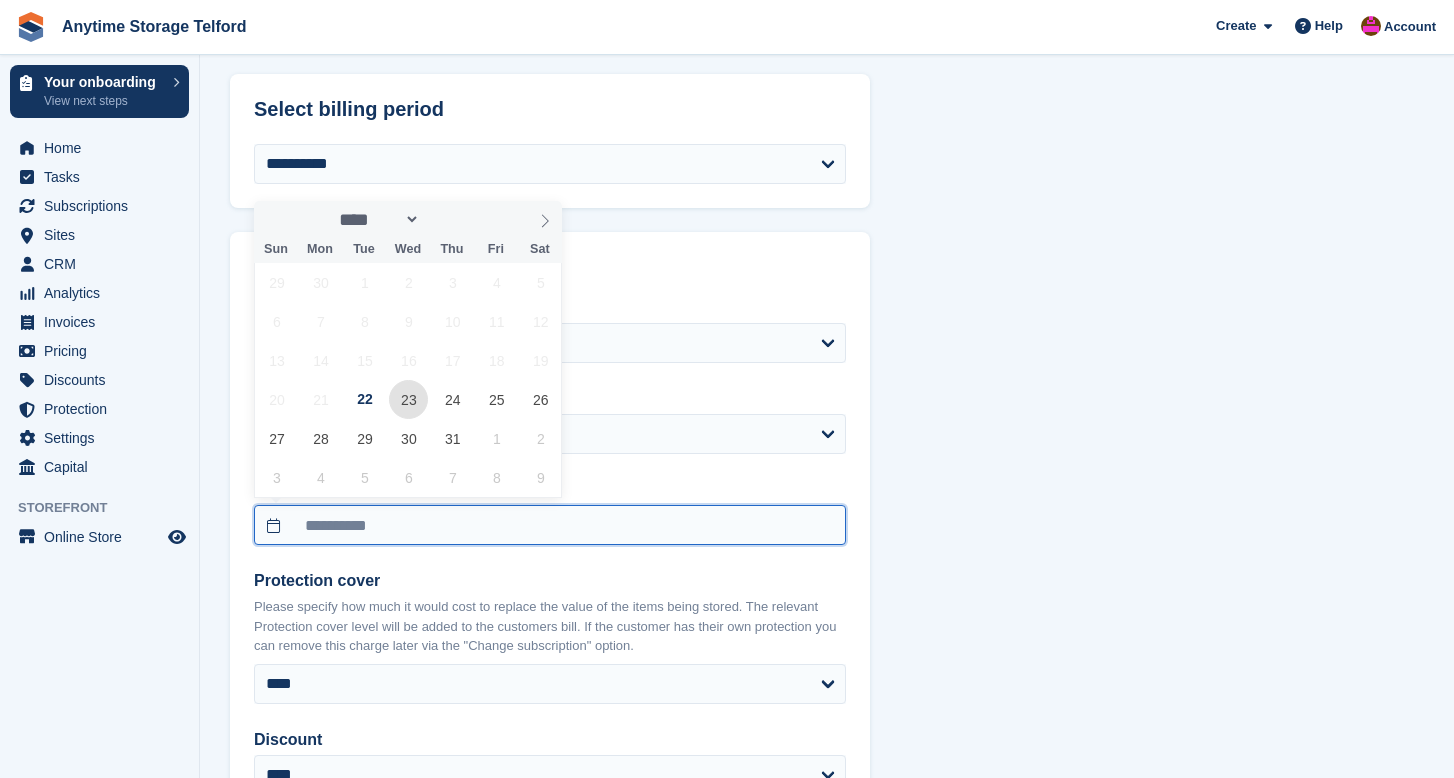 type on "**********" 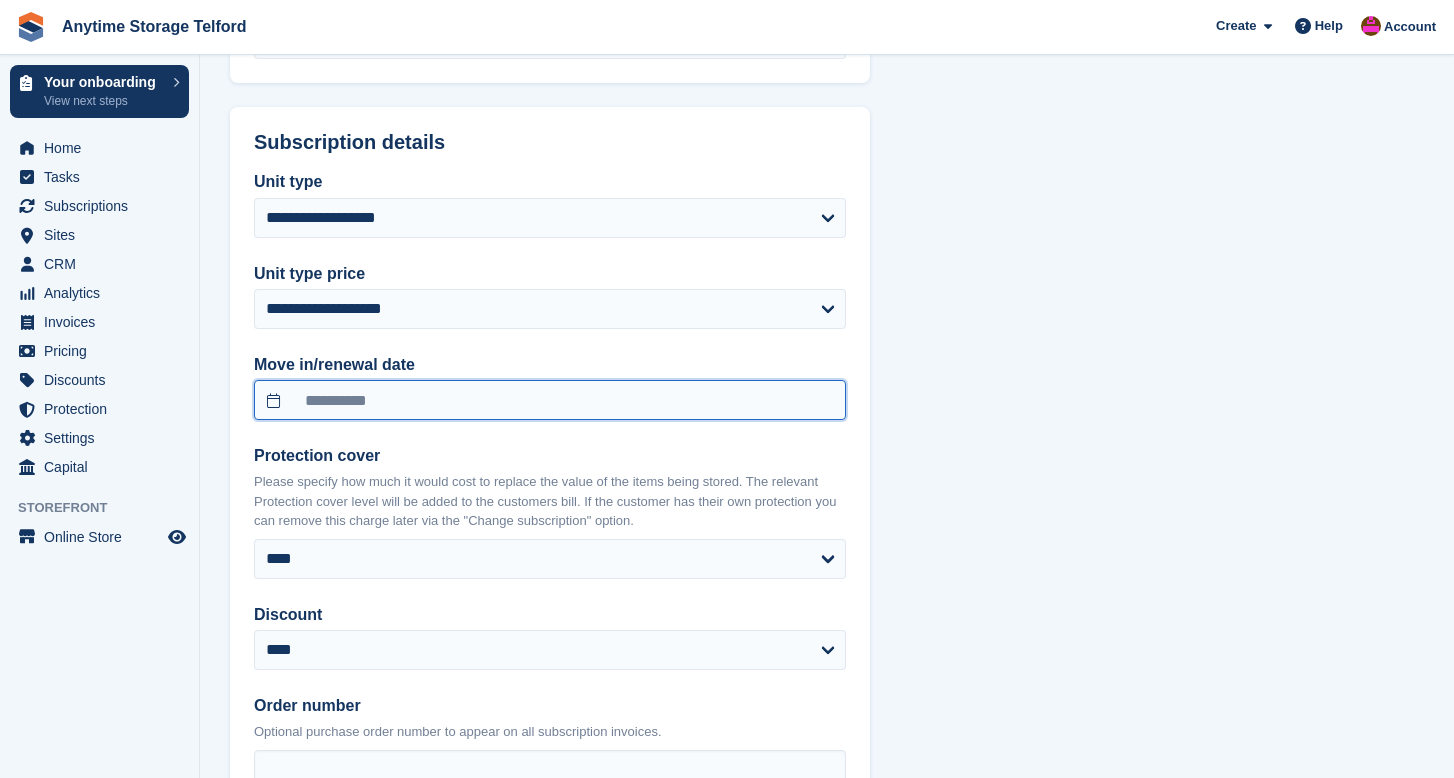 scroll, scrollTop: 1589, scrollLeft: 0, axis: vertical 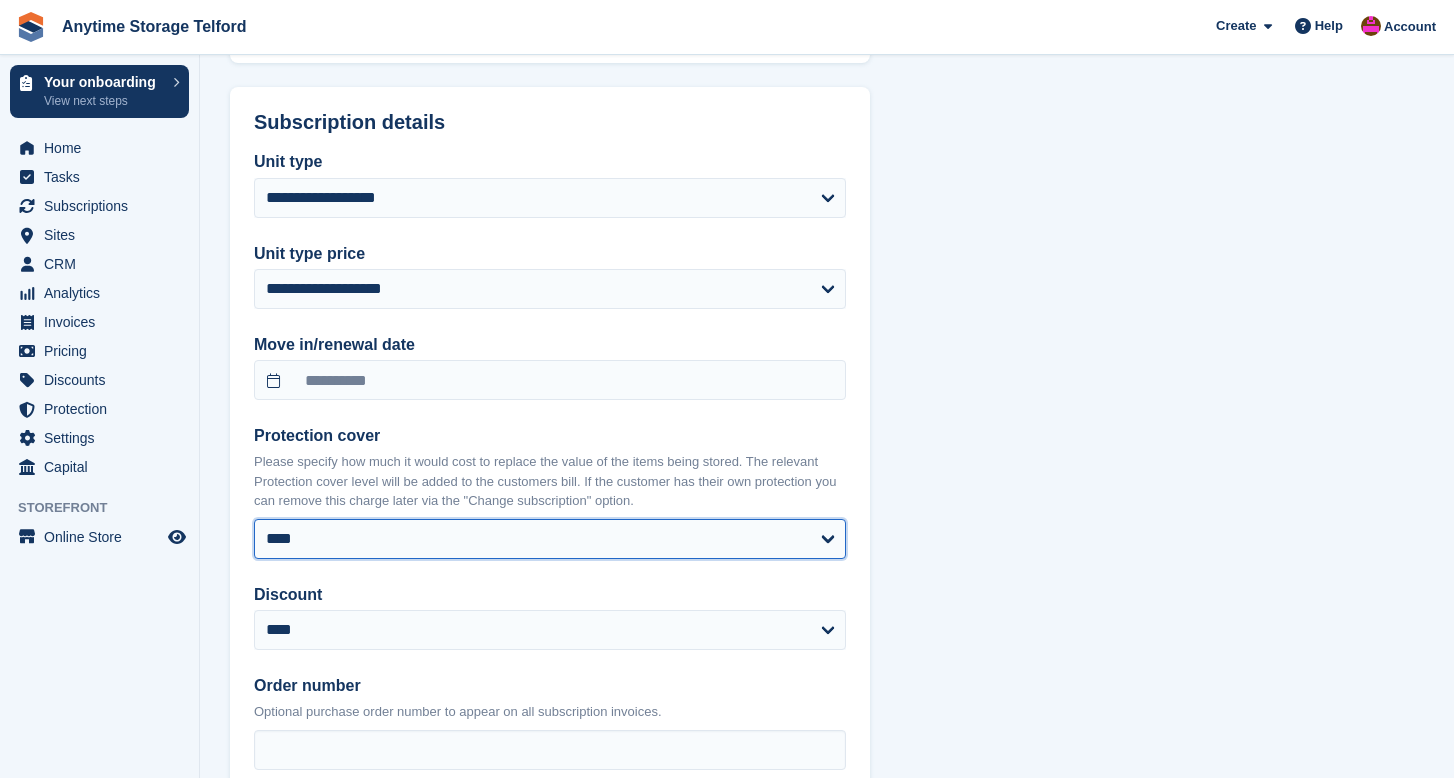 select on "*****" 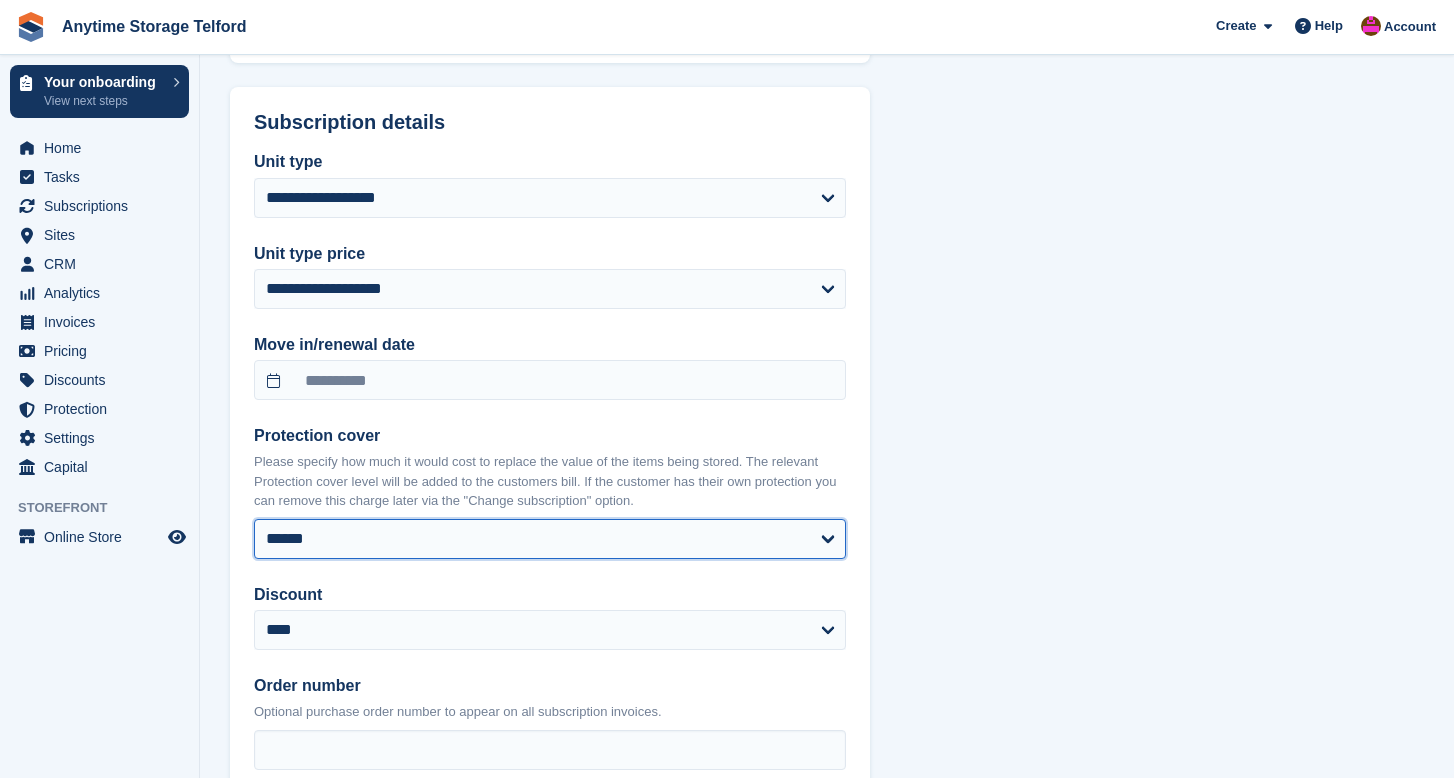 select on "**********" 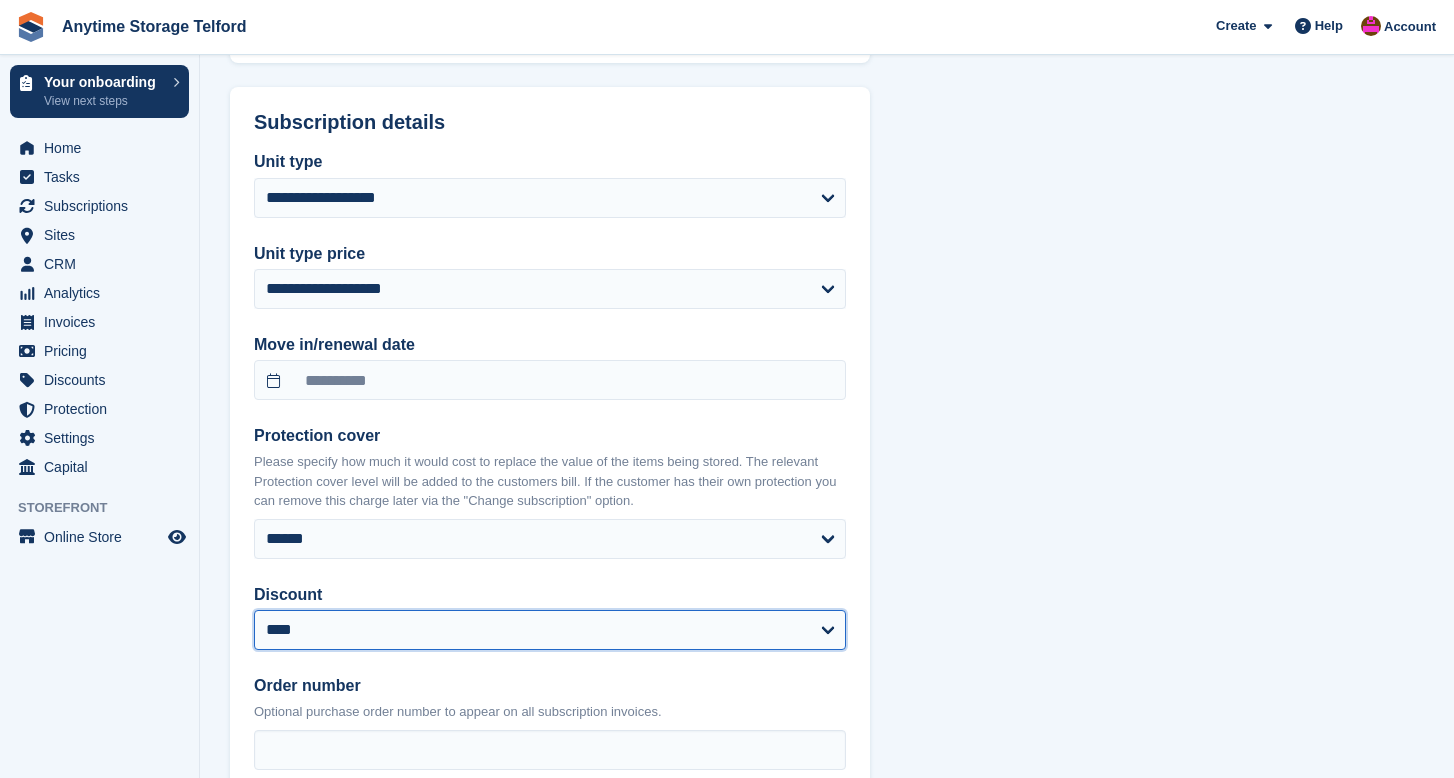select on "****" 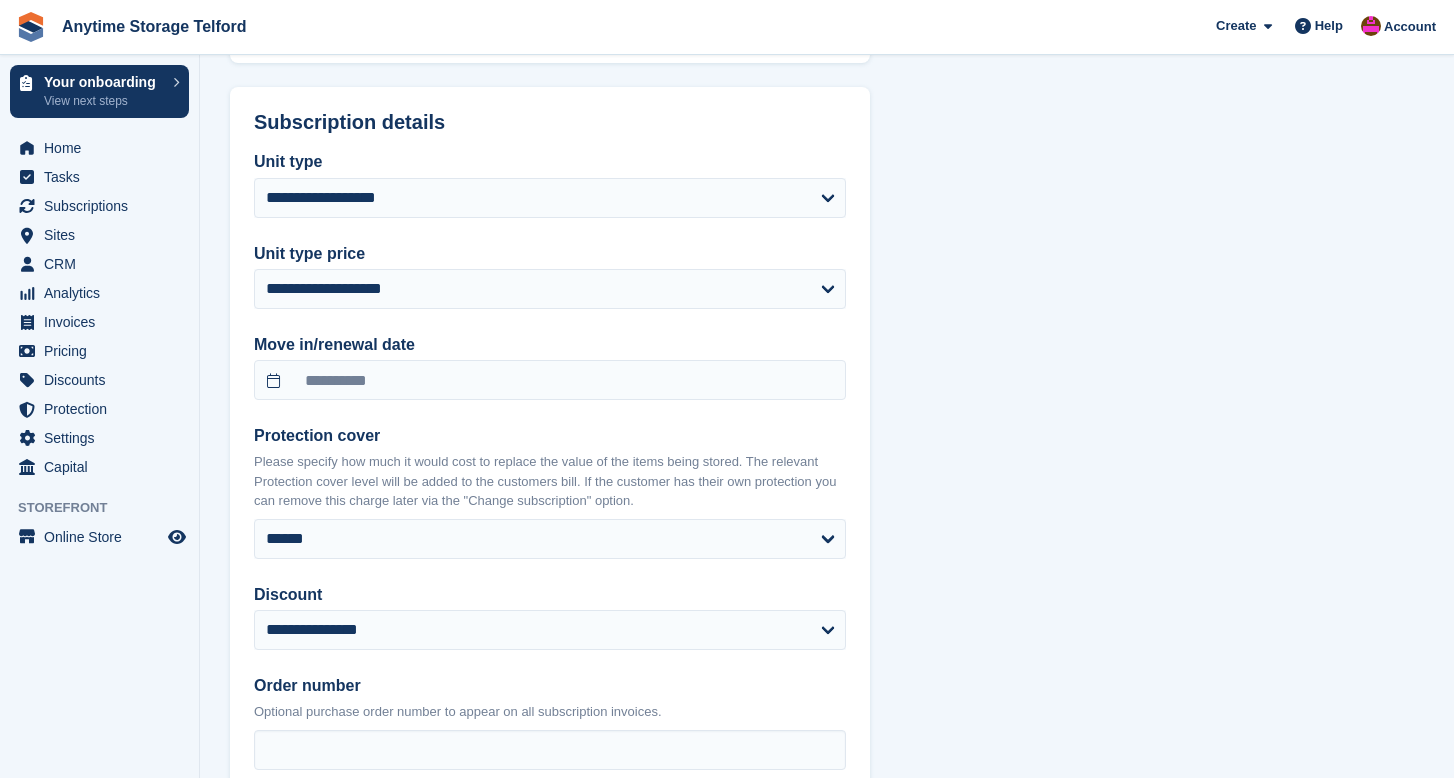 select on "**********" 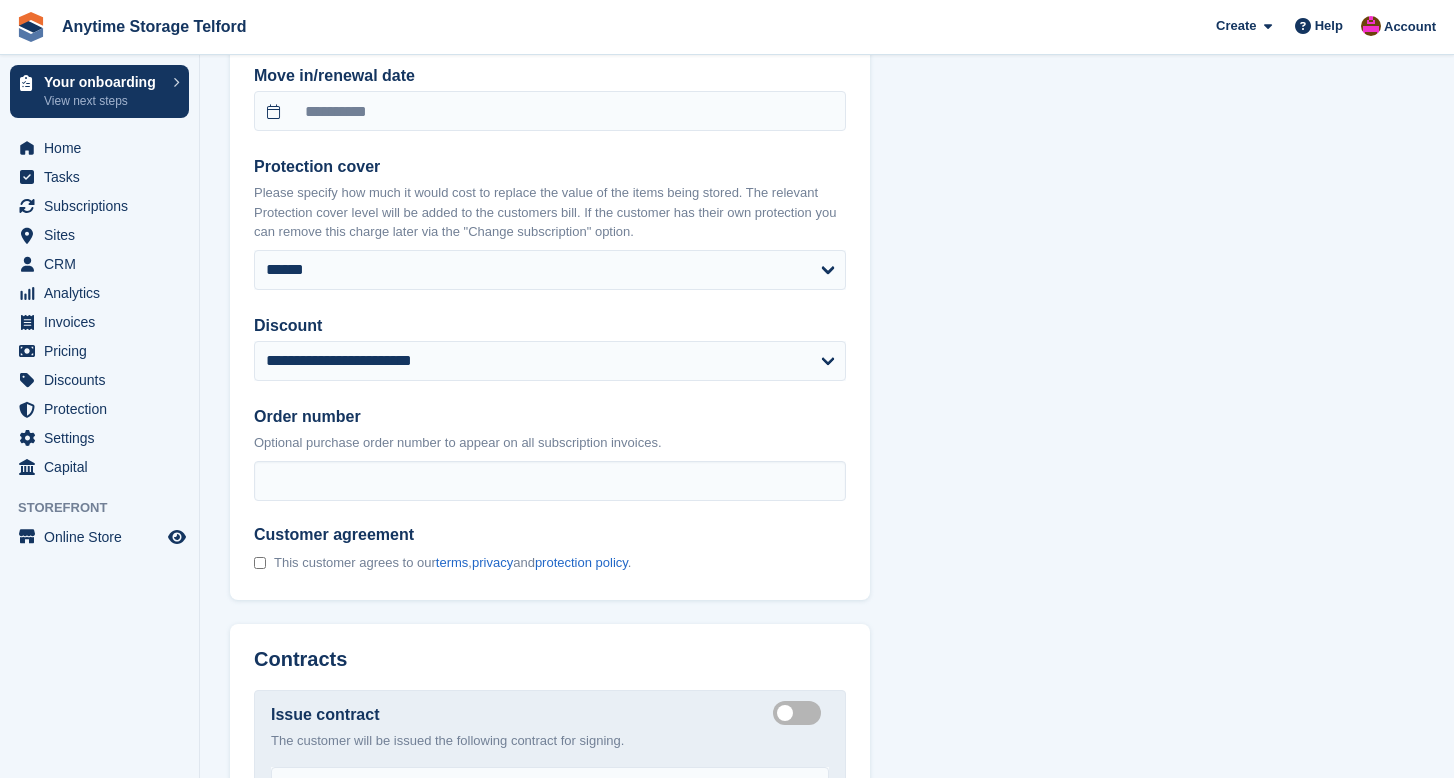 scroll, scrollTop: 1836, scrollLeft: 0, axis: vertical 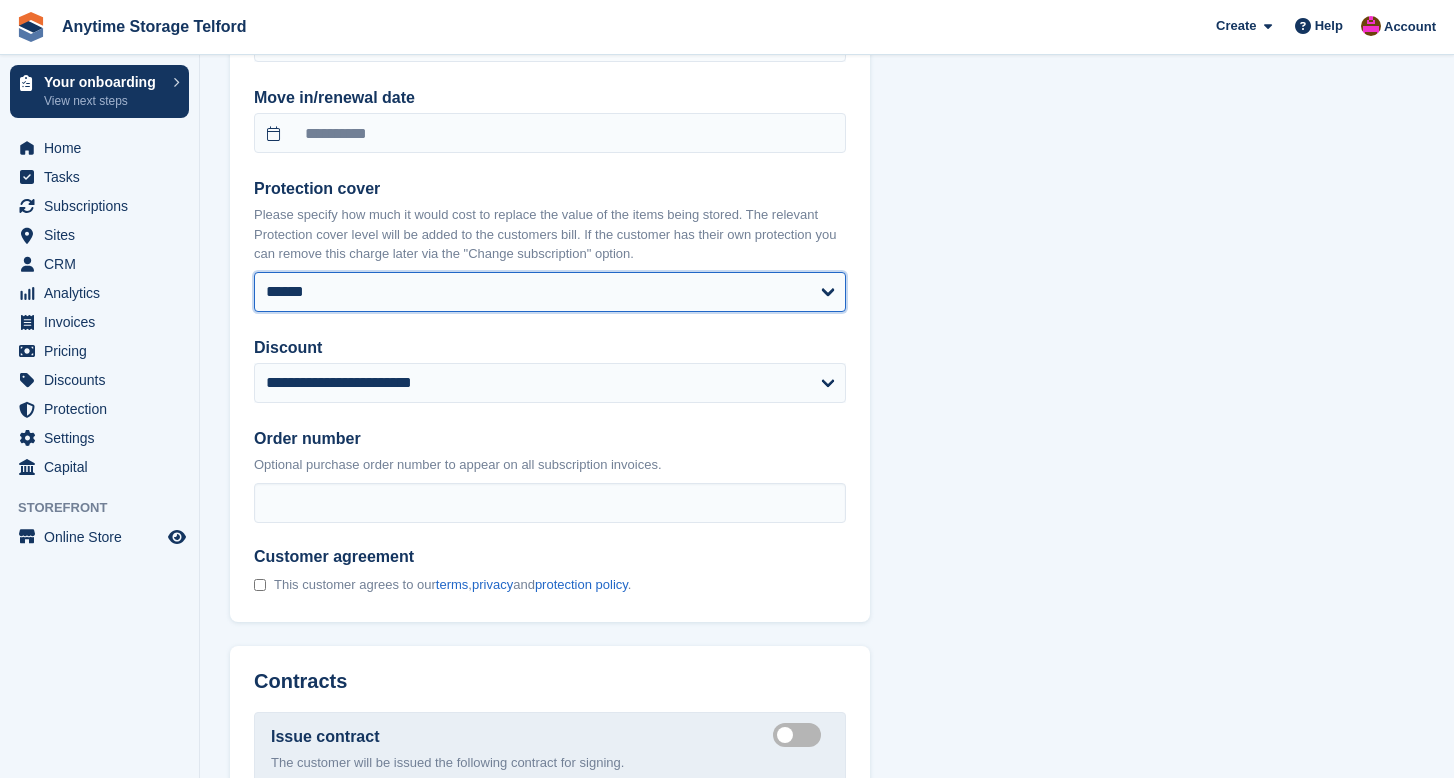 select on "*****" 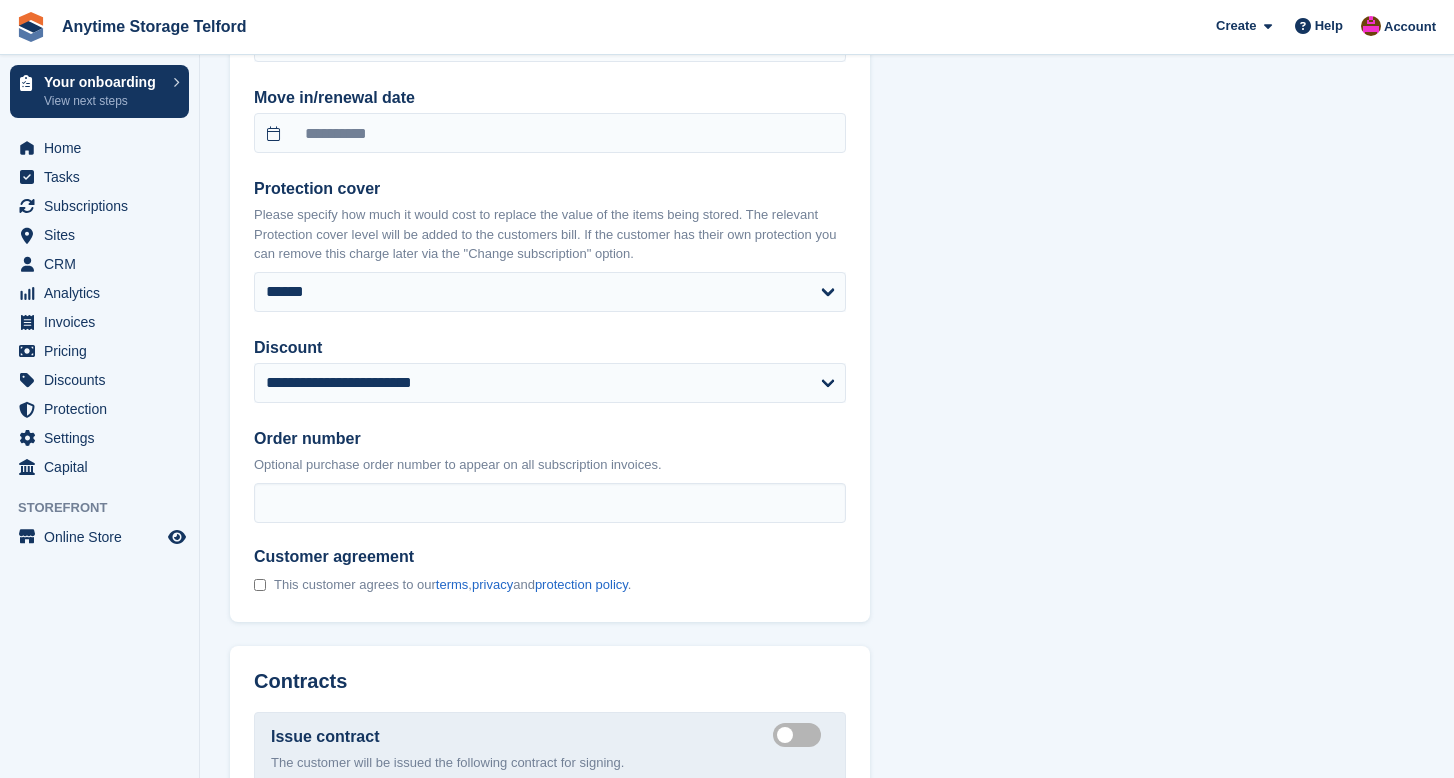 click on "**********" at bounding box center (827, -3) 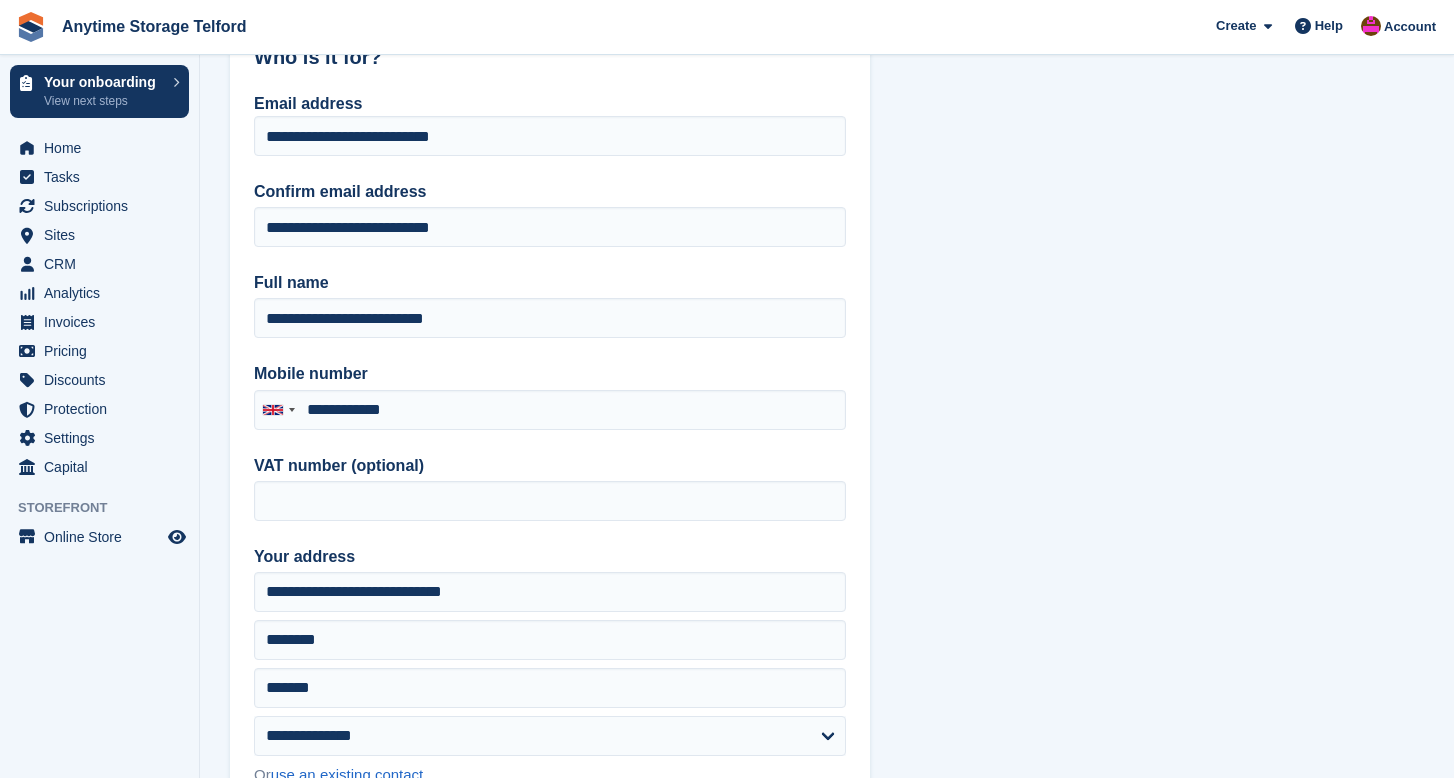 scroll, scrollTop: 141, scrollLeft: 0, axis: vertical 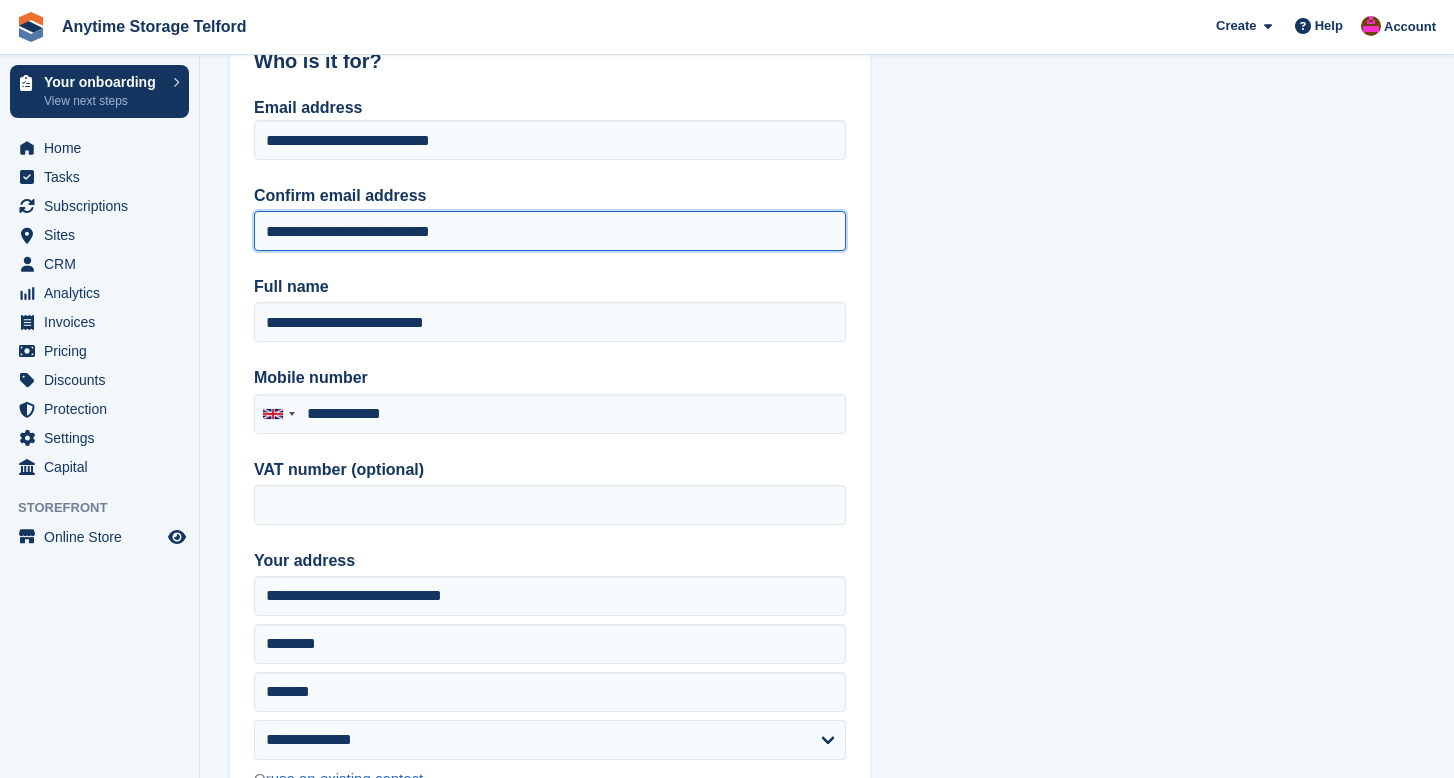 drag, startPoint x: 507, startPoint y: 235, endPoint x: 302, endPoint y: 218, distance: 205.70367 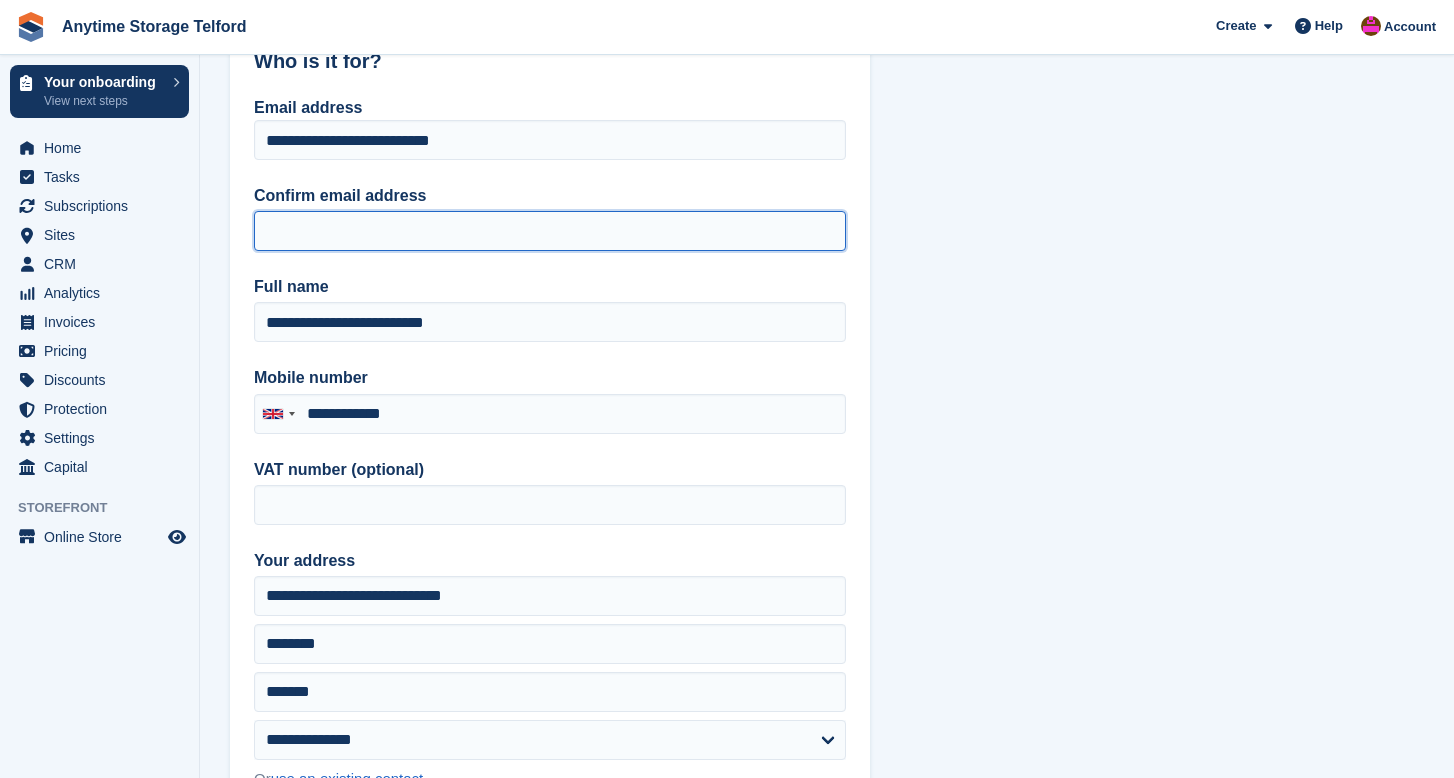 paste on "**********" 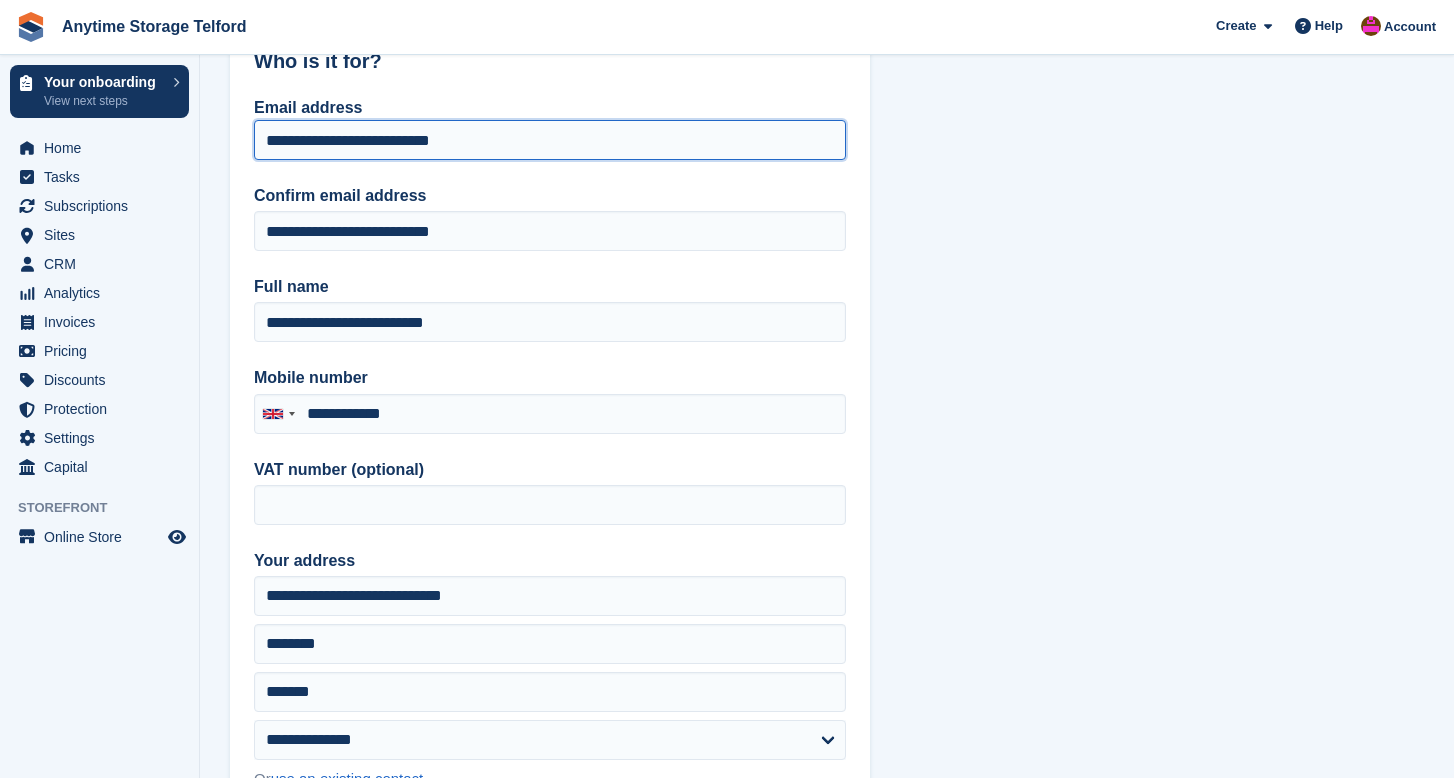 drag, startPoint x: 518, startPoint y: 141, endPoint x: 234, endPoint y: 159, distance: 284.56985 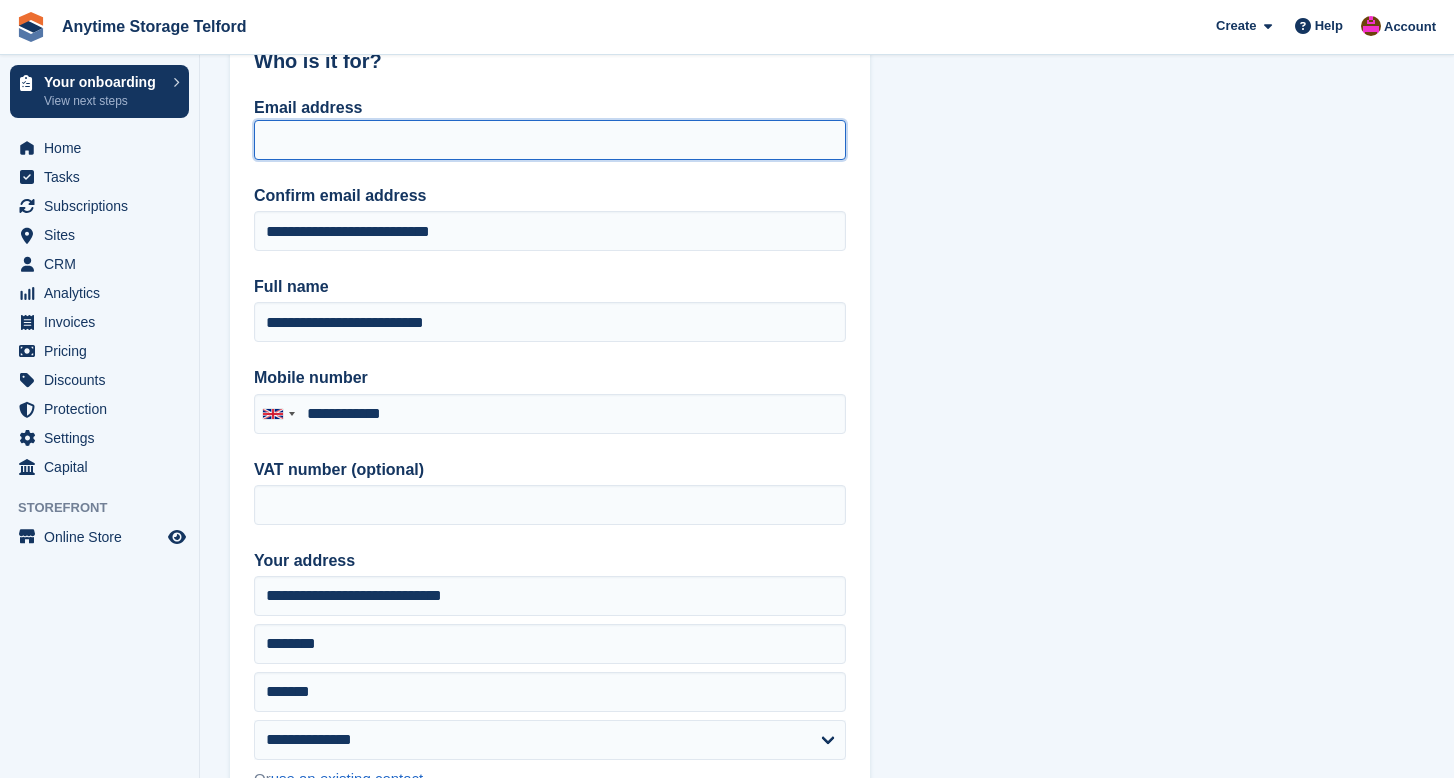 paste on "**********" 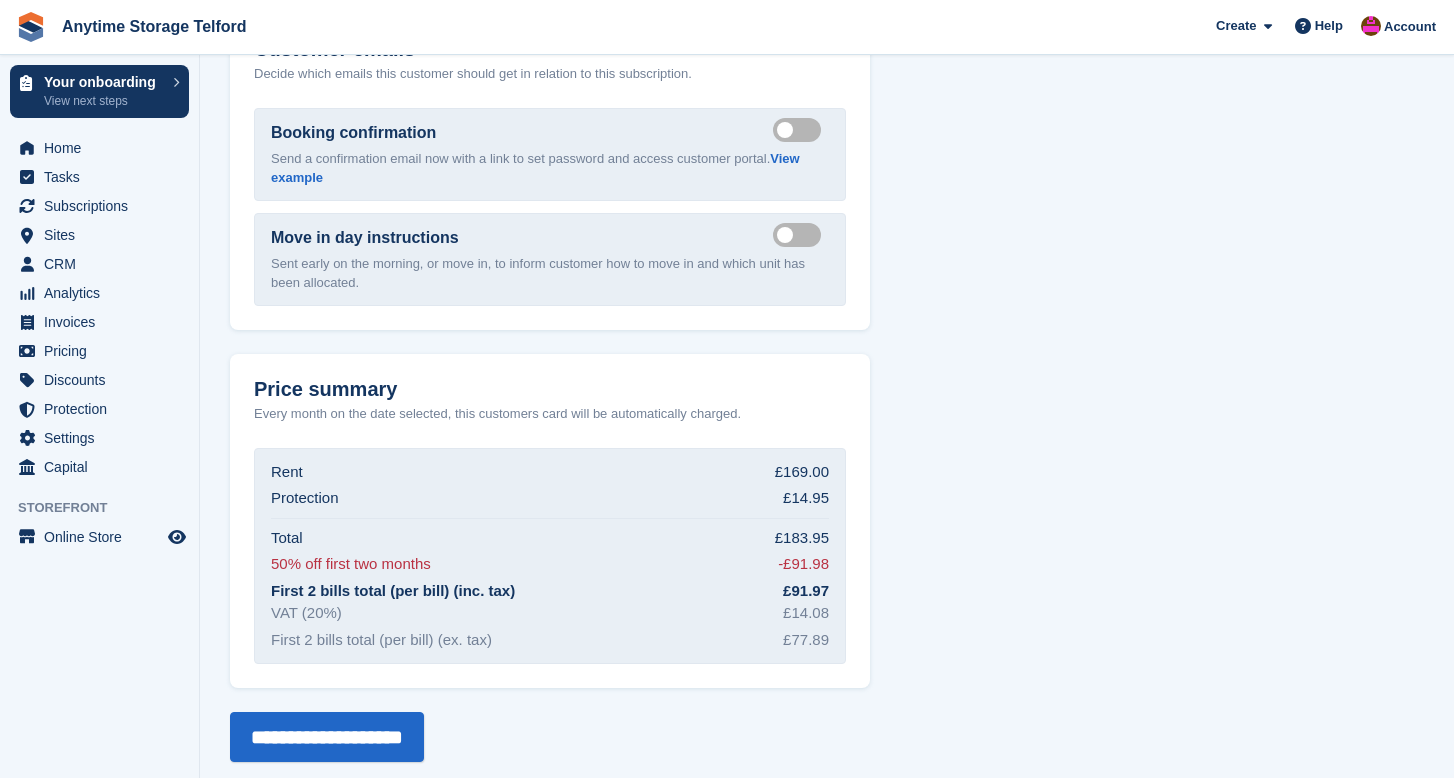scroll, scrollTop: 2735, scrollLeft: 0, axis: vertical 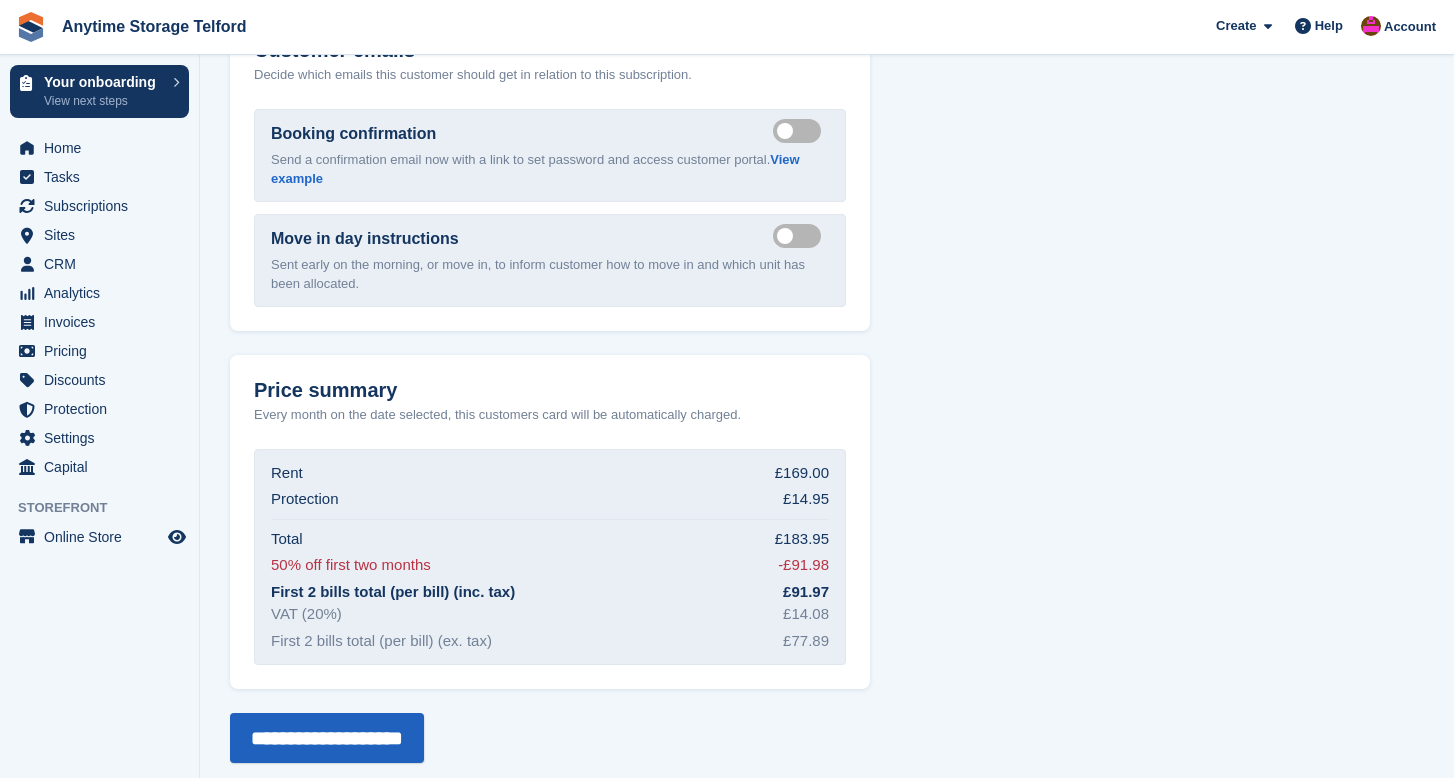 click on "**********" at bounding box center [327, 738] 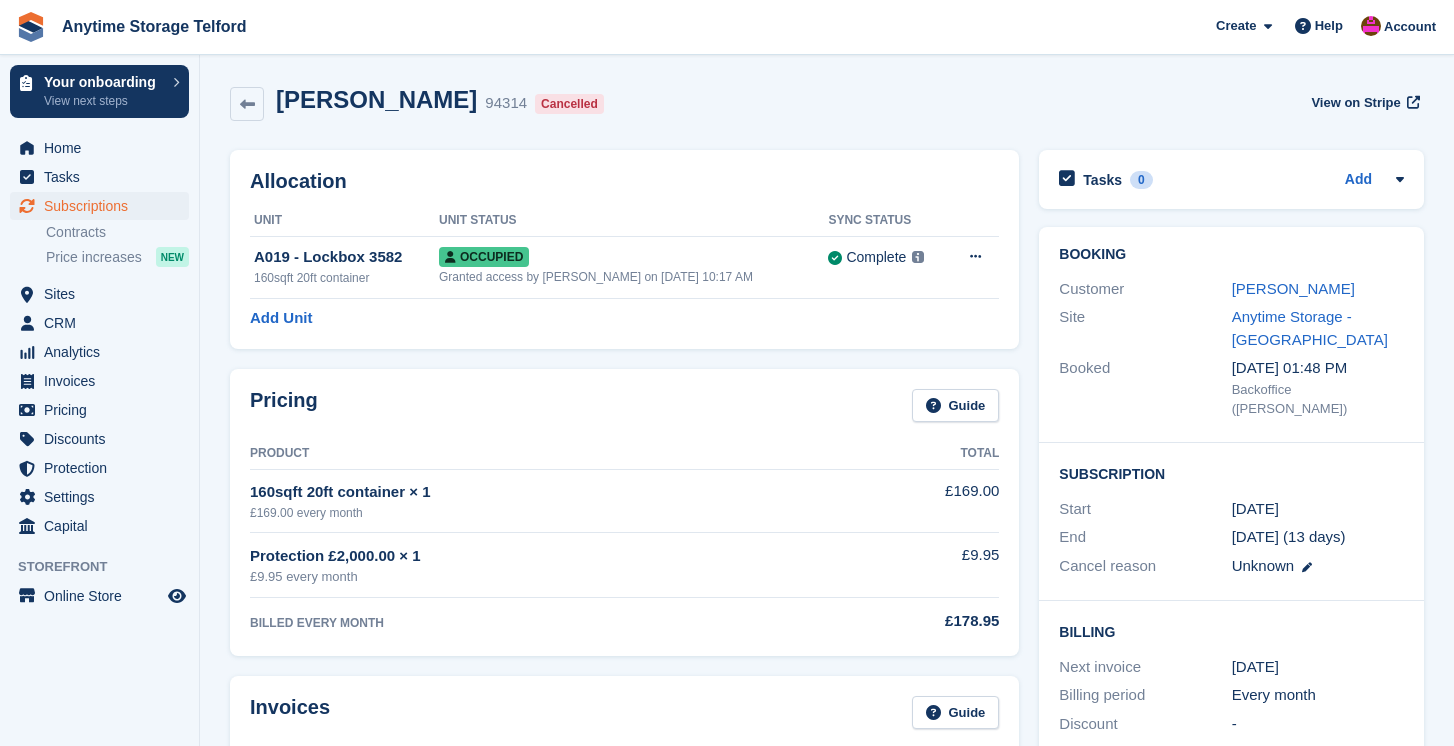 scroll, scrollTop: 0, scrollLeft: 0, axis: both 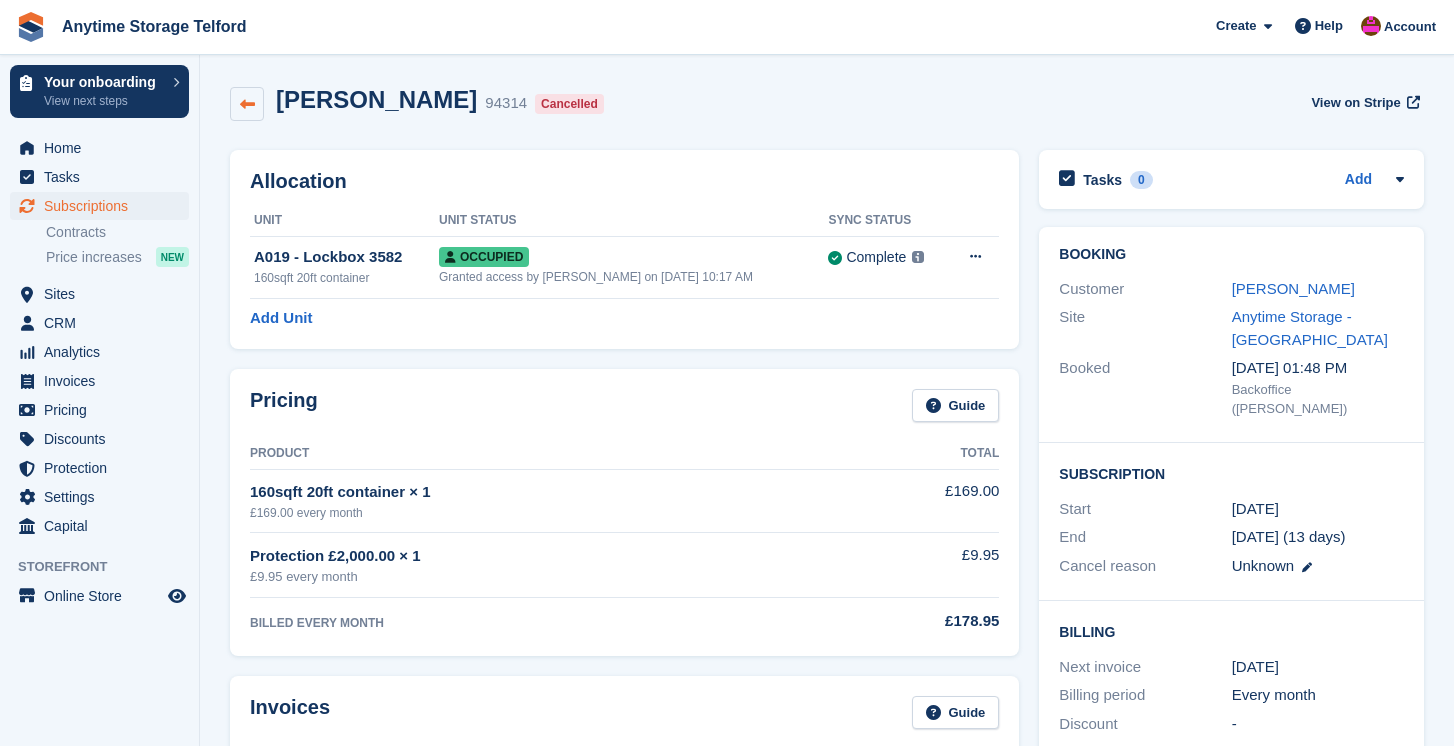 click at bounding box center (247, 104) 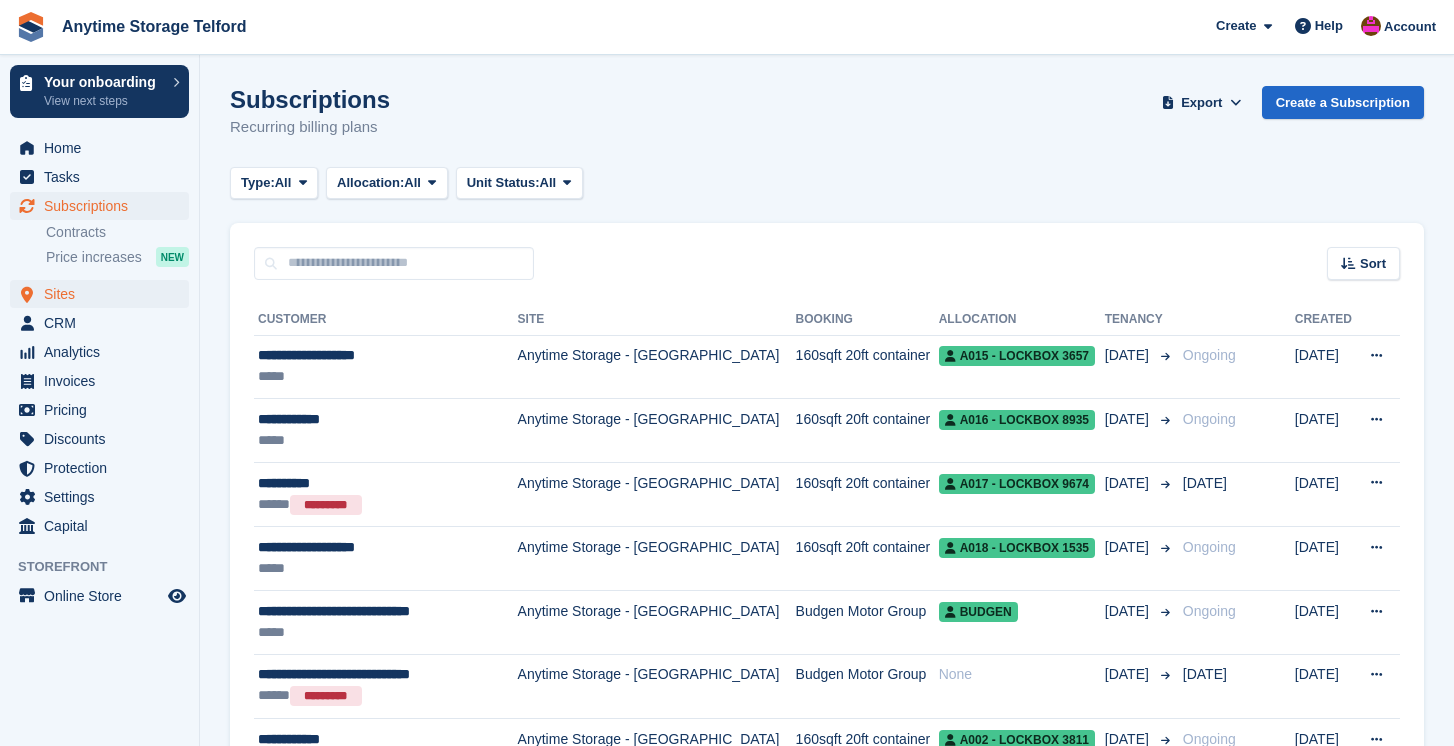click on "Sites" at bounding box center [104, 294] 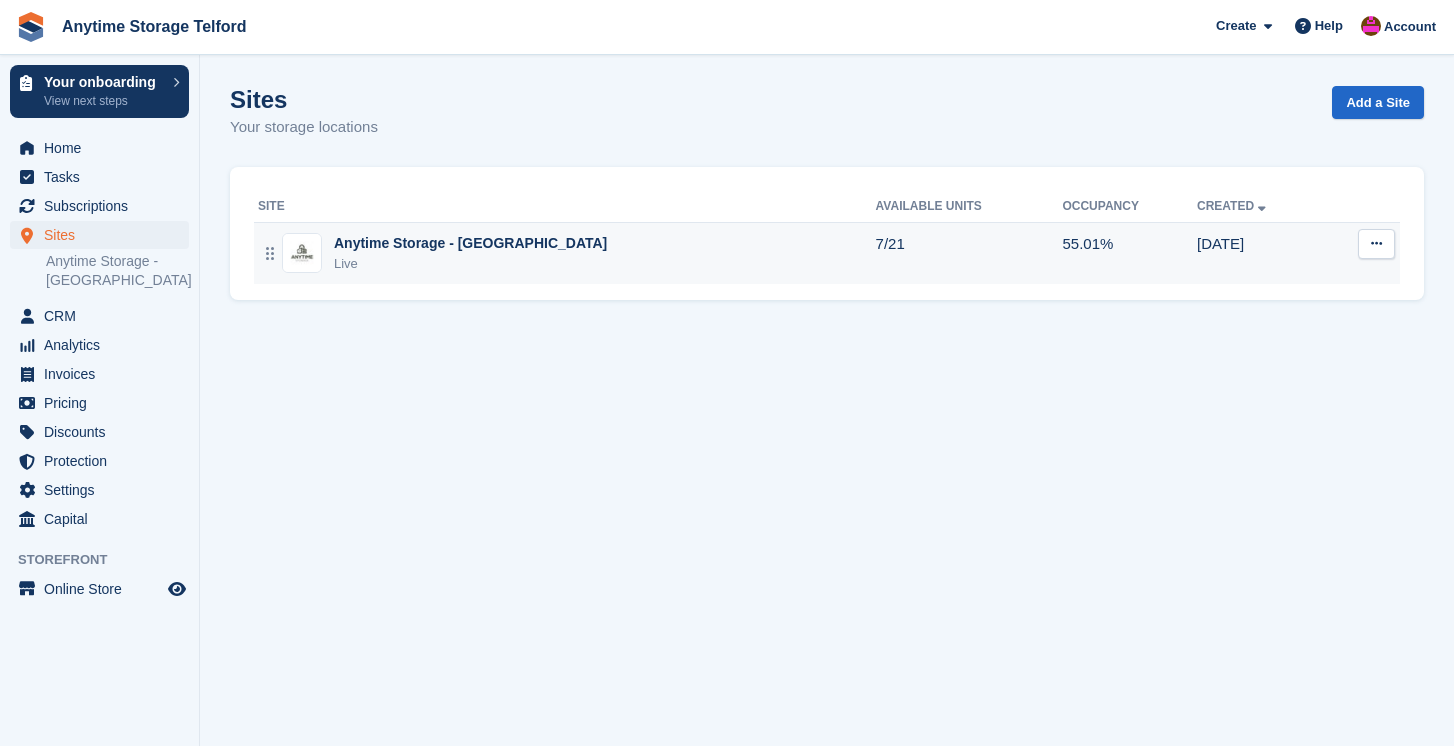 click on "Anytime Storage - [GEOGRAPHIC_DATA]" at bounding box center [470, 243] 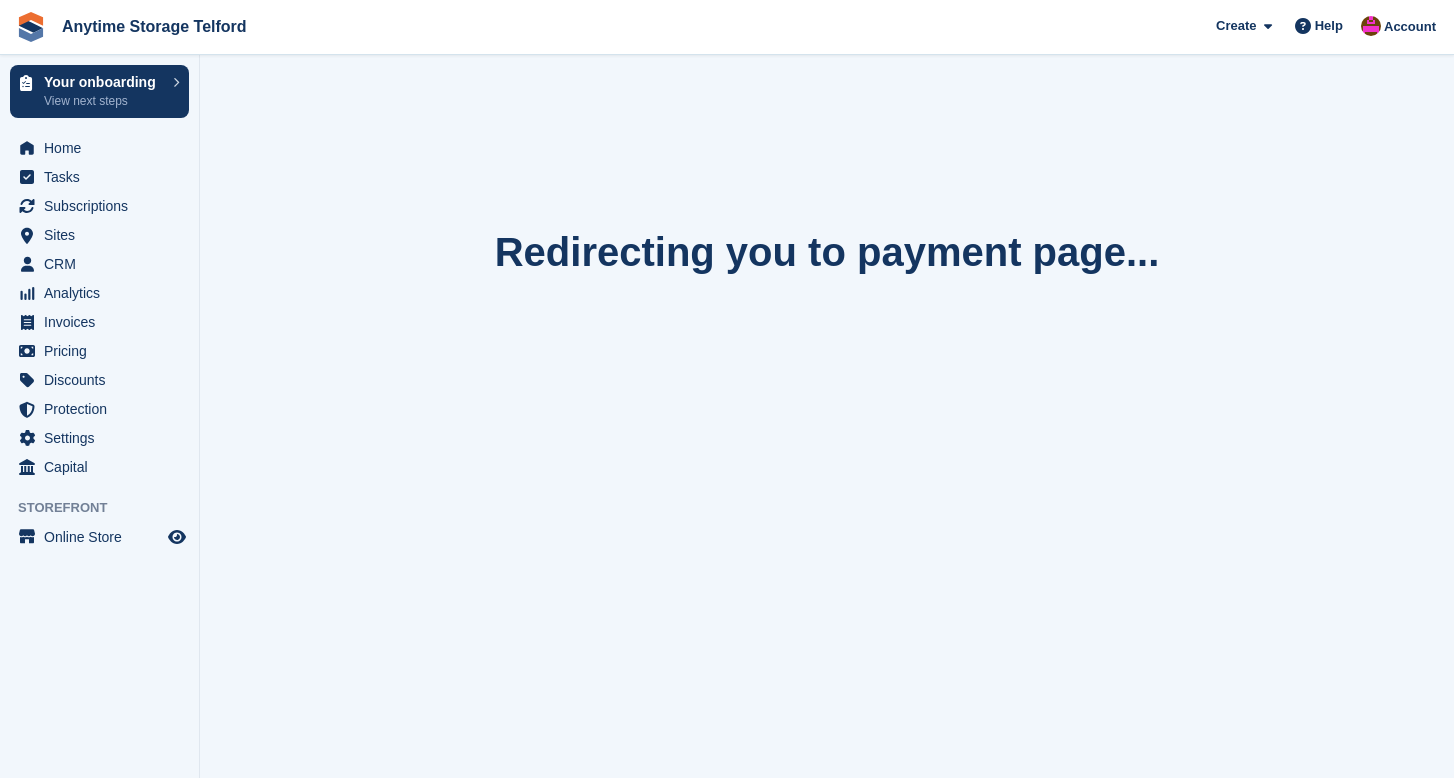 scroll, scrollTop: 0, scrollLeft: 0, axis: both 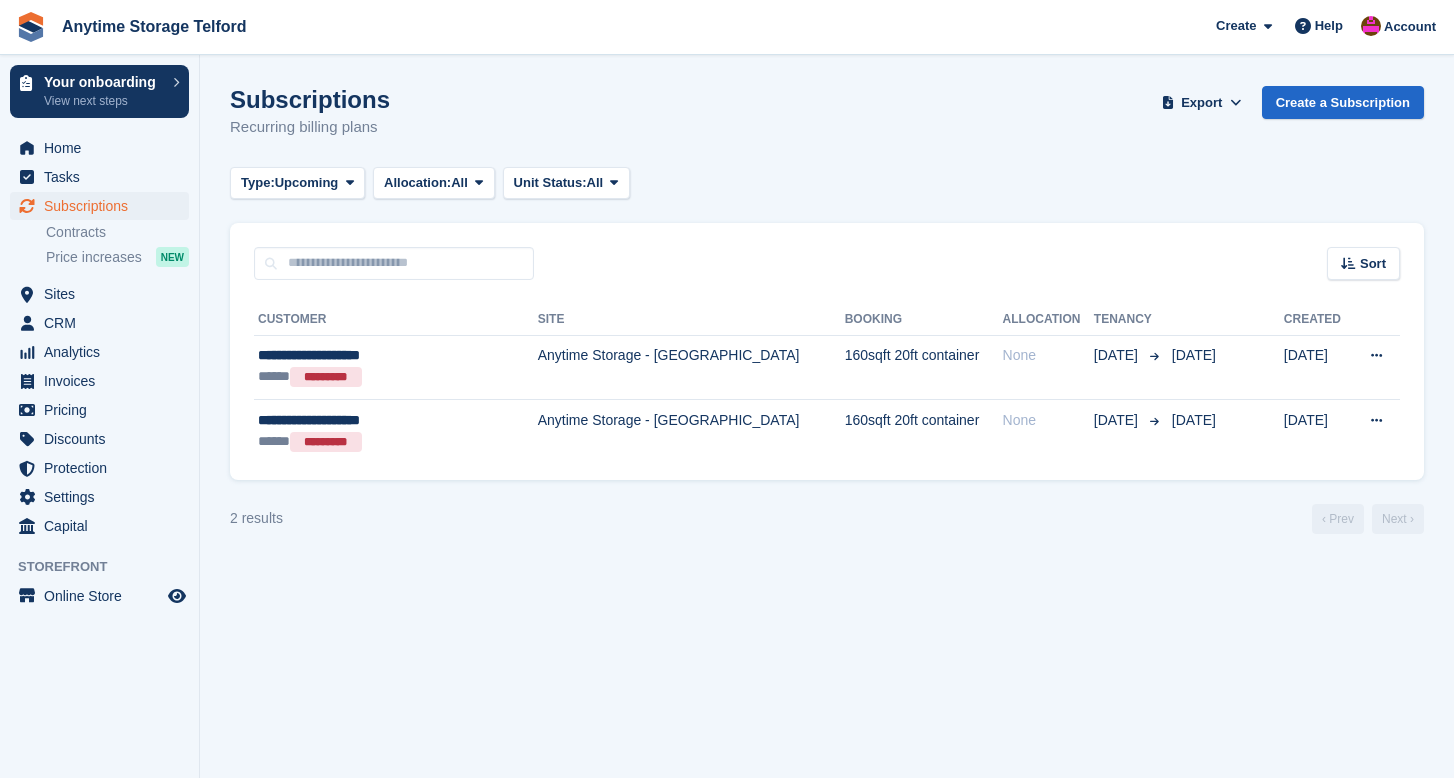 click on "Subscriptions" at bounding box center [104, 206] 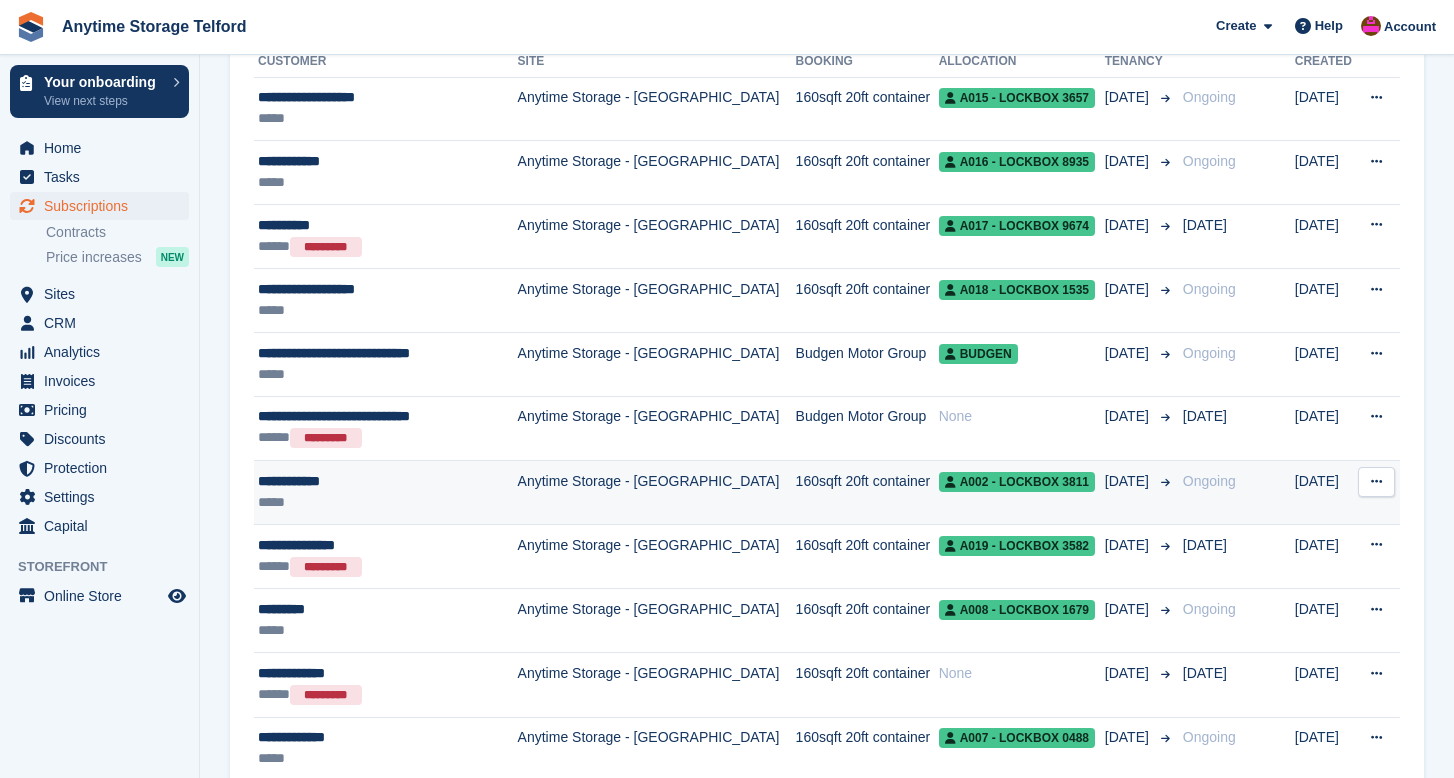 scroll, scrollTop: 261, scrollLeft: 0, axis: vertical 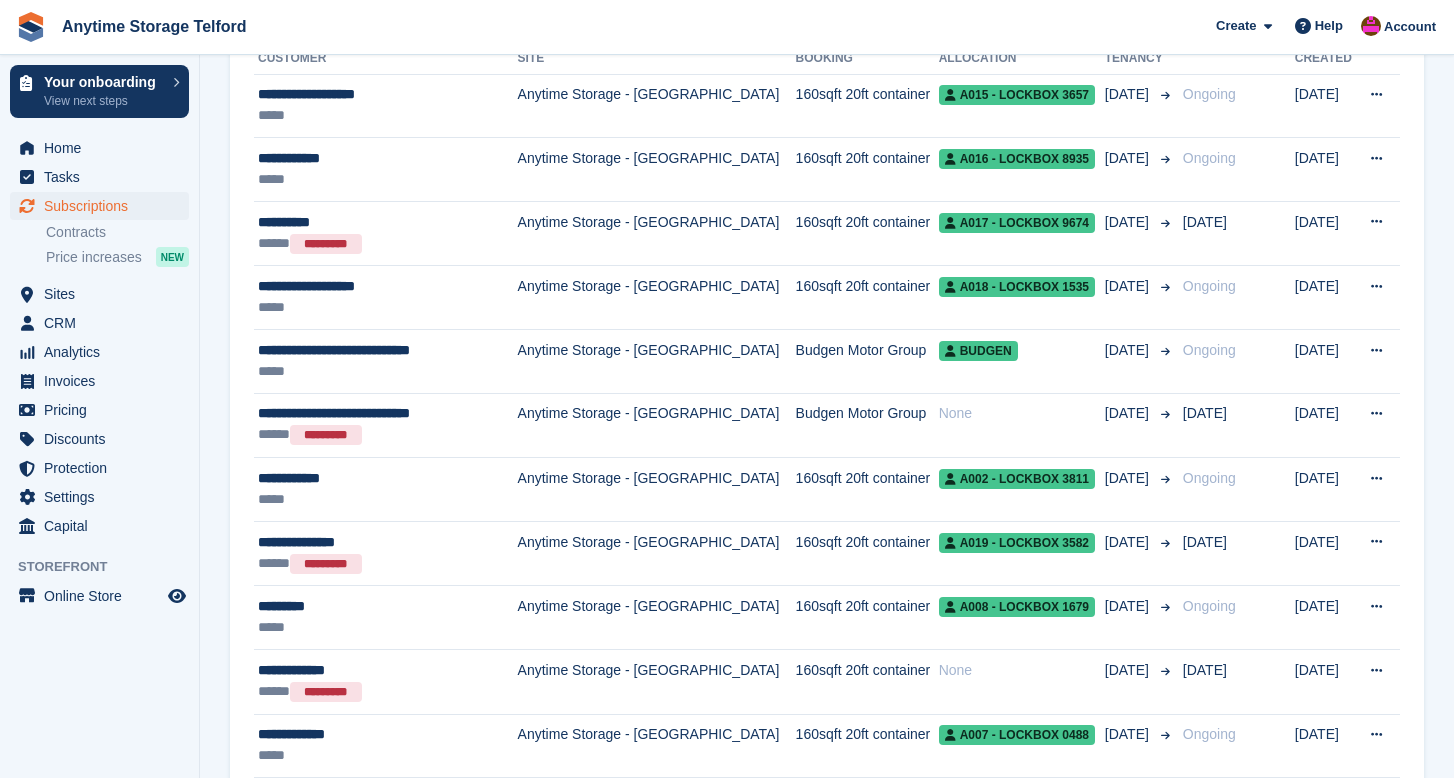 click on "Subscriptions" at bounding box center (104, 206) 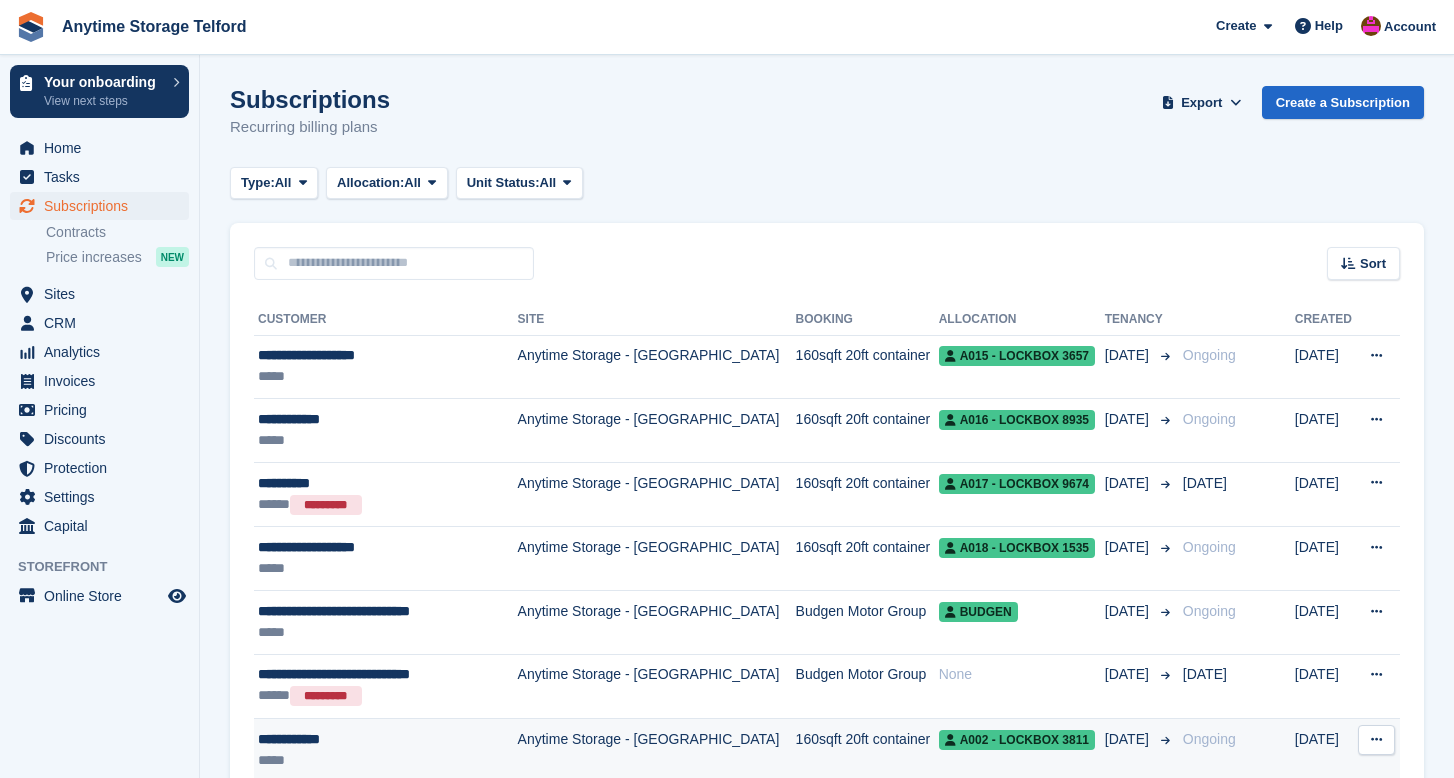 scroll, scrollTop: 0, scrollLeft: 0, axis: both 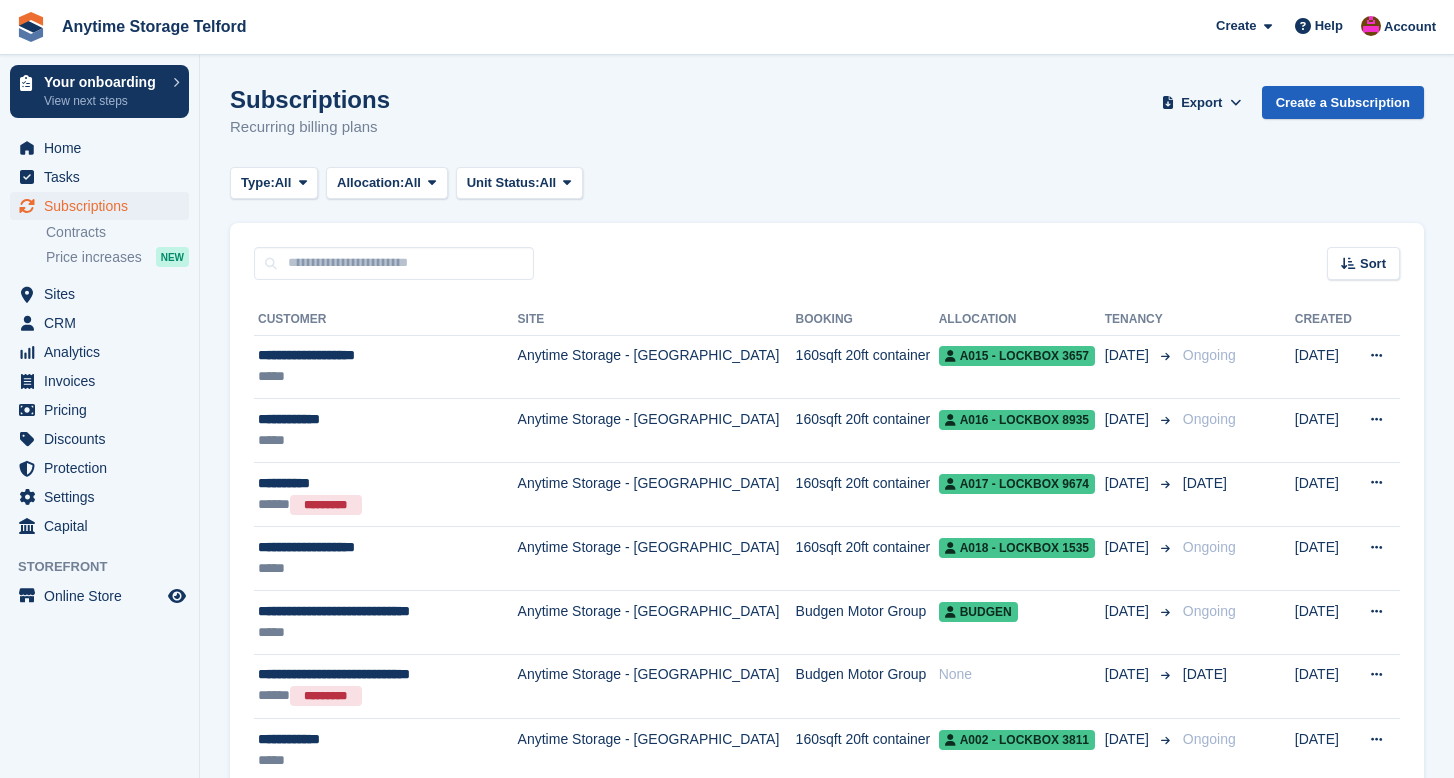 click on "Create a Subscription" at bounding box center (1343, 102) 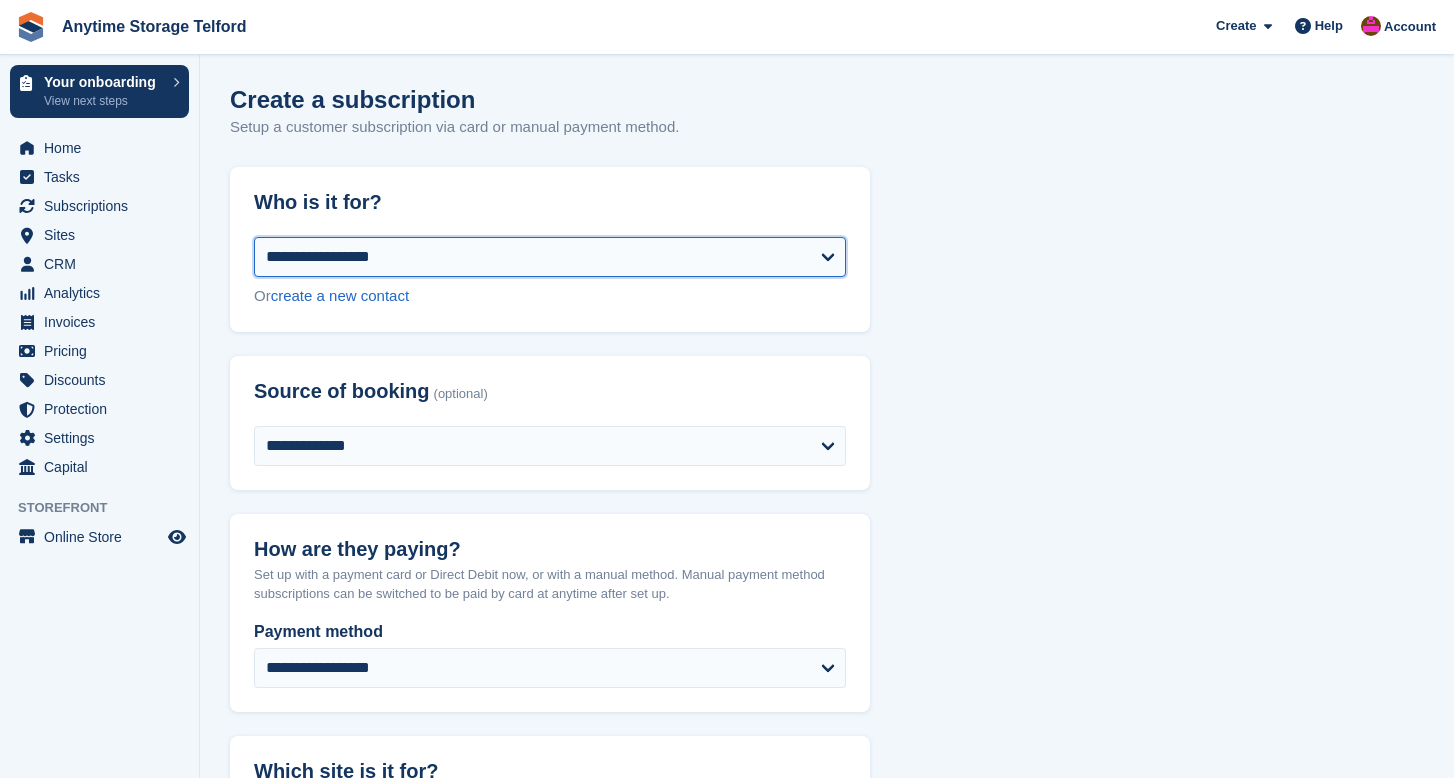 select on "******" 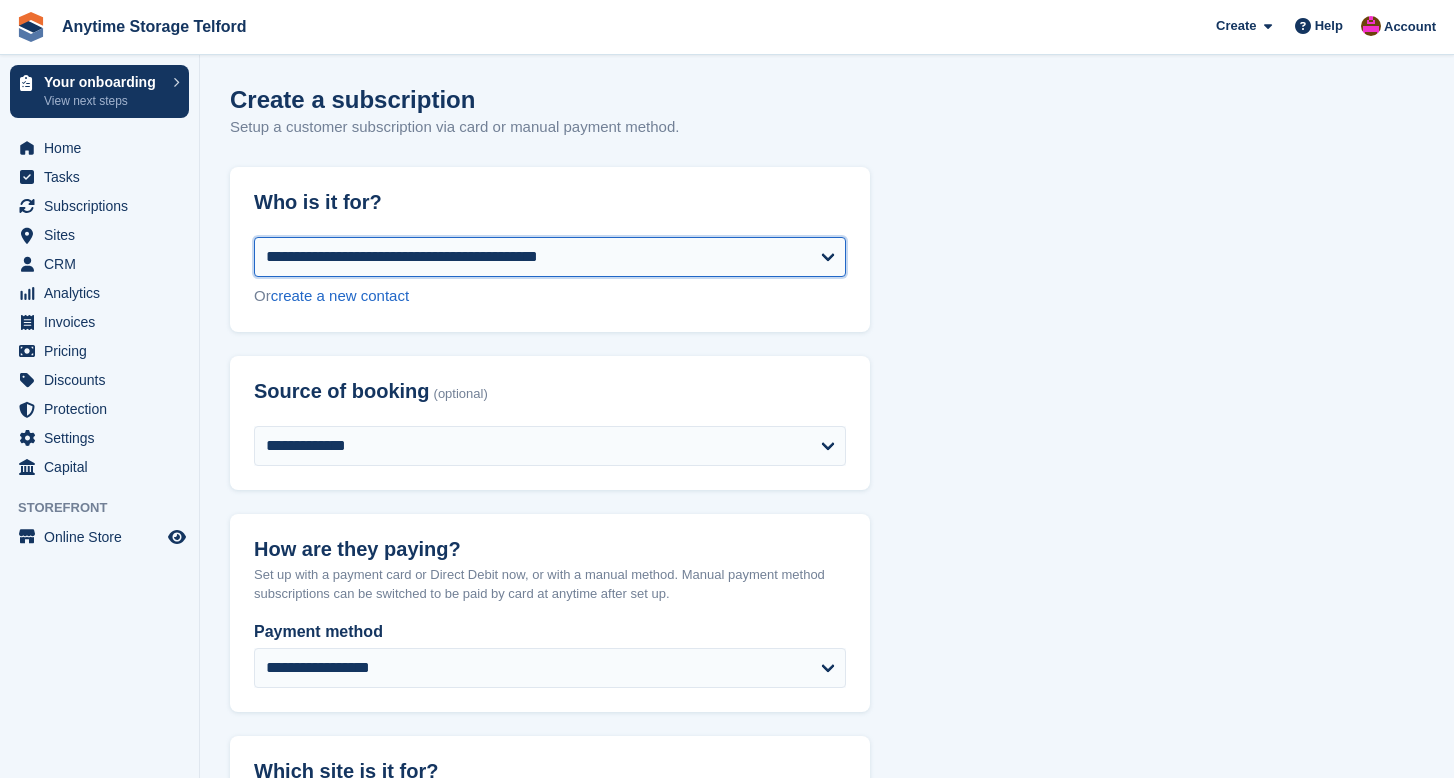 select on "**********" 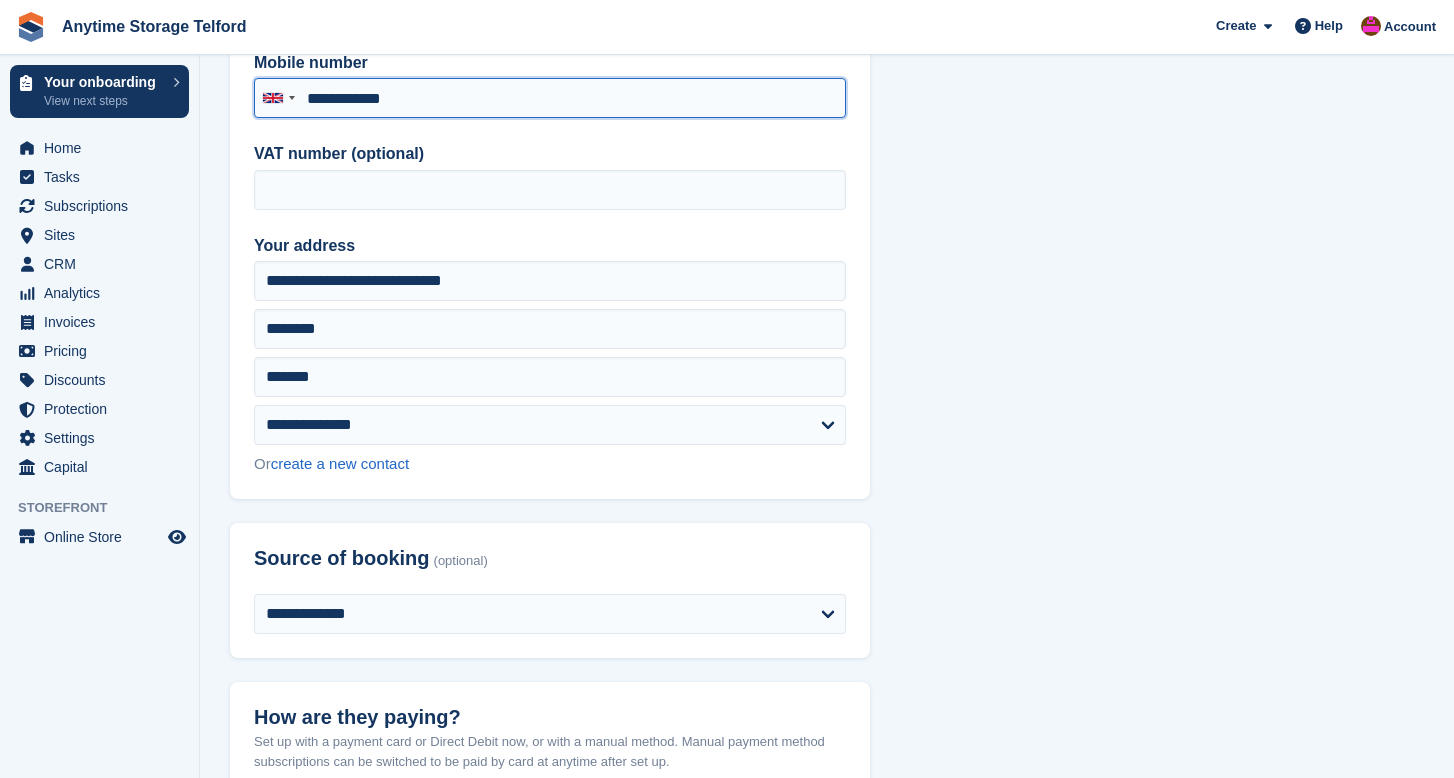 scroll, scrollTop: 342, scrollLeft: 0, axis: vertical 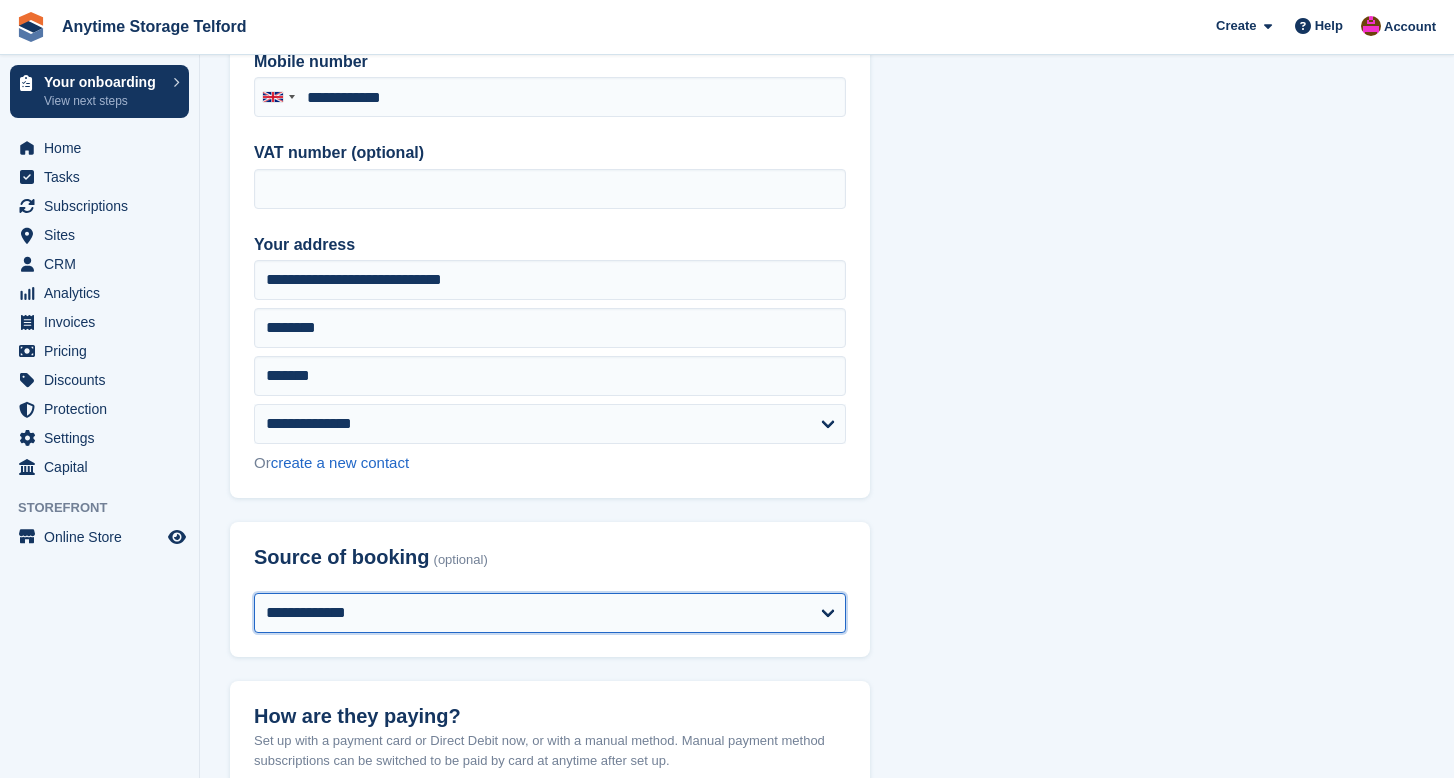 select on "*****" 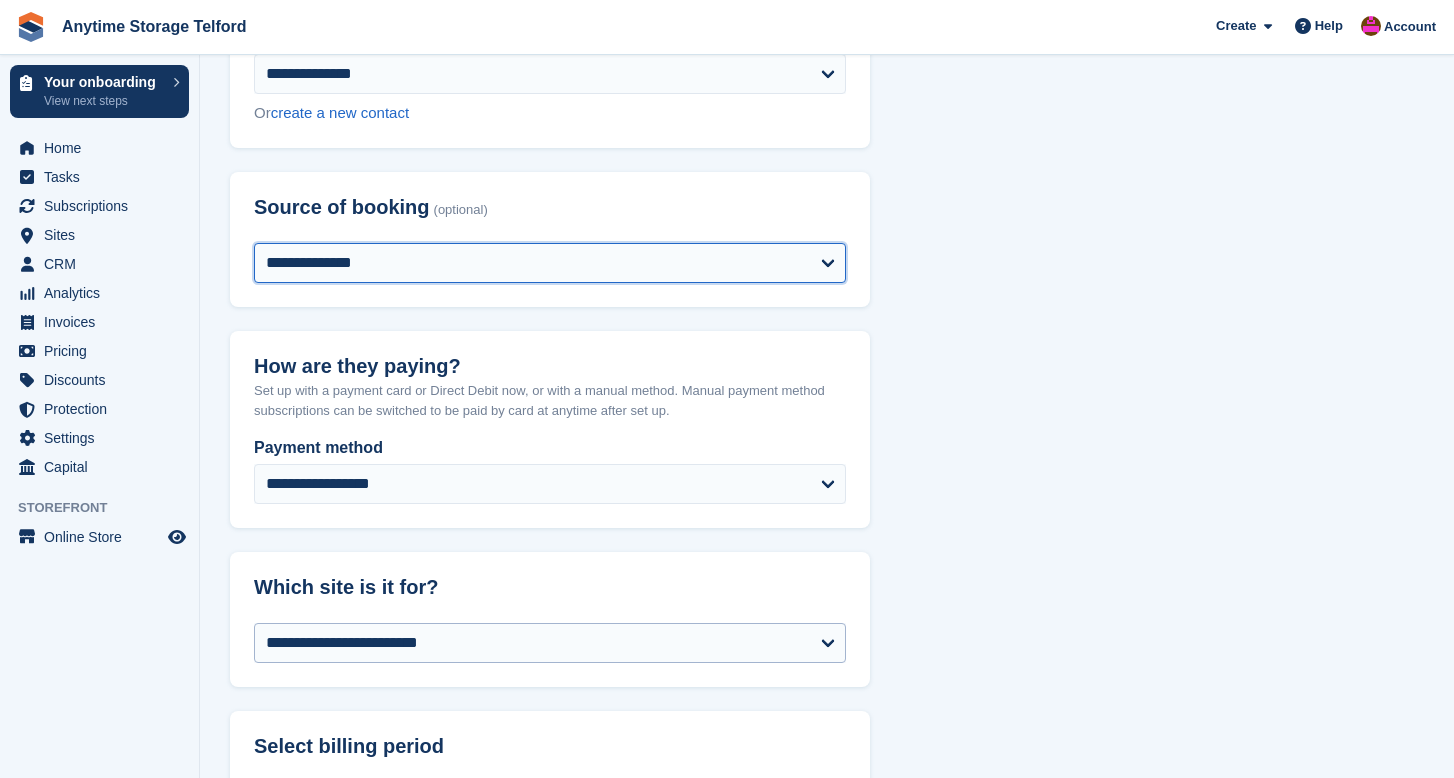 scroll, scrollTop: 709, scrollLeft: 0, axis: vertical 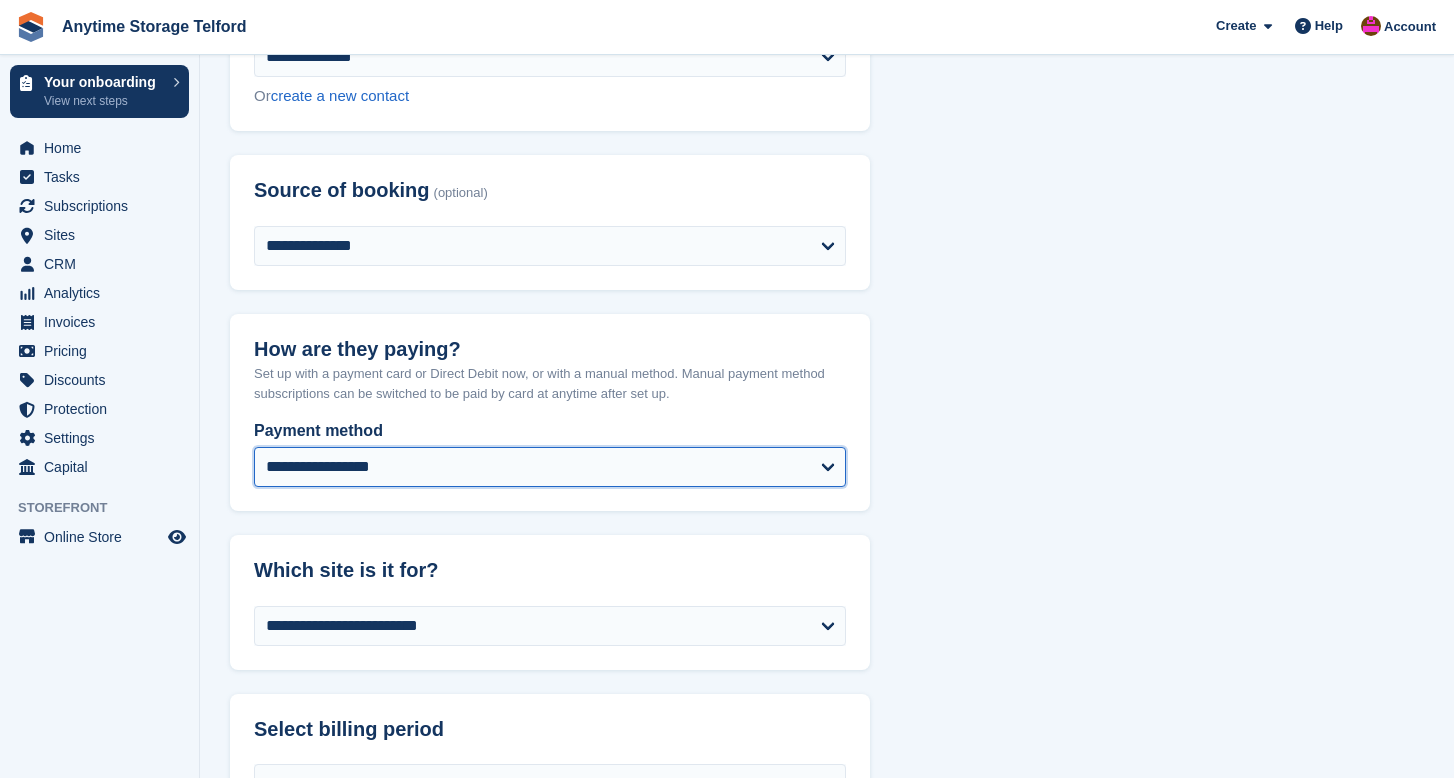 select on "*****" 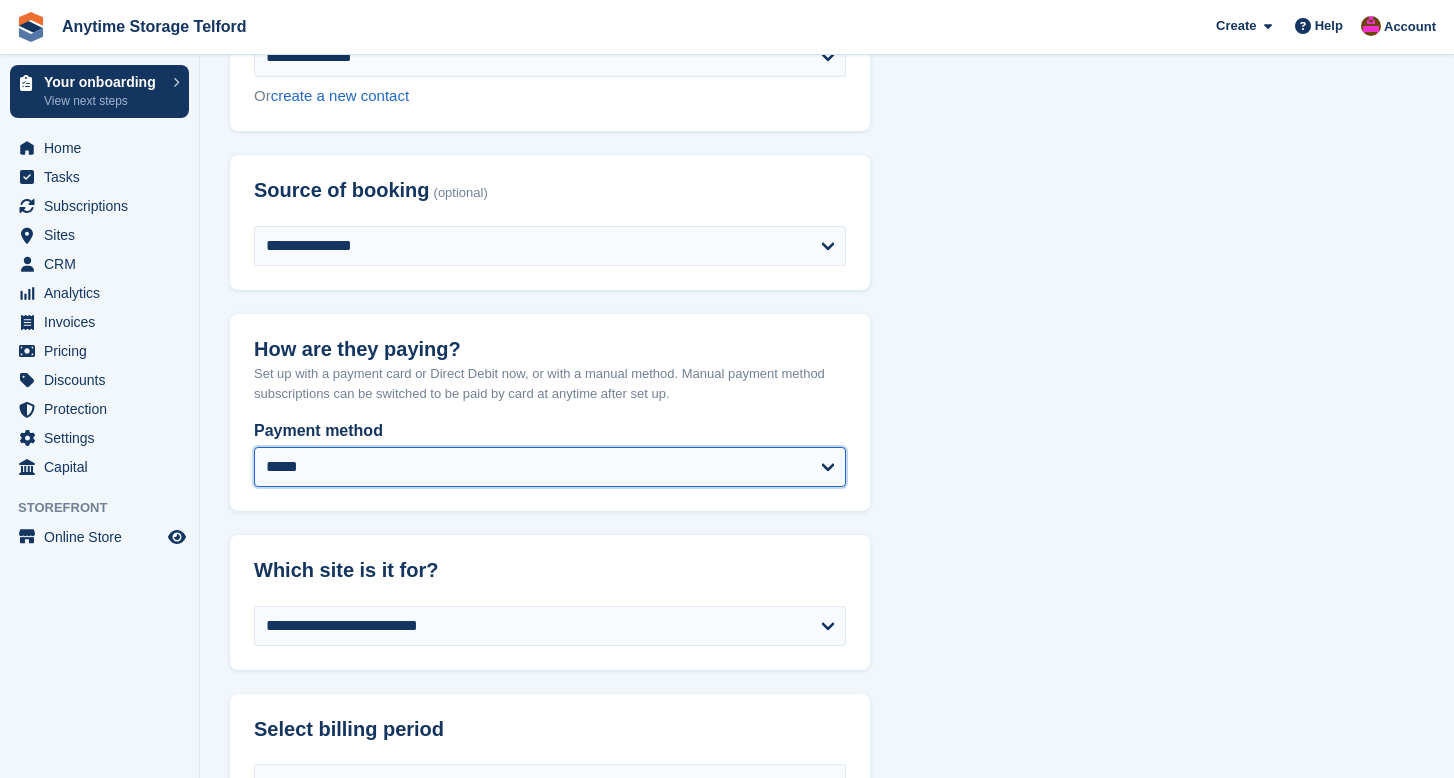 select on "******" 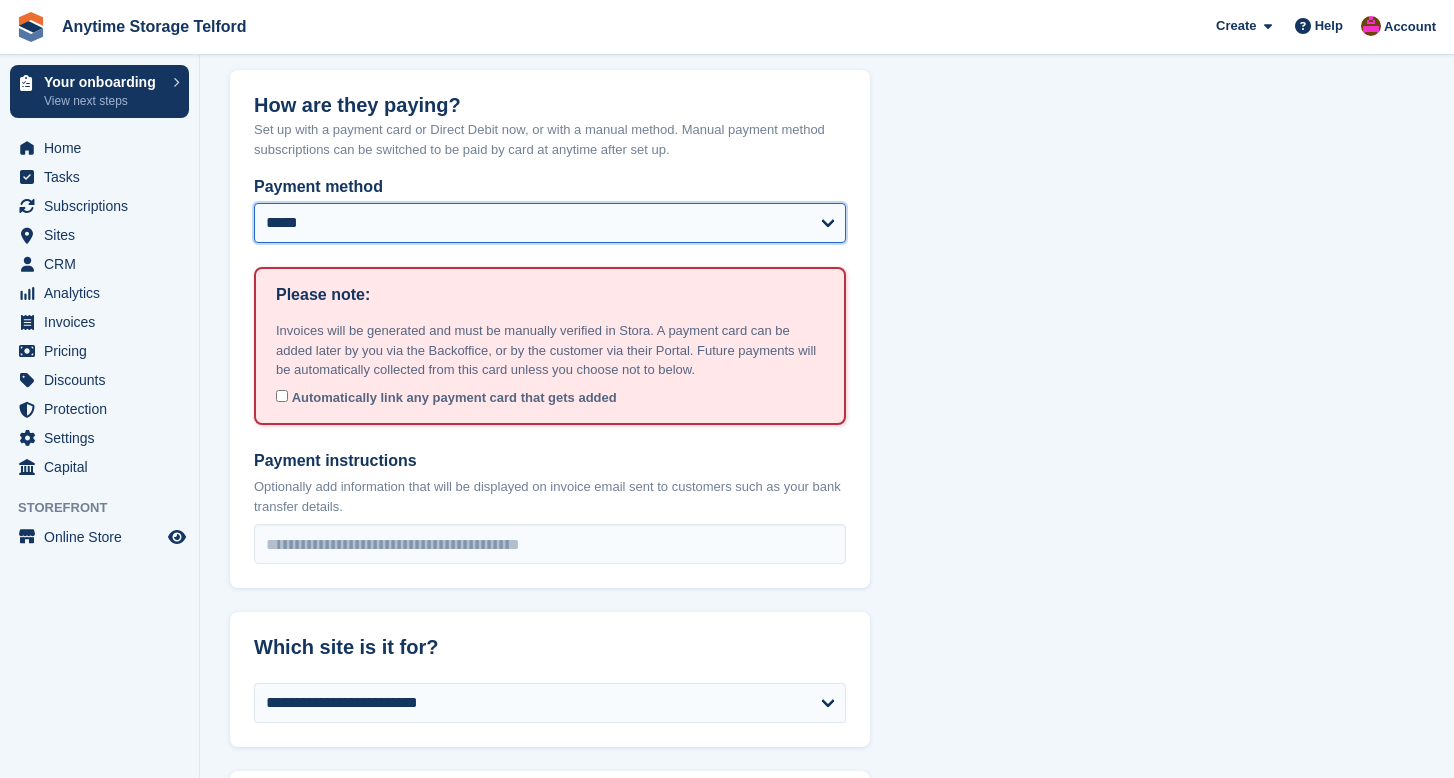 scroll, scrollTop: 1008, scrollLeft: 0, axis: vertical 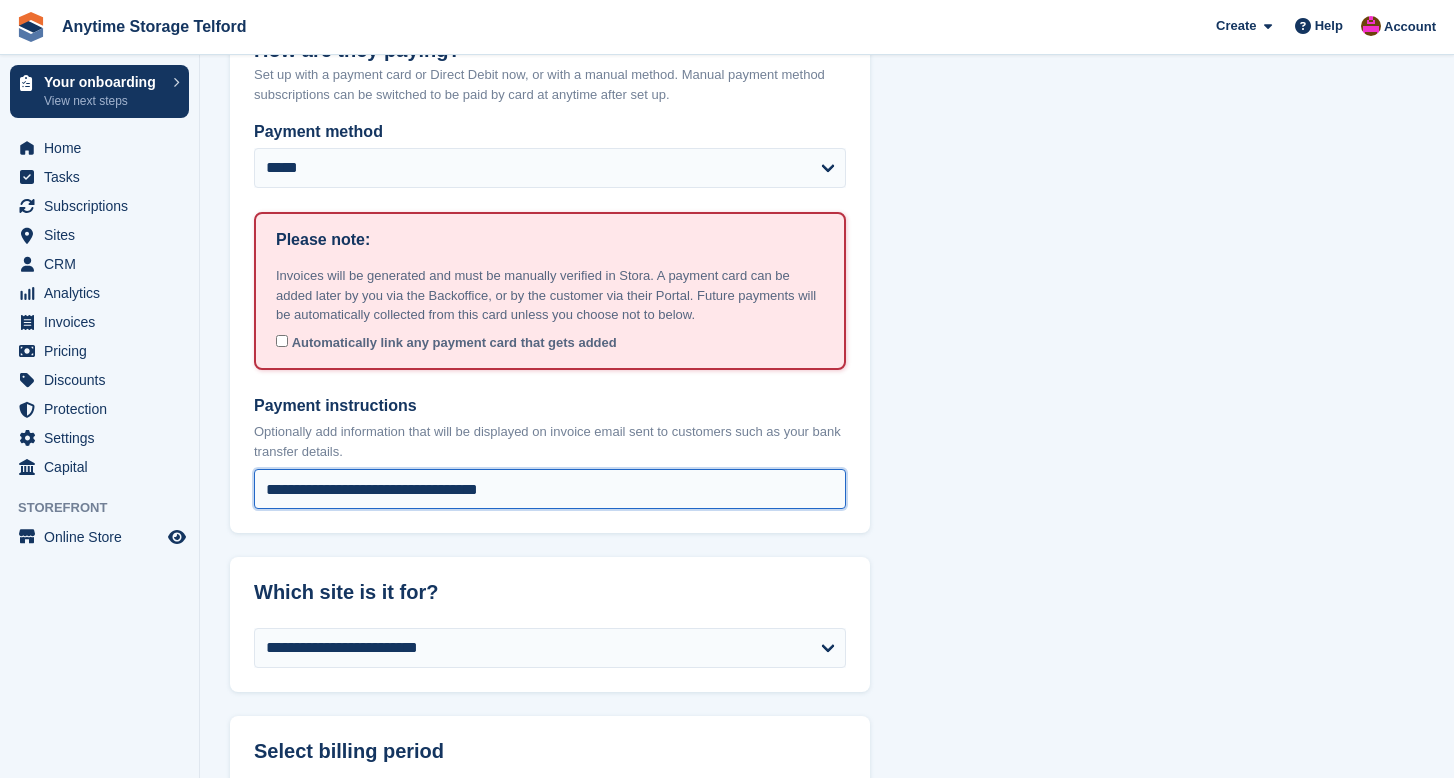 type on "**********" 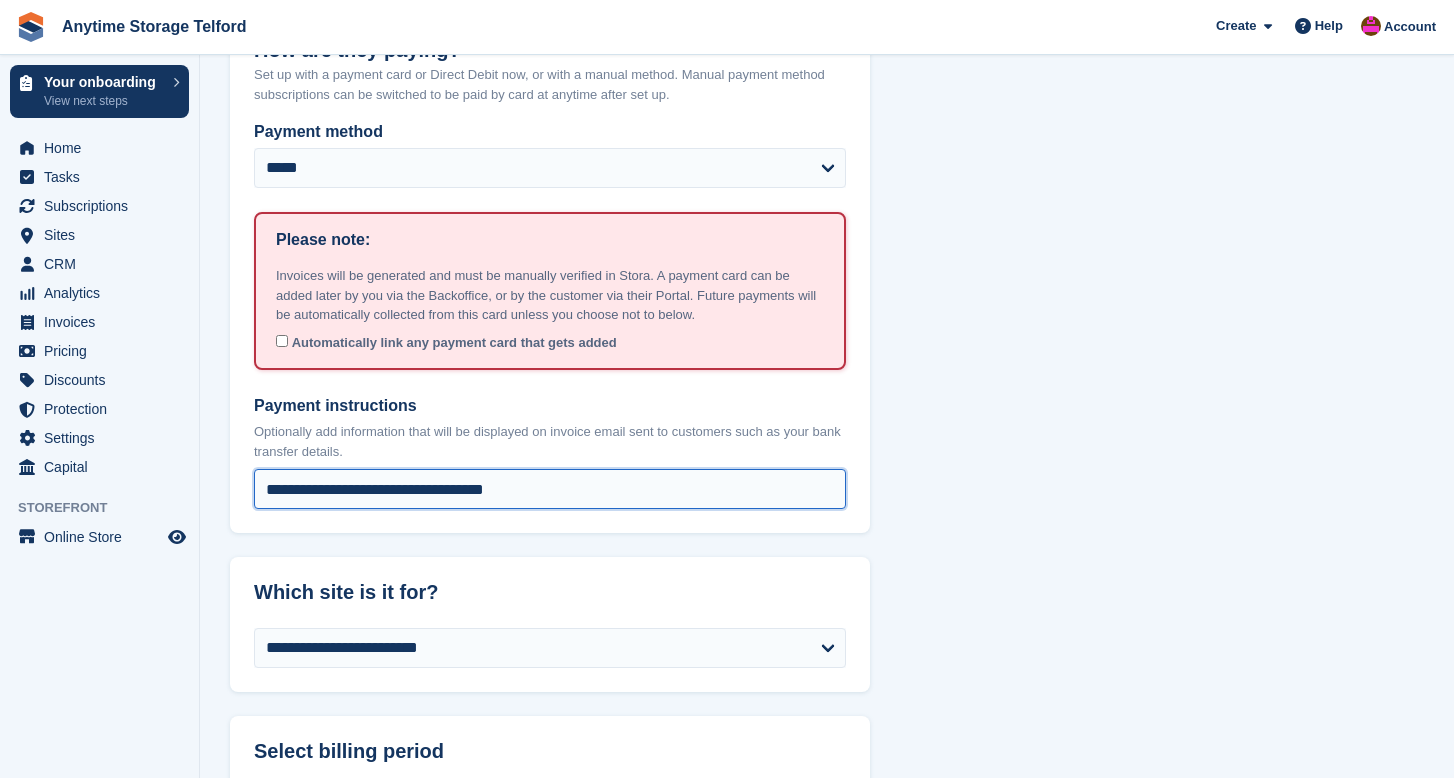 drag, startPoint x: 565, startPoint y: 488, endPoint x: 236, endPoint y: 486, distance: 329.00607 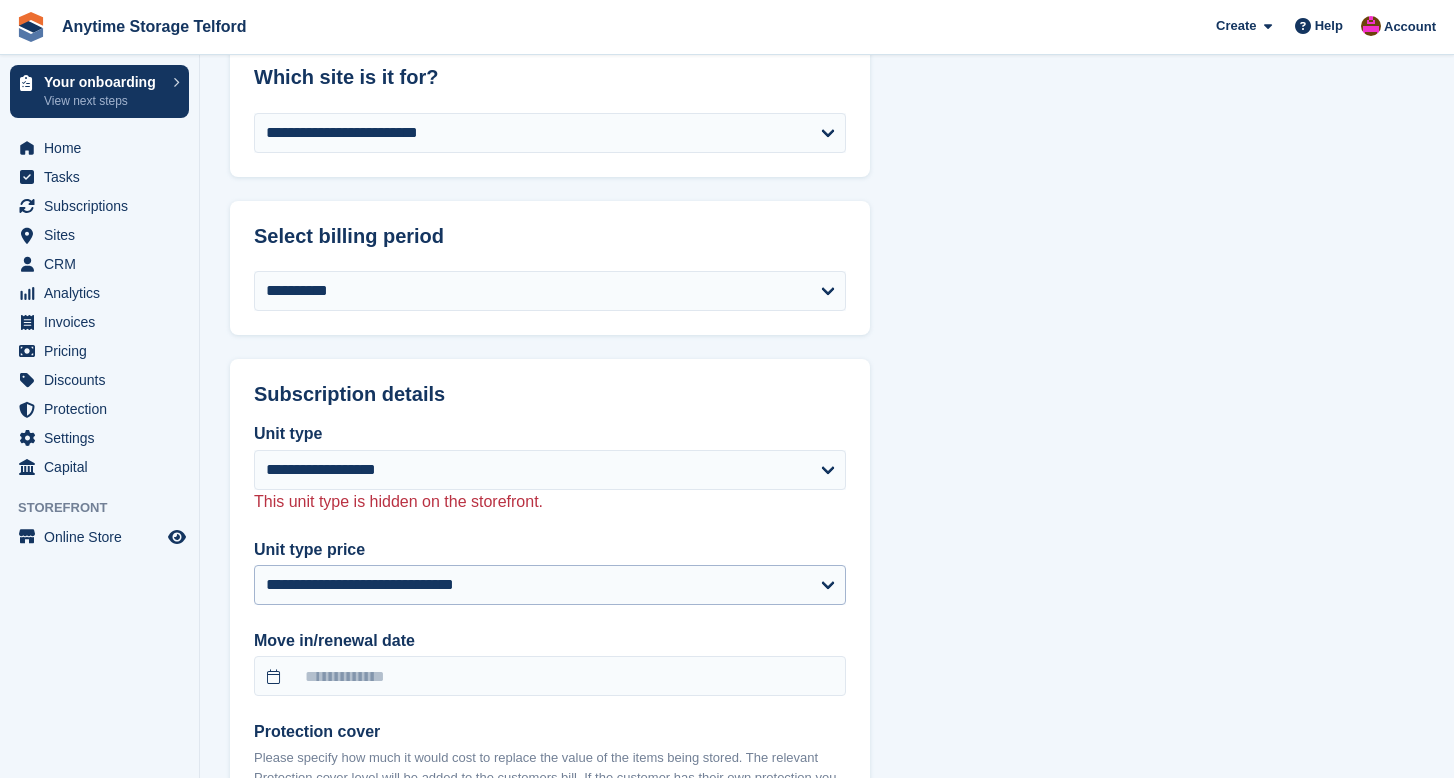 scroll, scrollTop: 1531, scrollLeft: 0, axis: vertical 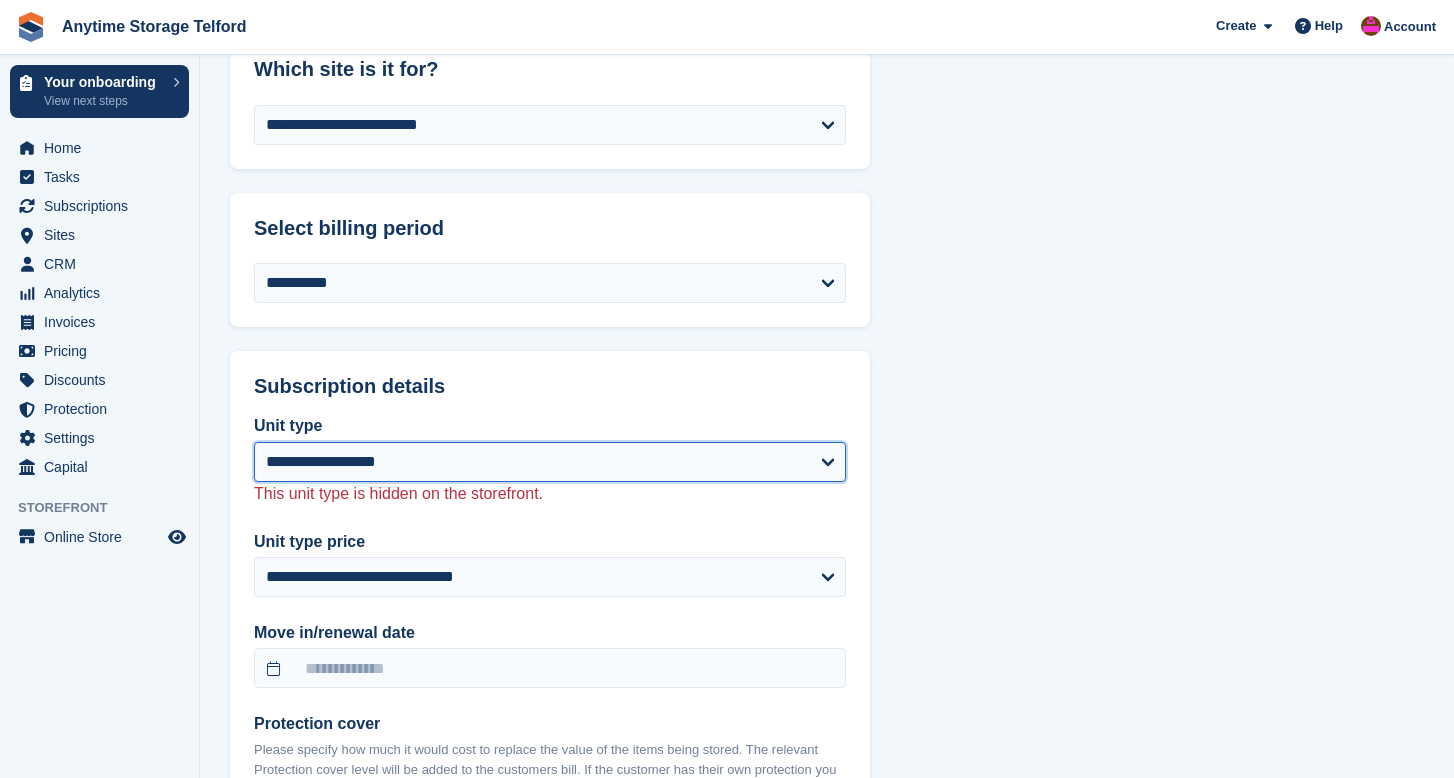 select on "*****" 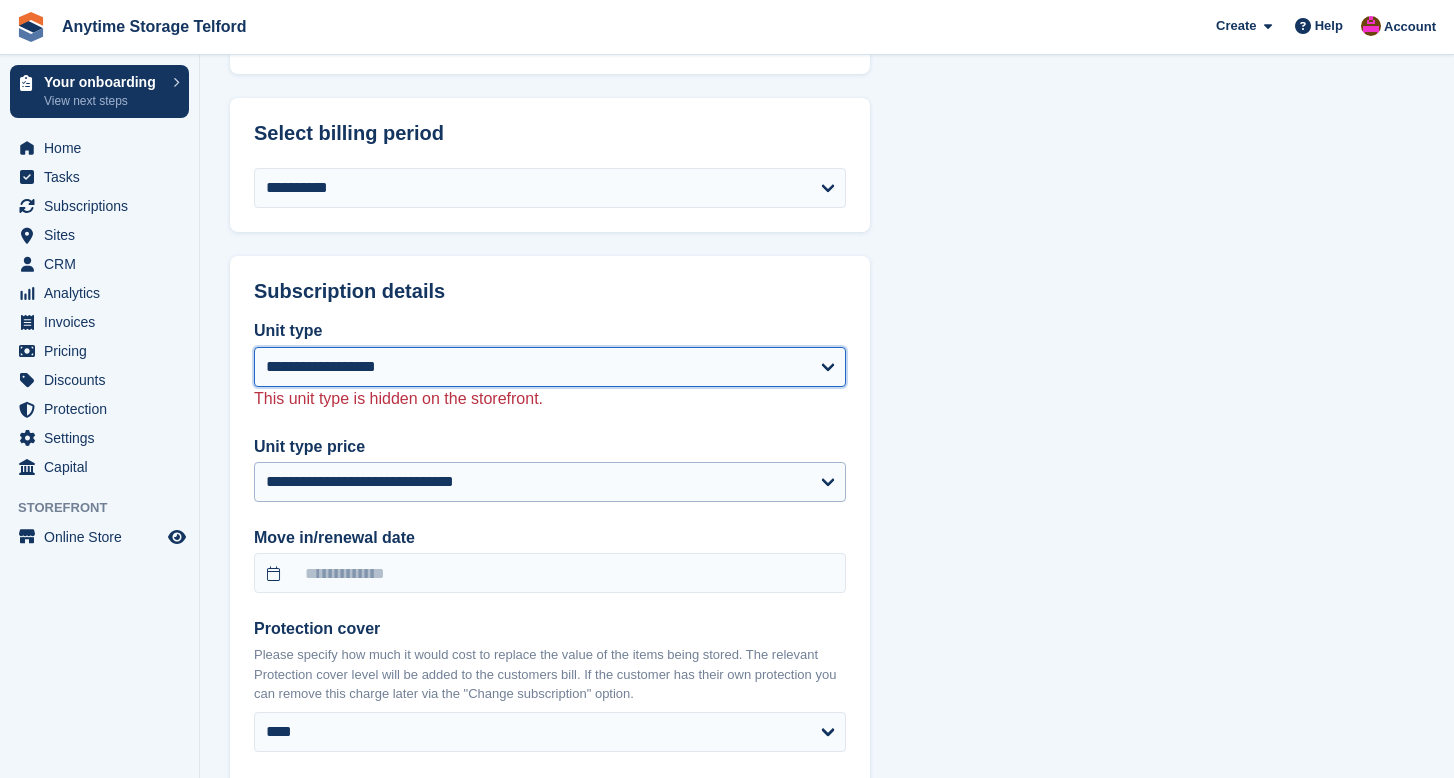 scroll, scrollTop: 1630, scrollLeft: 0, axis: vertical 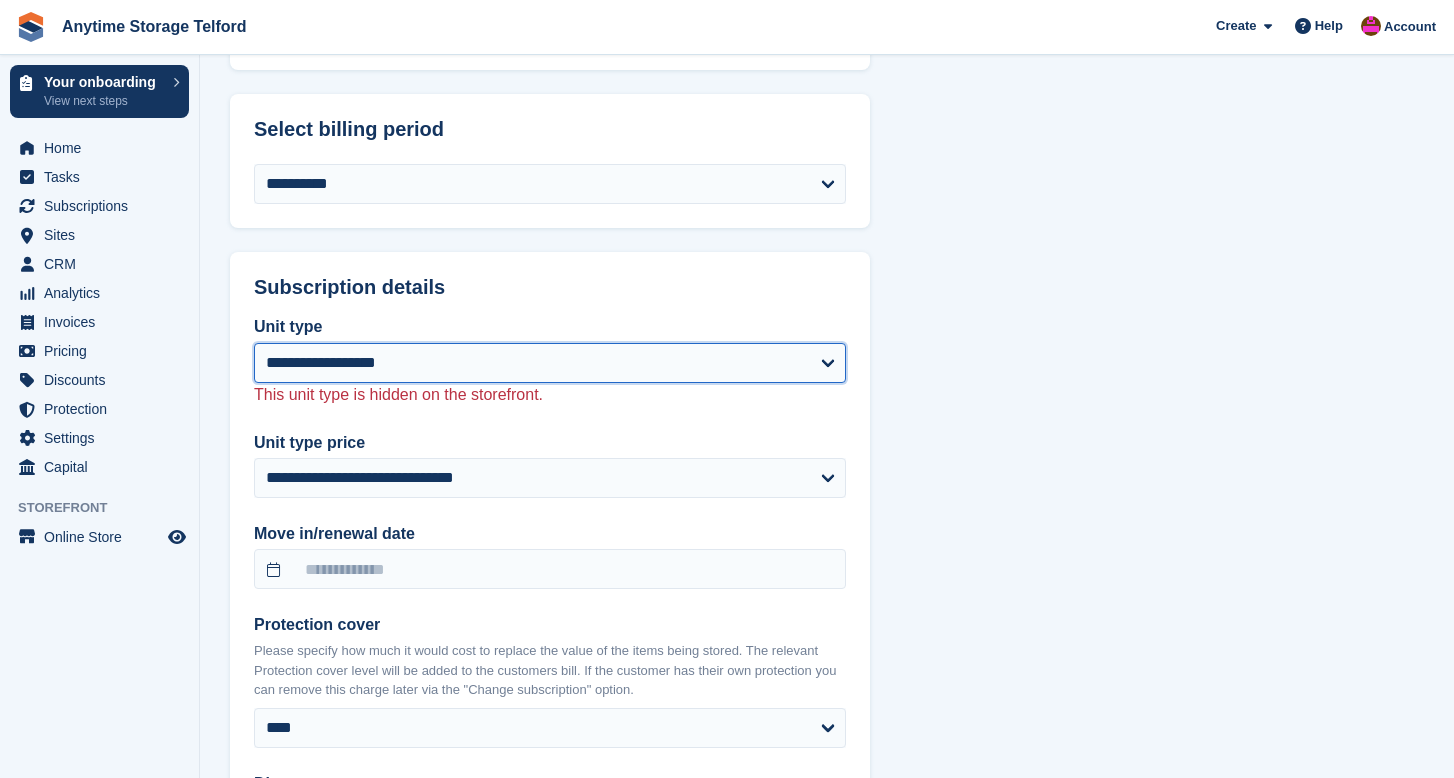 select on "******" 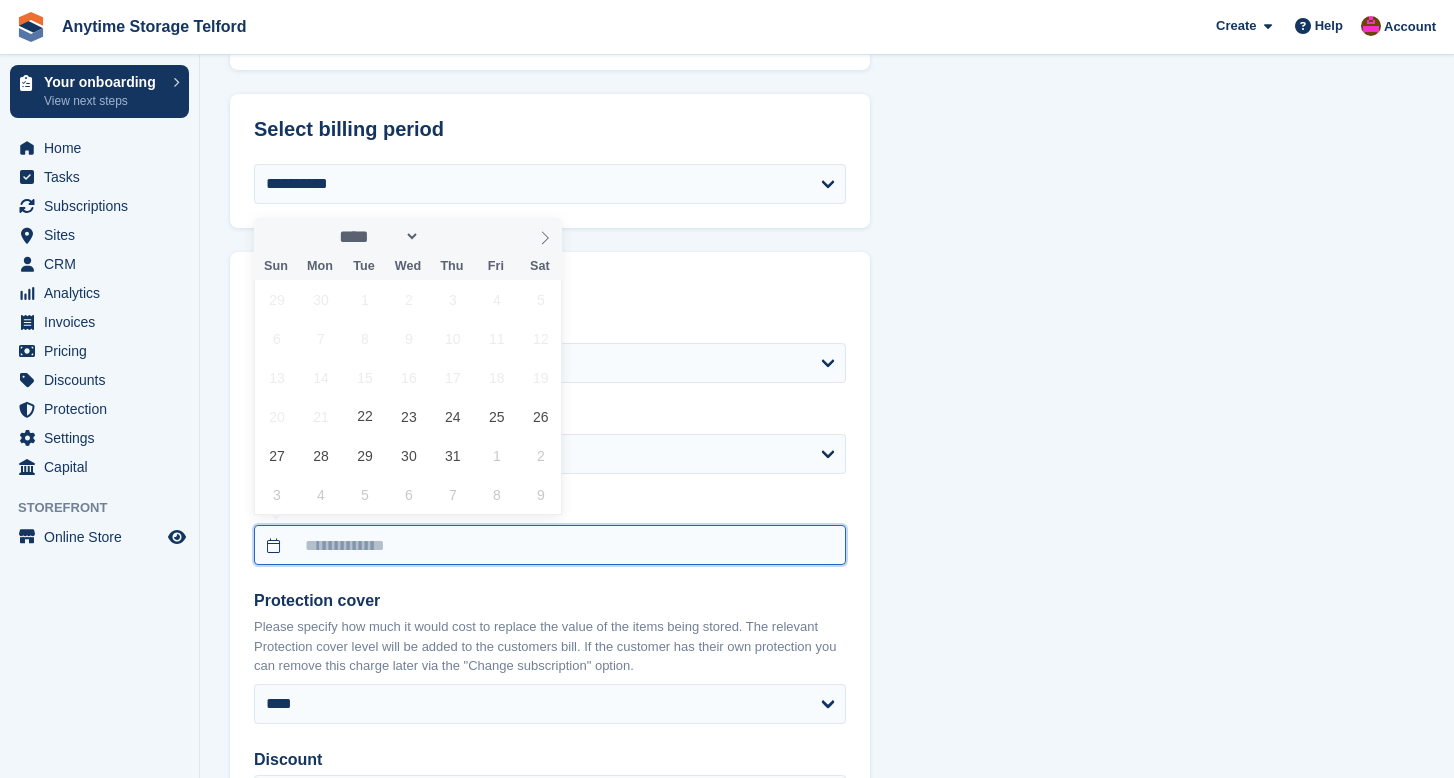 click at bounding box center [550, 545] 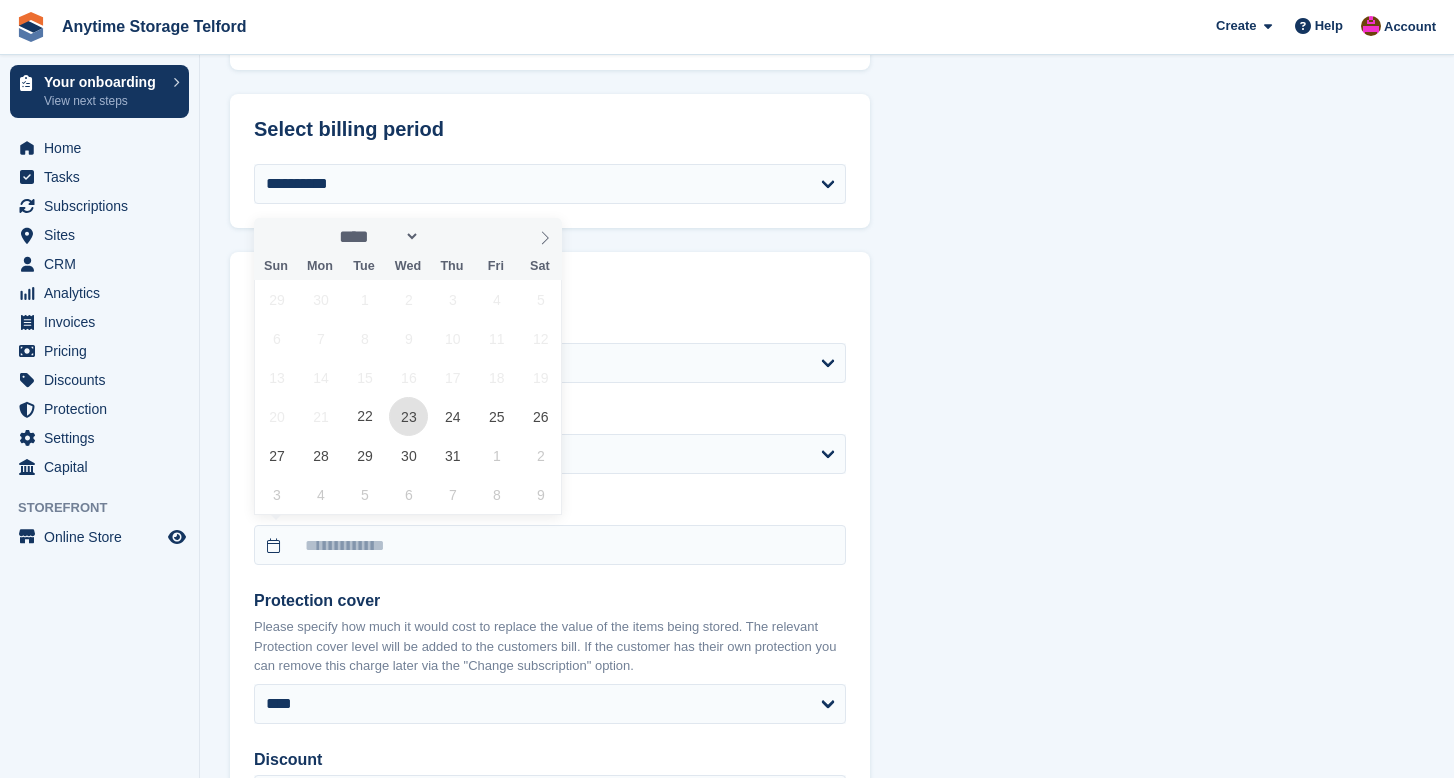 click on "23" at bounding box center [408, 416] 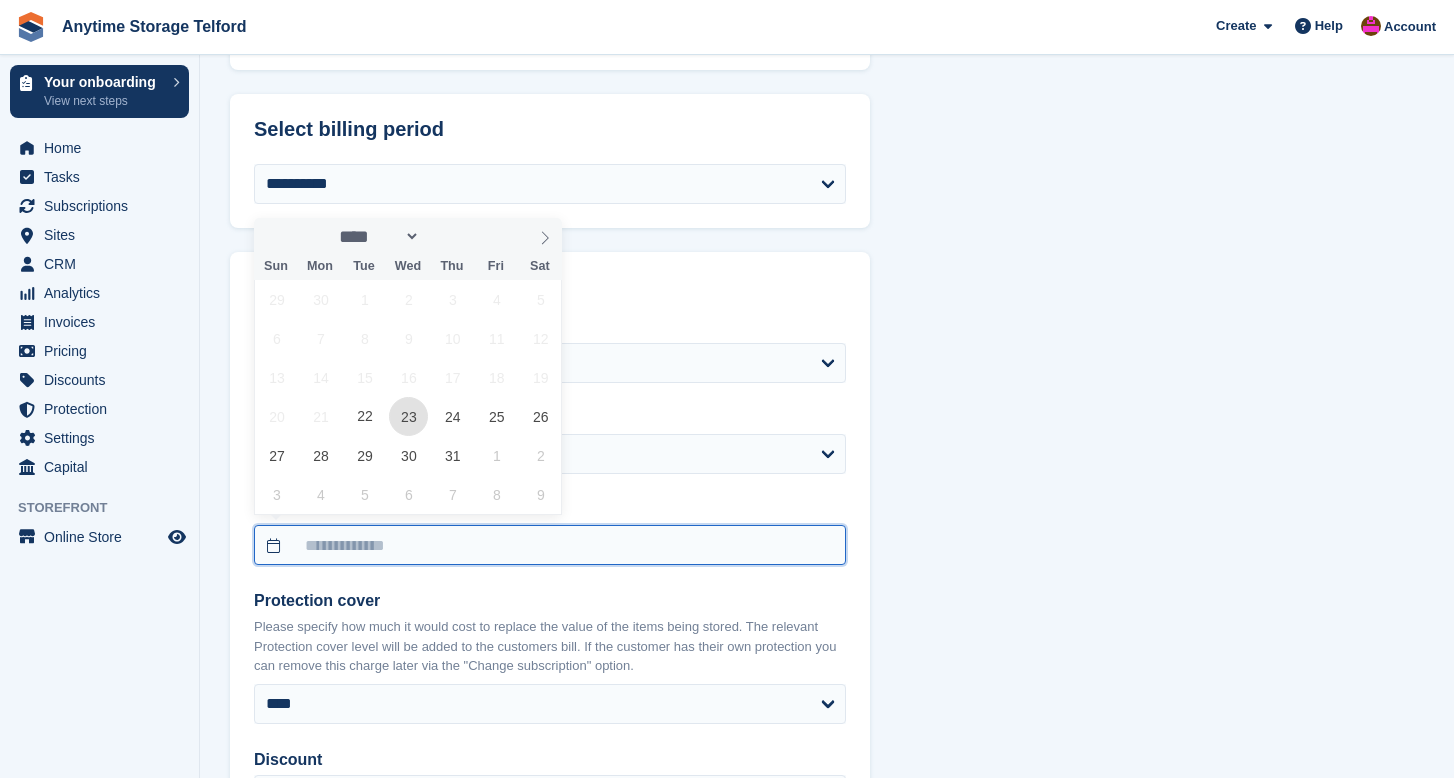 type on "**********" 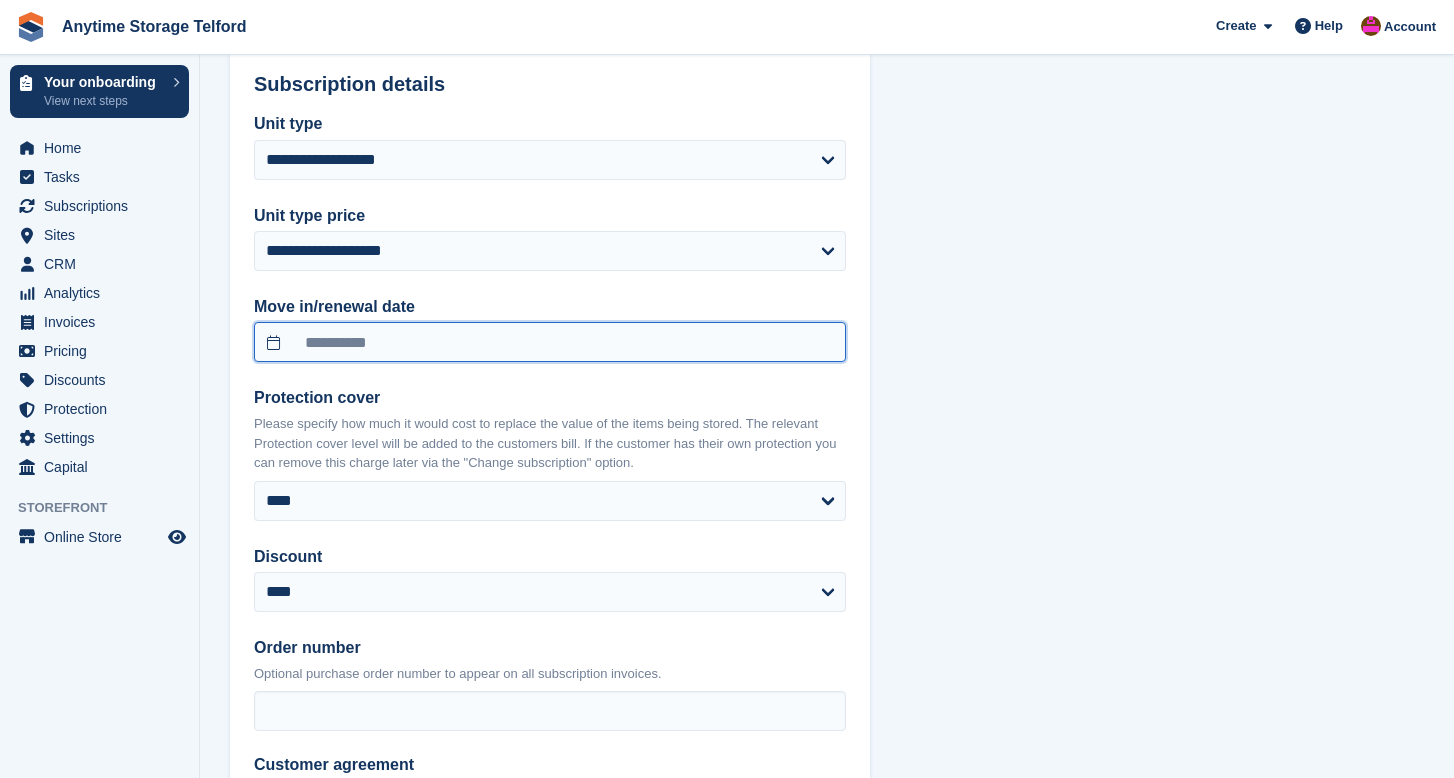 scroll, scrollTop: 1840, scrollLeft: 0, axis: vertical 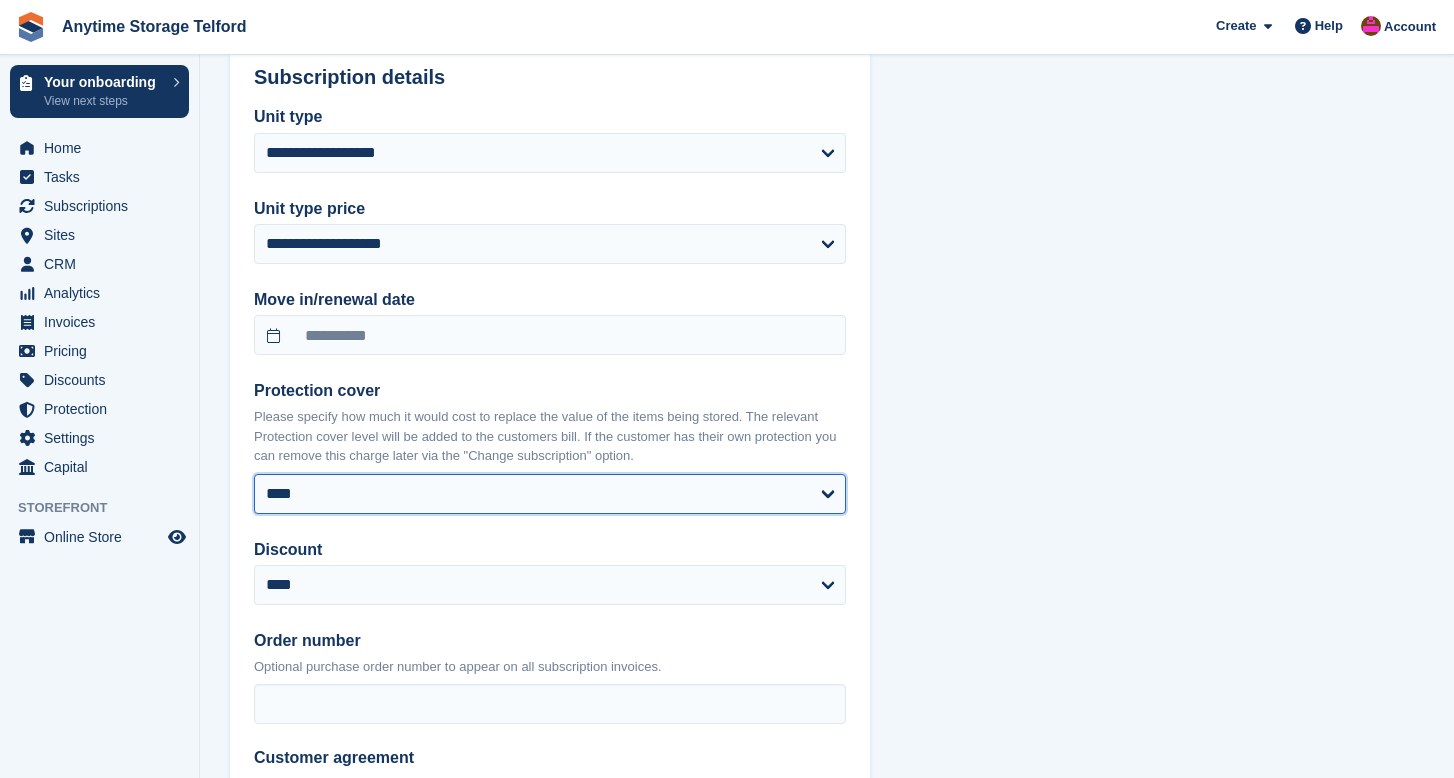 select on "*****" 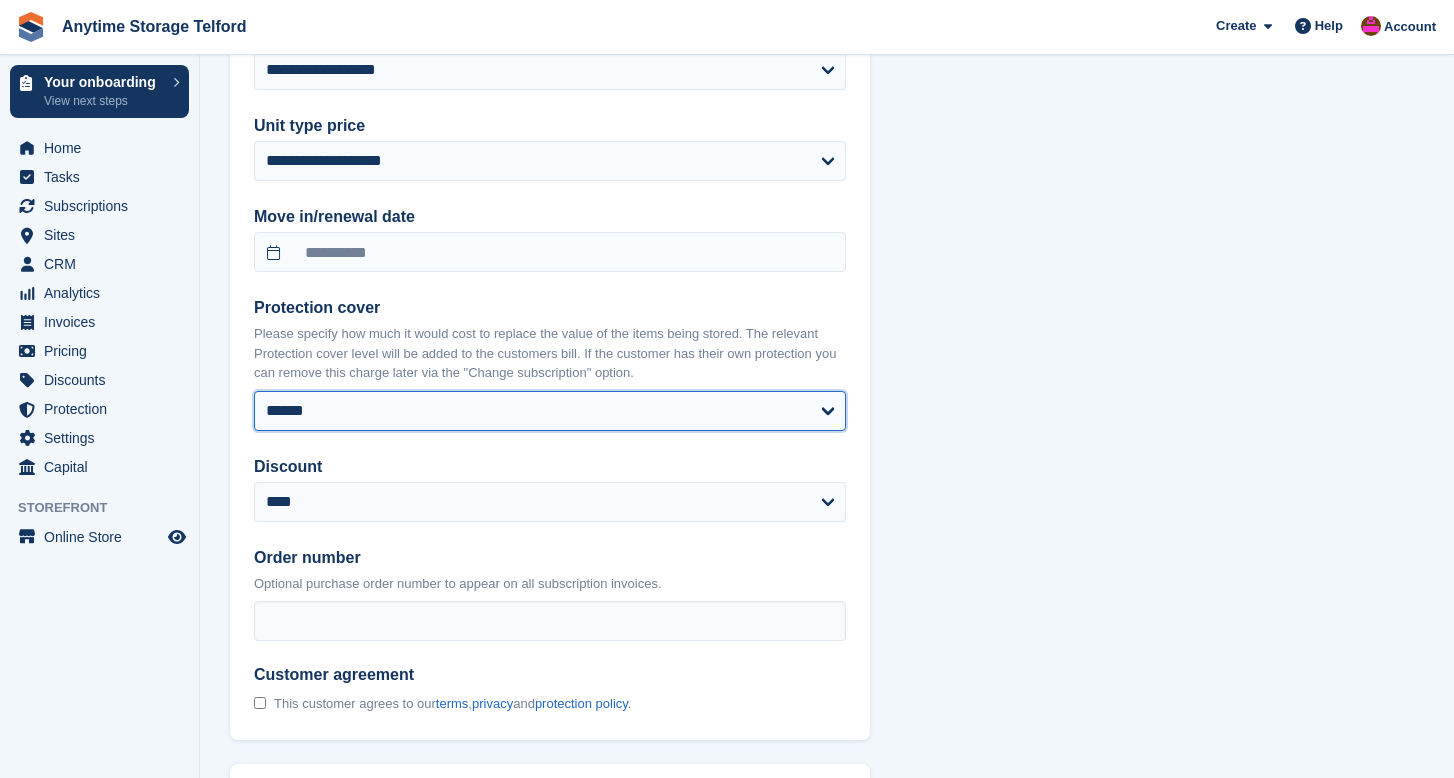 select on "******" 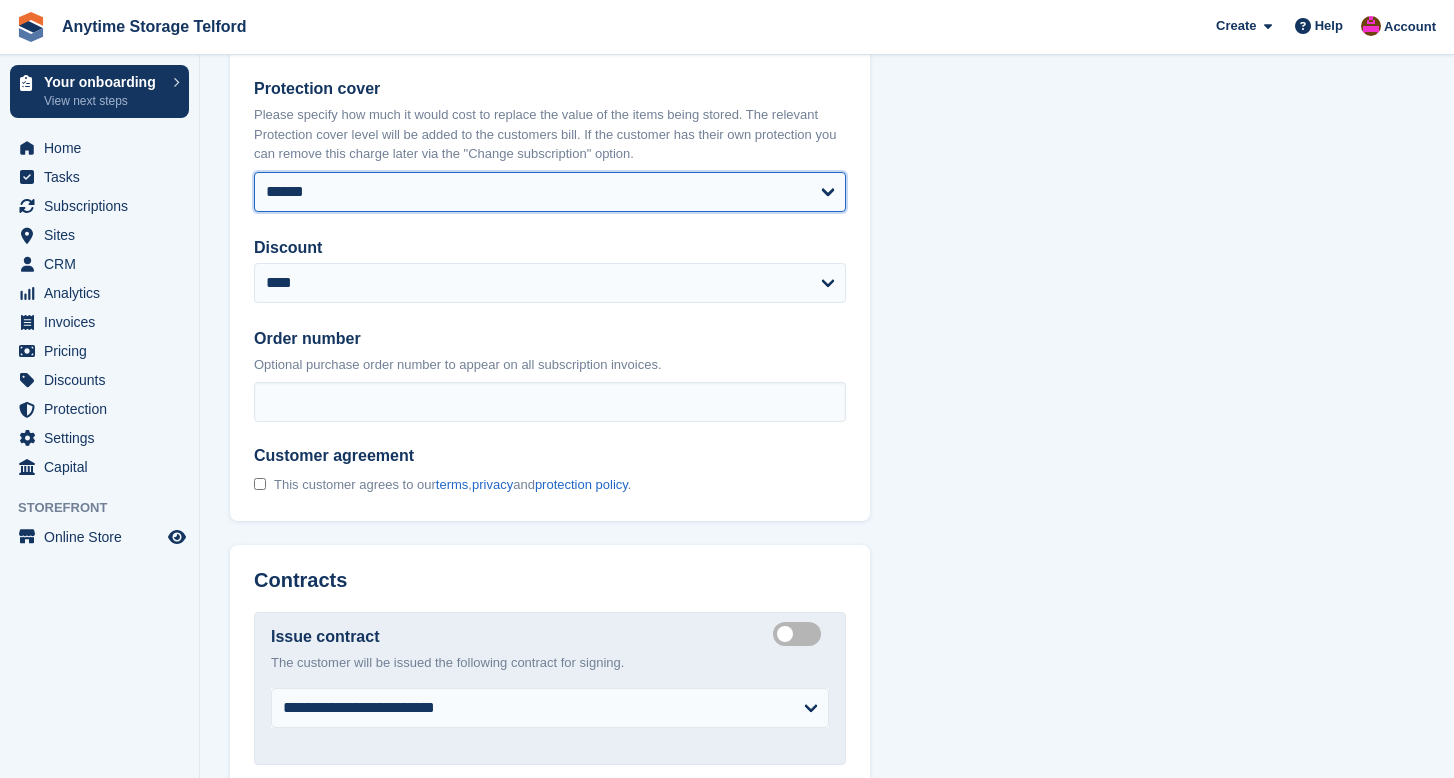scroll, scrollTop: 2136, scrollLeft: 0, axis: vertical 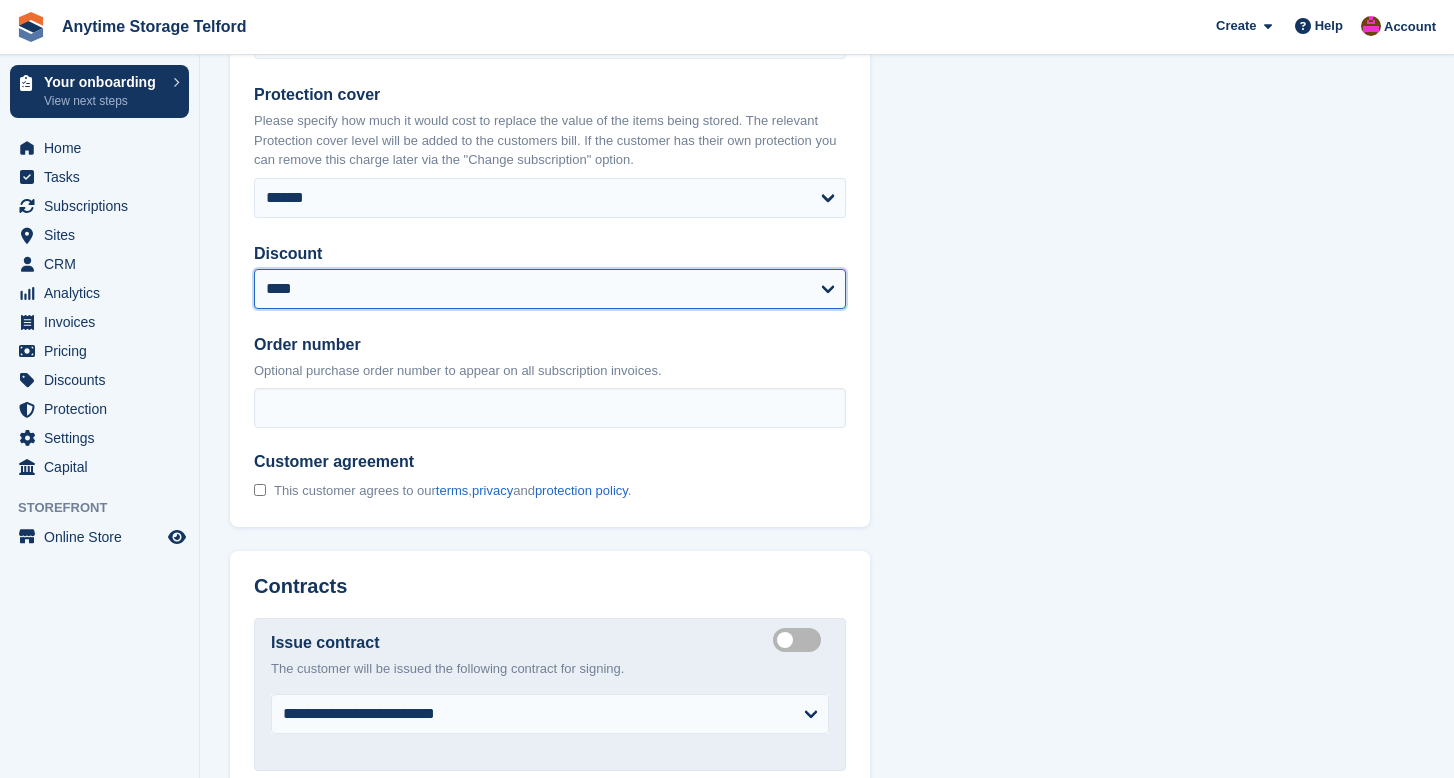 select on "****" 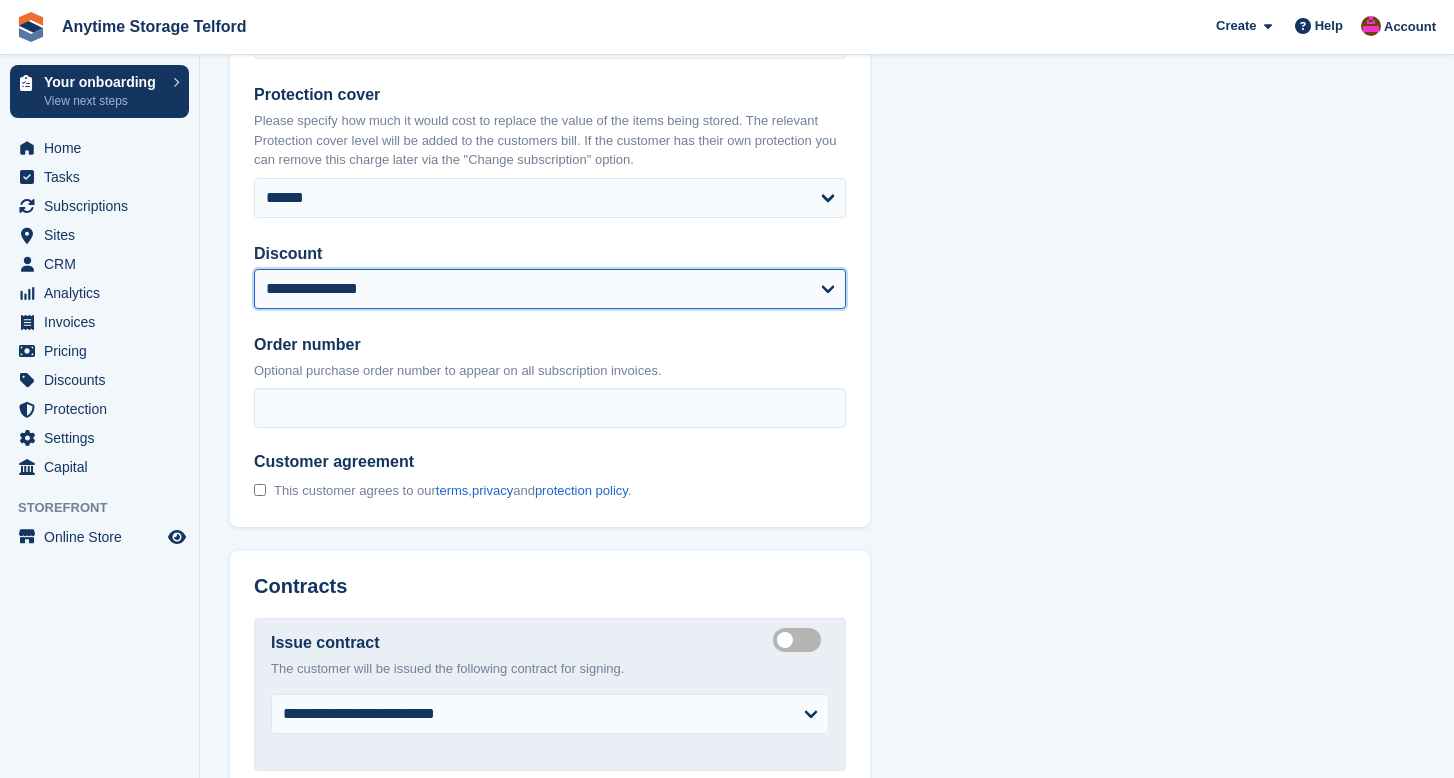 select on "******" 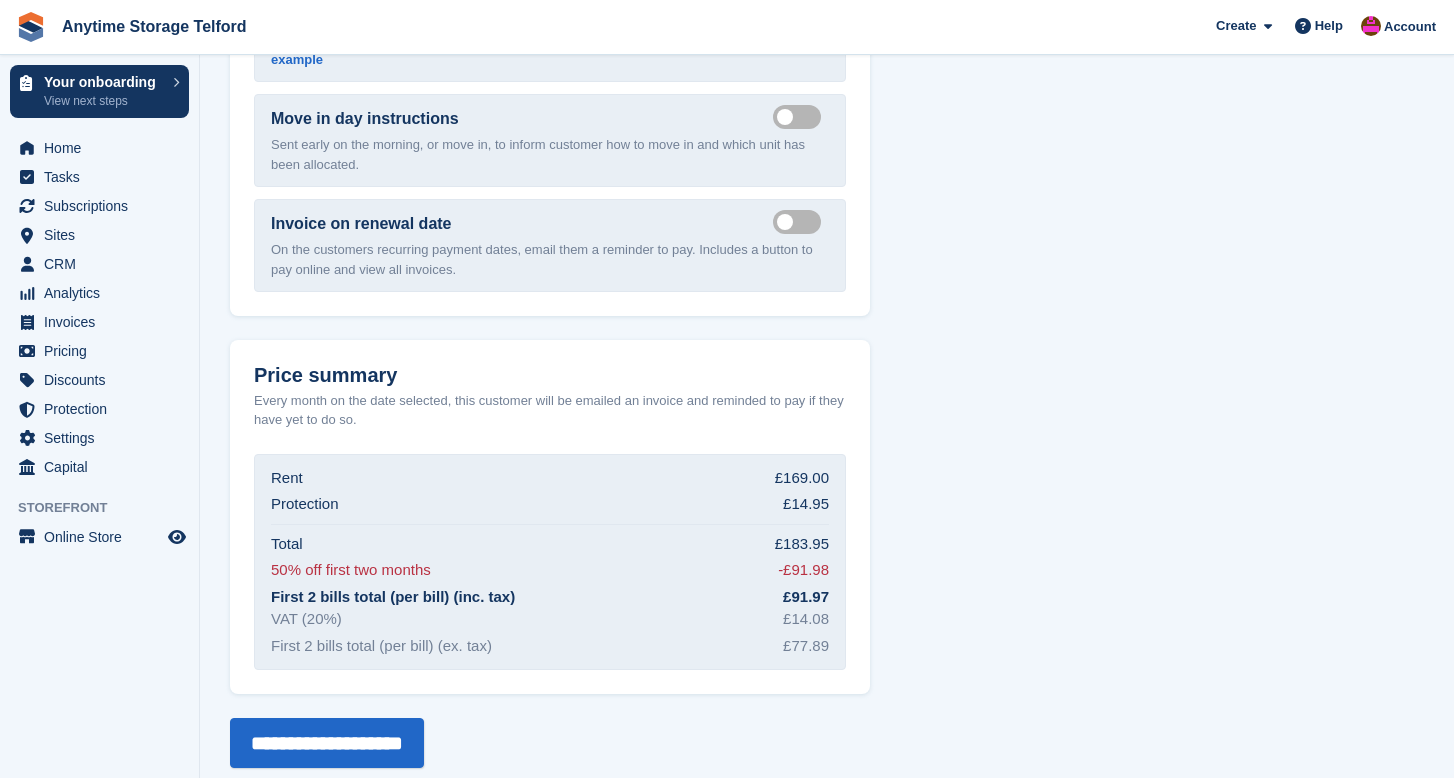 scroll, scrollTop: 3164, scrollLeft: 0, axis: vertical 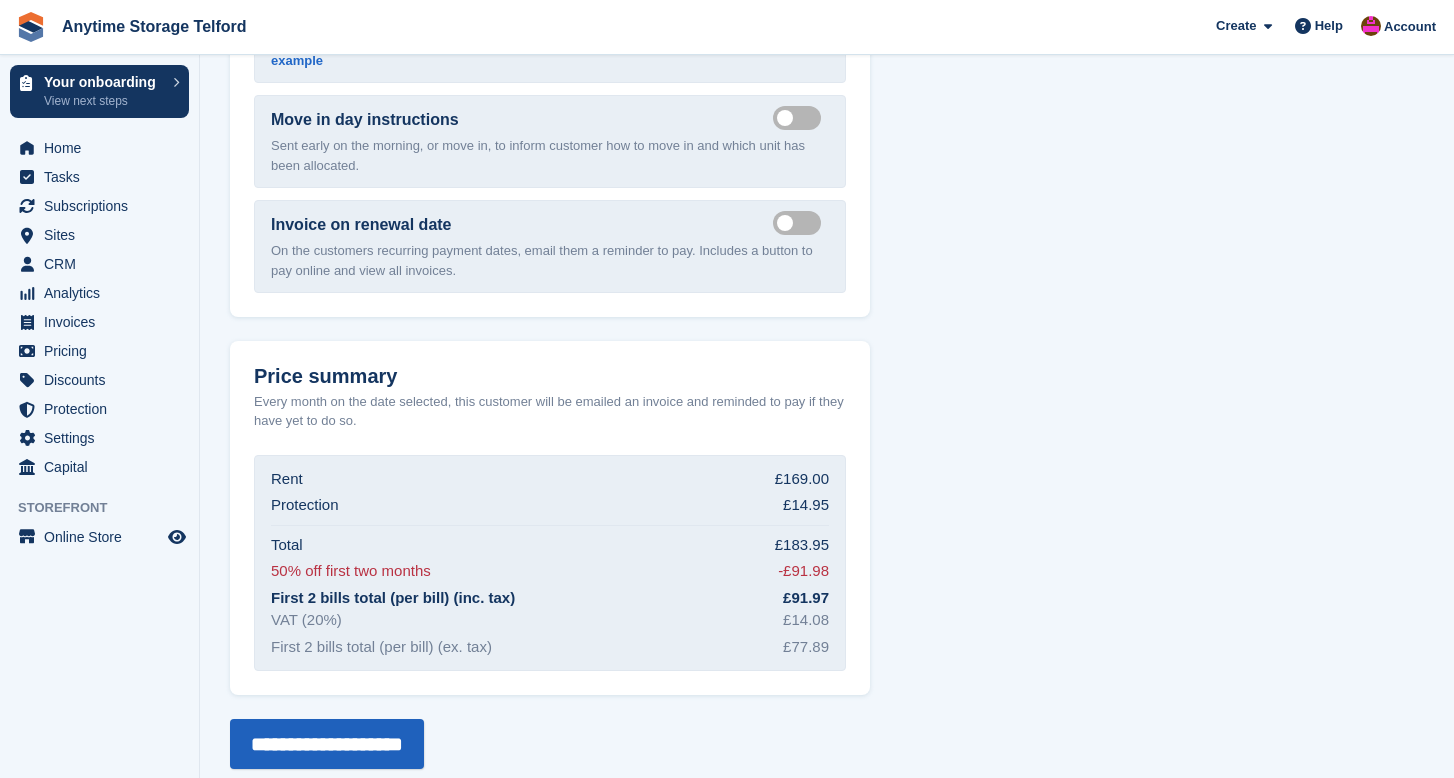 click on "**********" at bounding box center (327, 744) 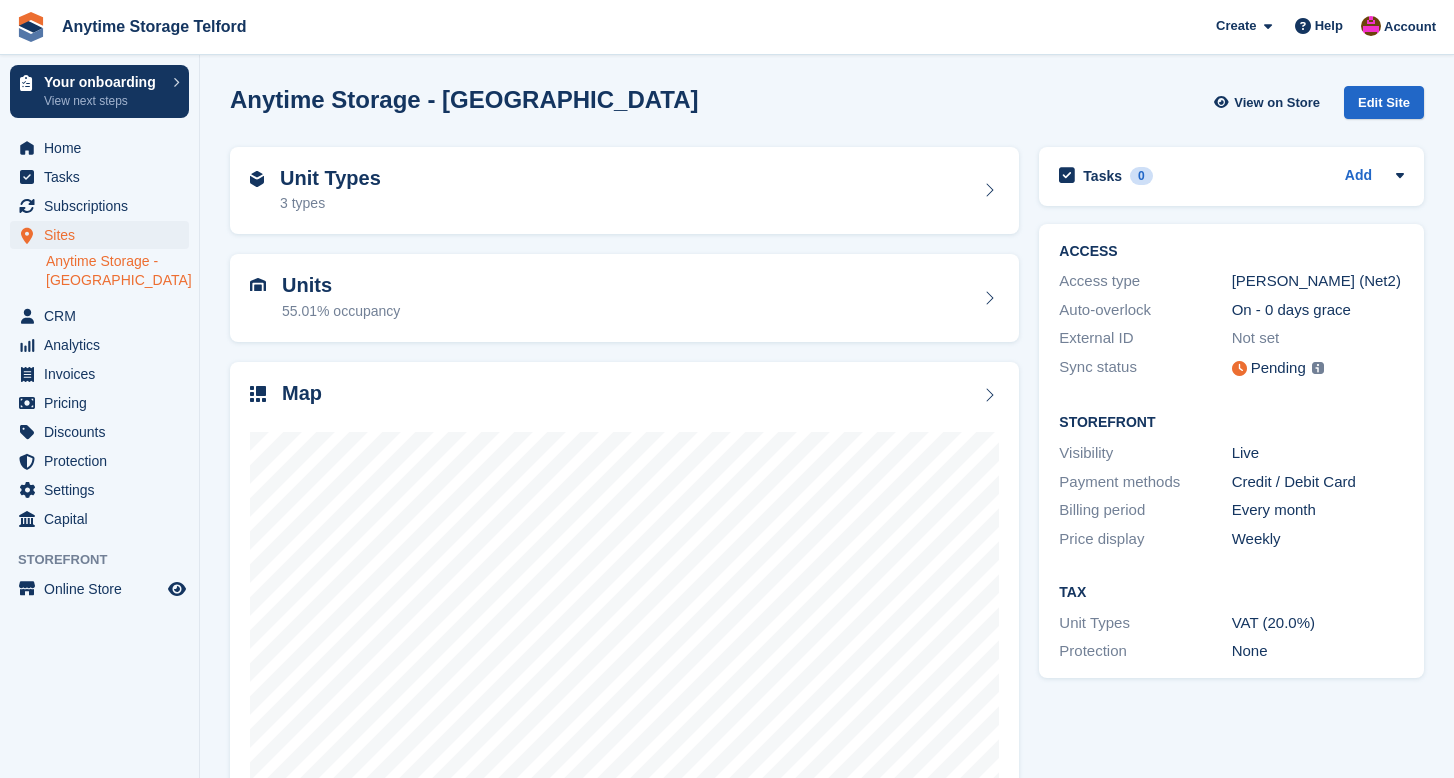 scroll, scrollTop: 0, scrollLeft: 0, axis: both 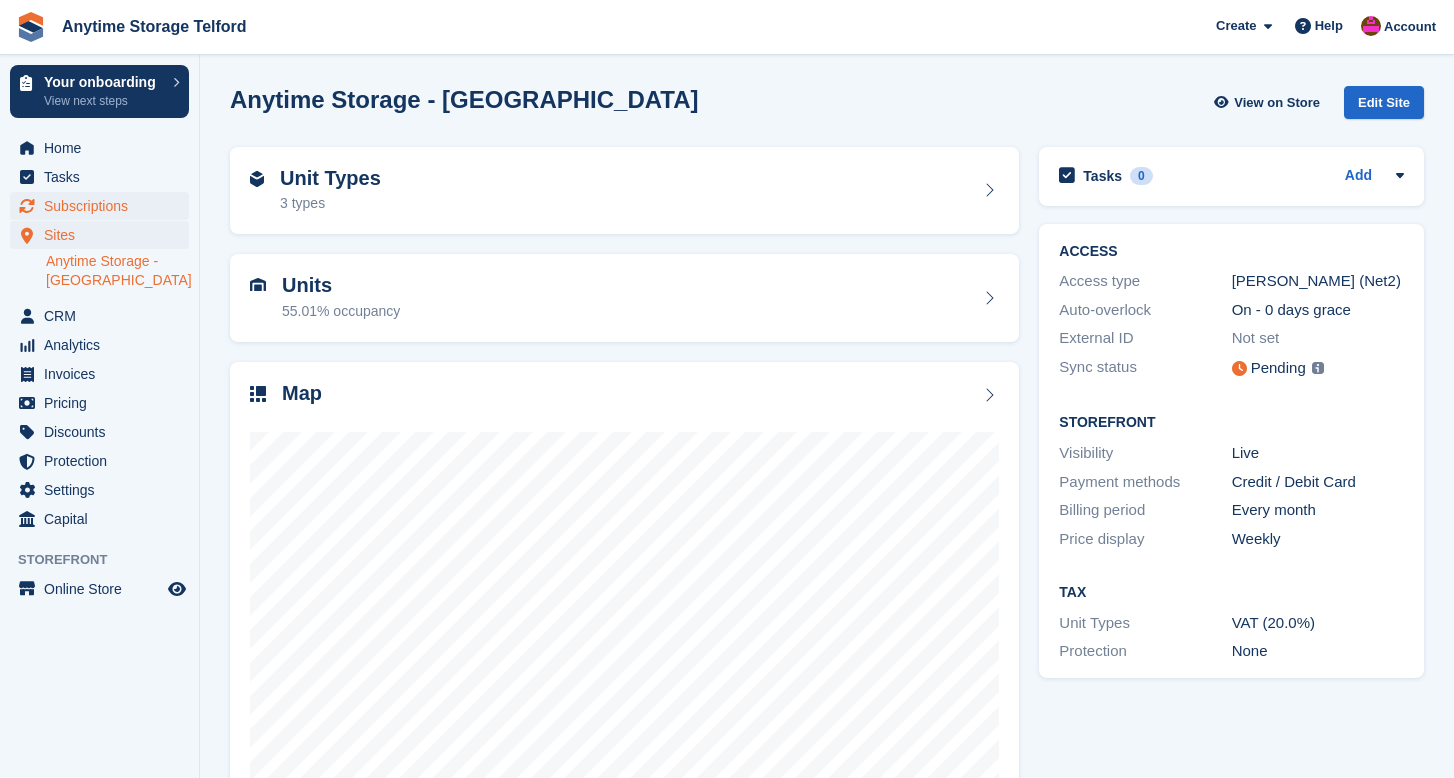 click on "Subscriptions" at bounding box center (104, 206) 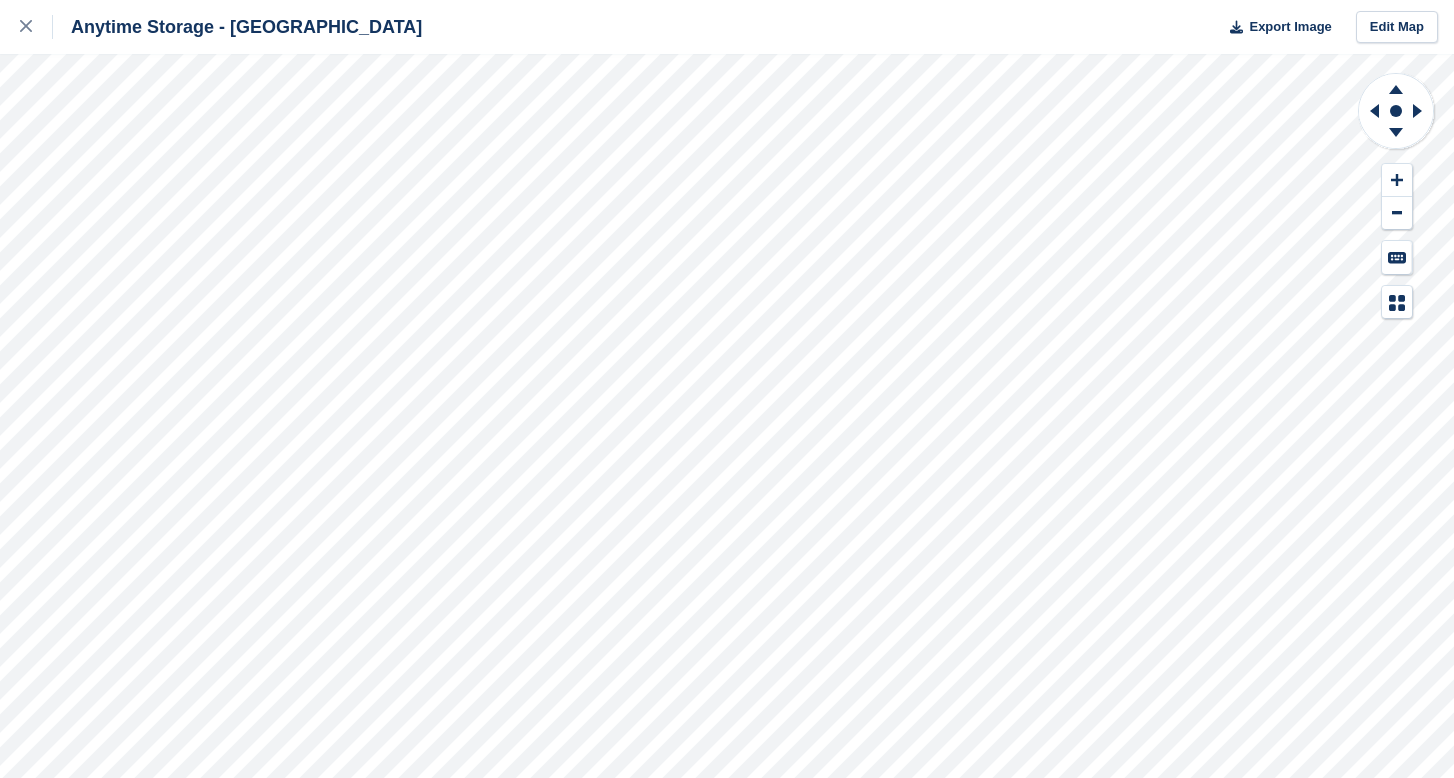 scroll, scrollTop: 0, scrollLeft: 0, axis: both 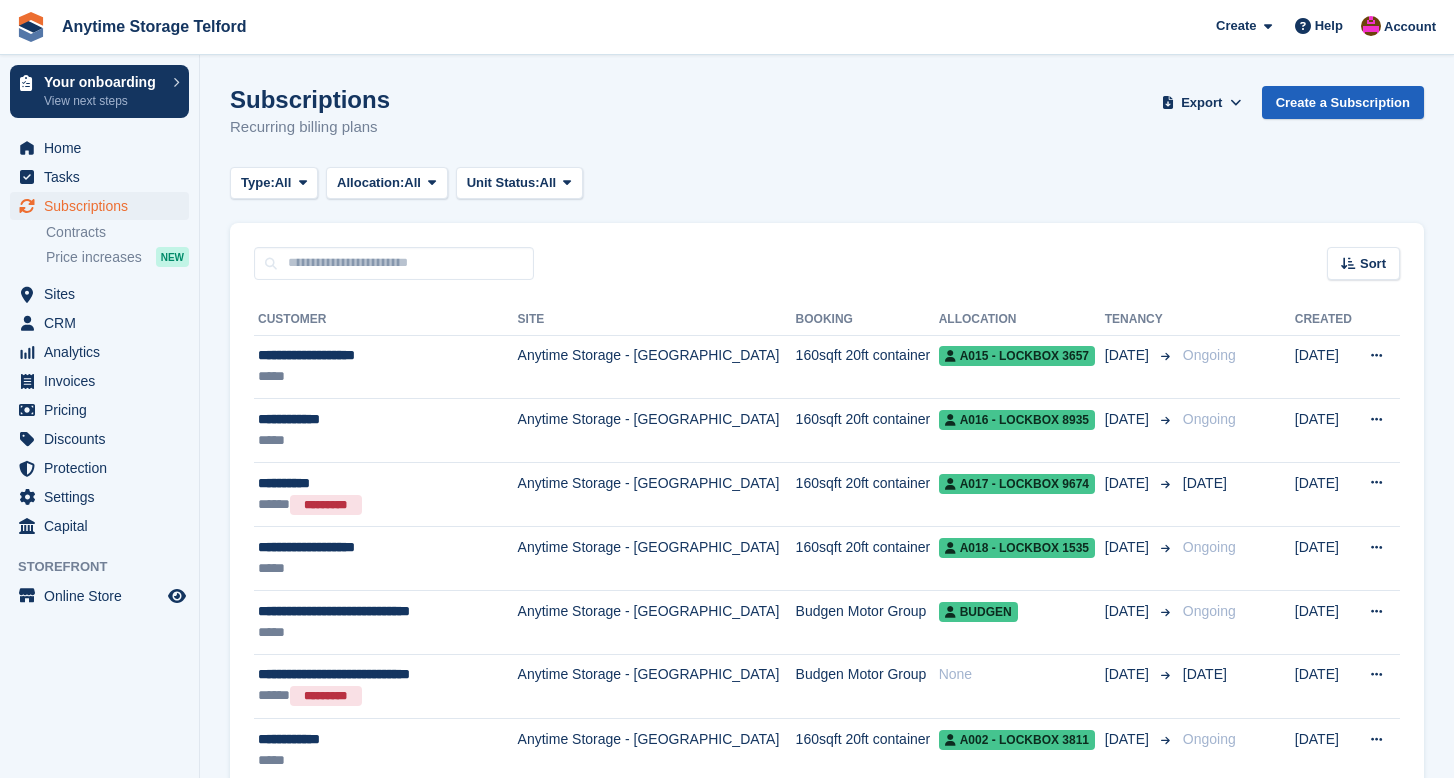 click on "Create a Subscription" at bounding box center [1343, 102] 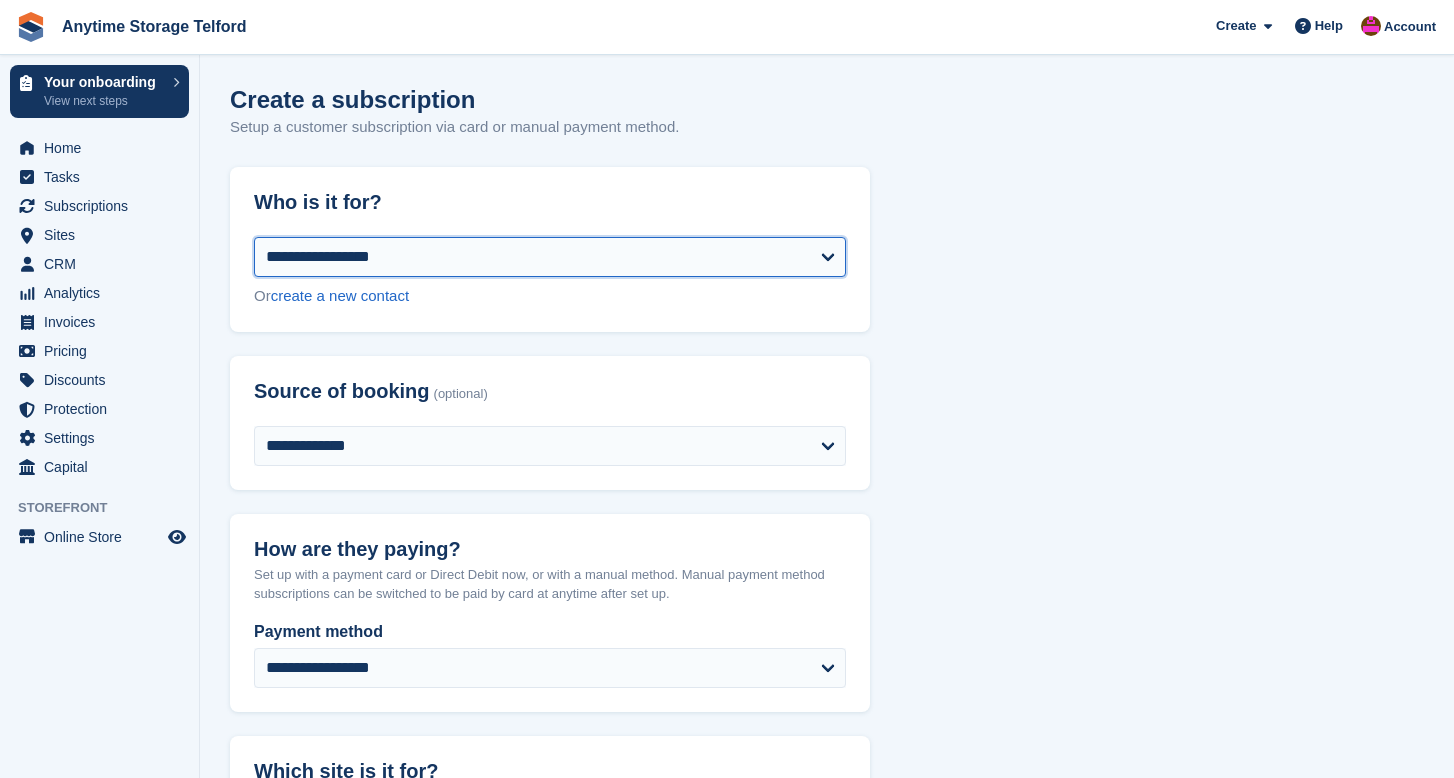 select on "******" 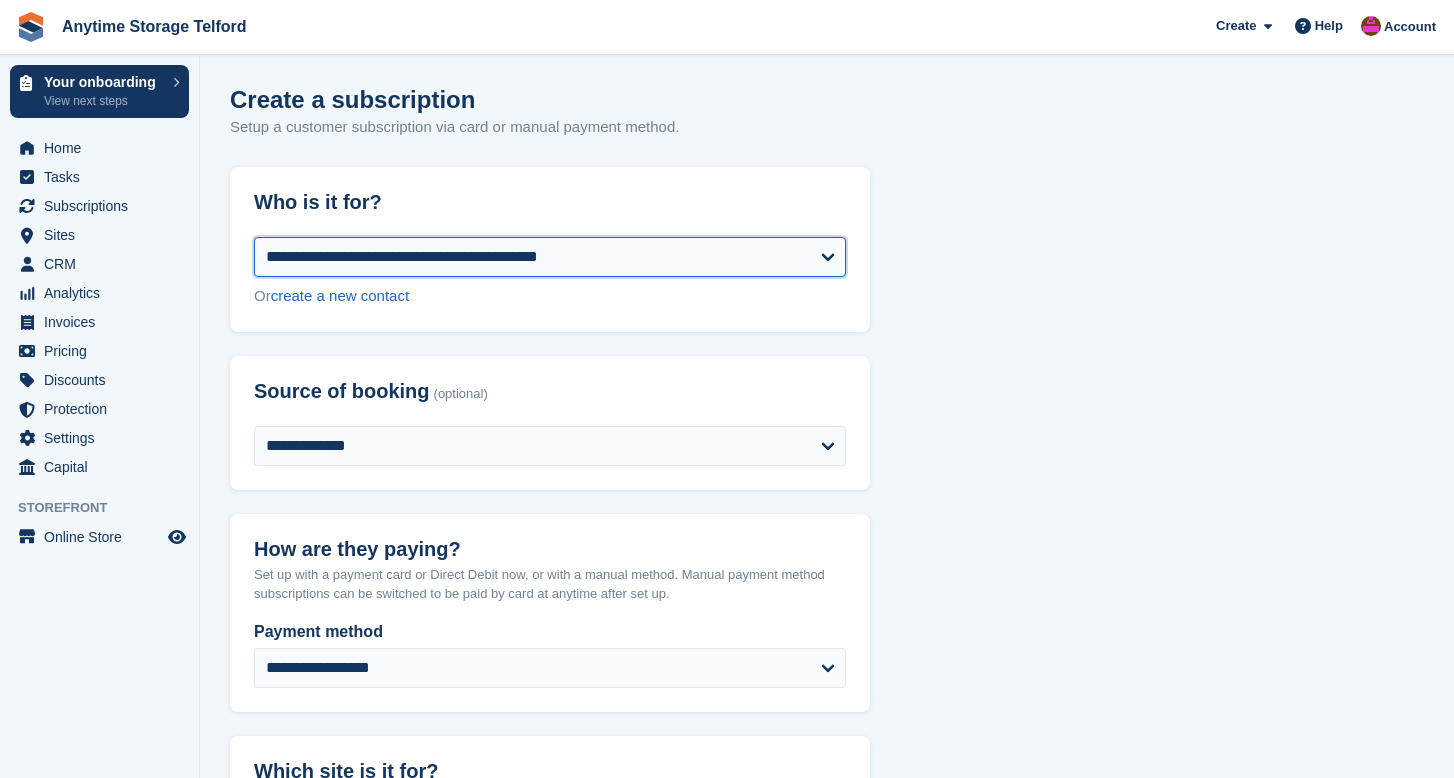 select on "**********" 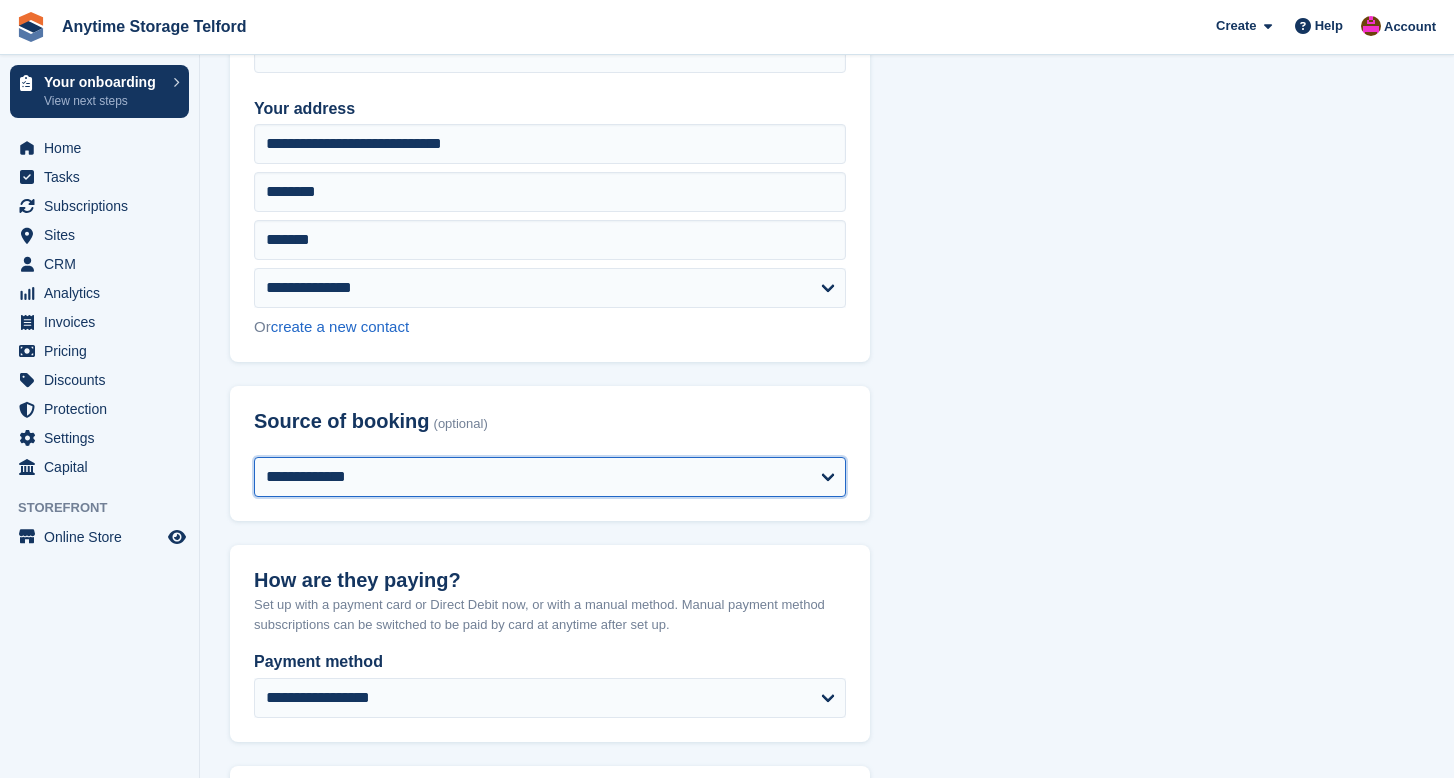 scroll, scrollTop: 479, scrollLeft: 0, axis: vertical 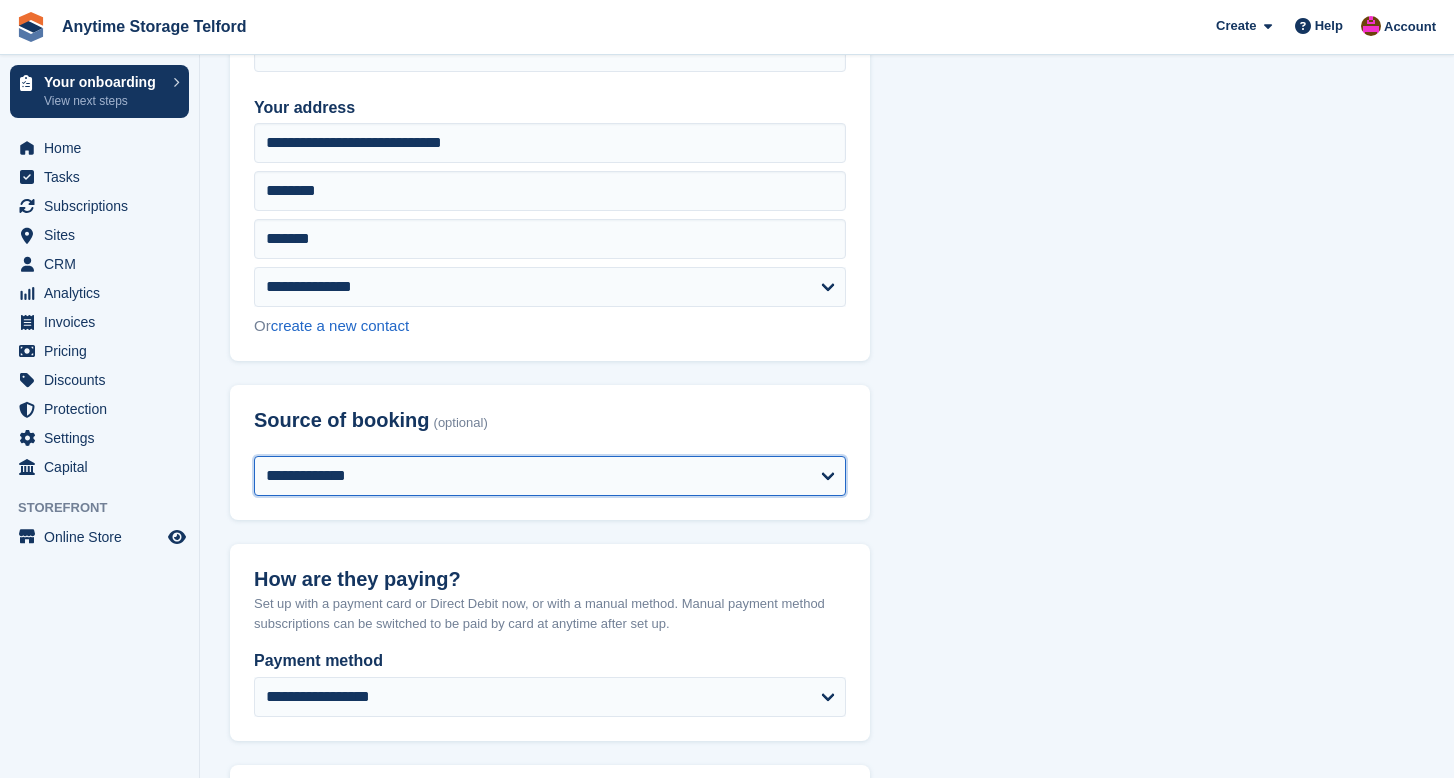 select on "*****" 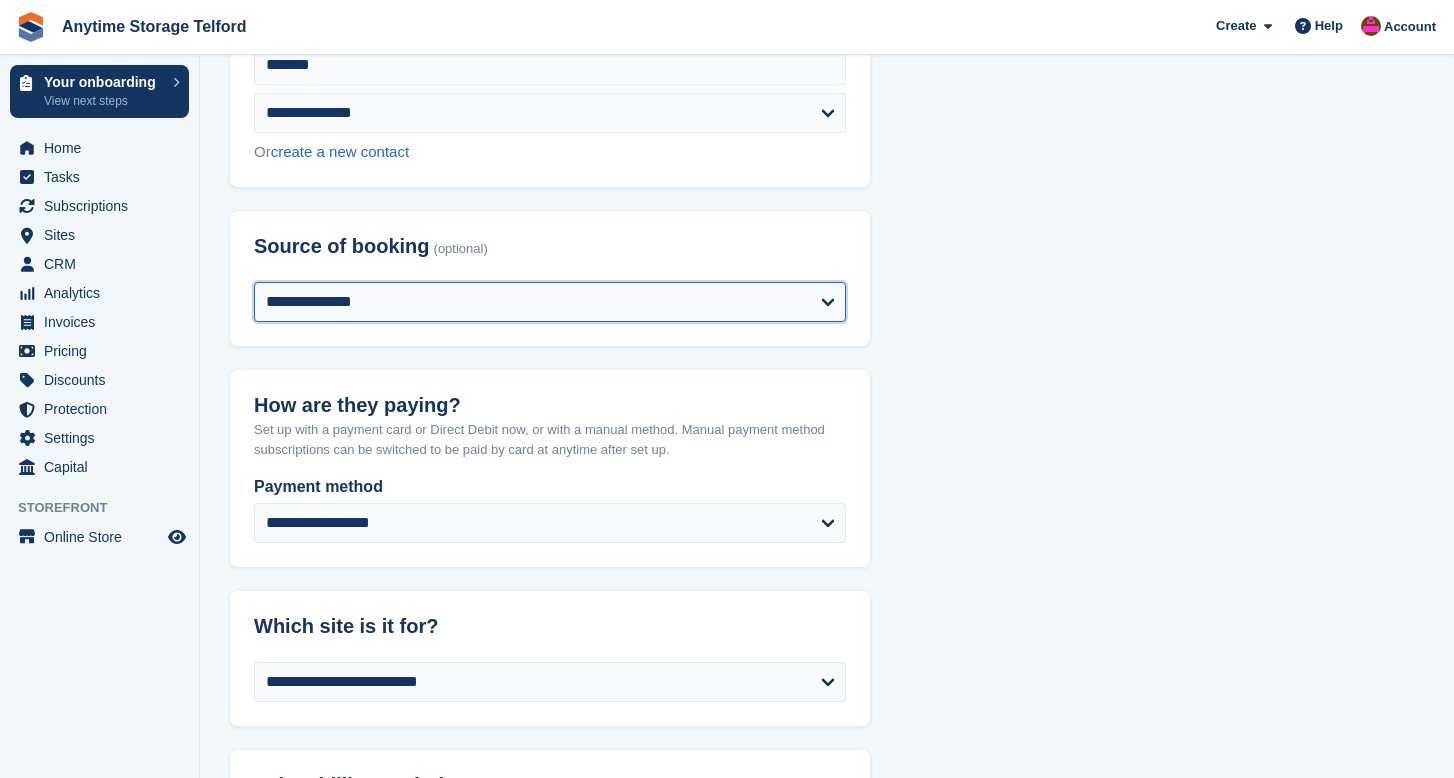 scroll, scrollTop: 669, scrollLeft: 0, axis: vertical 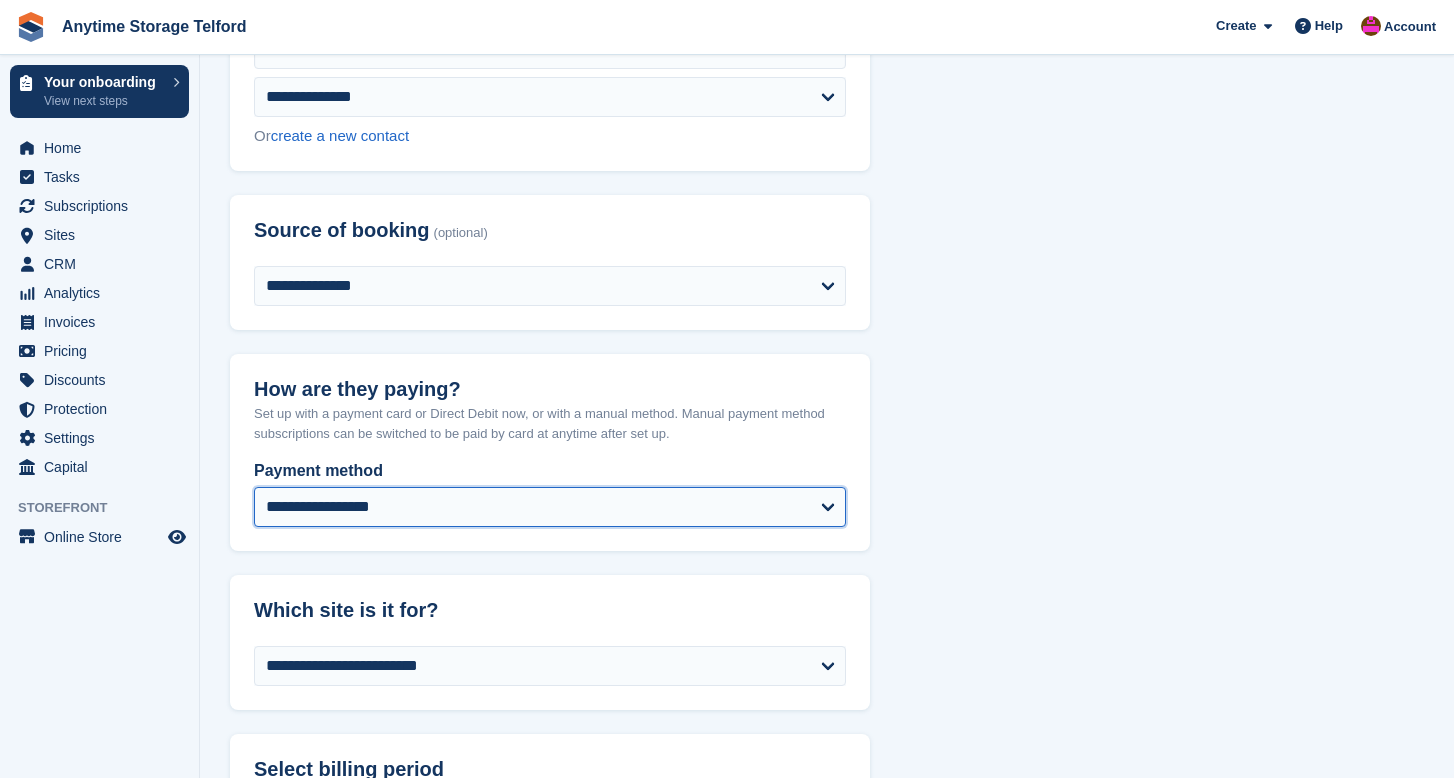 select on "*****" 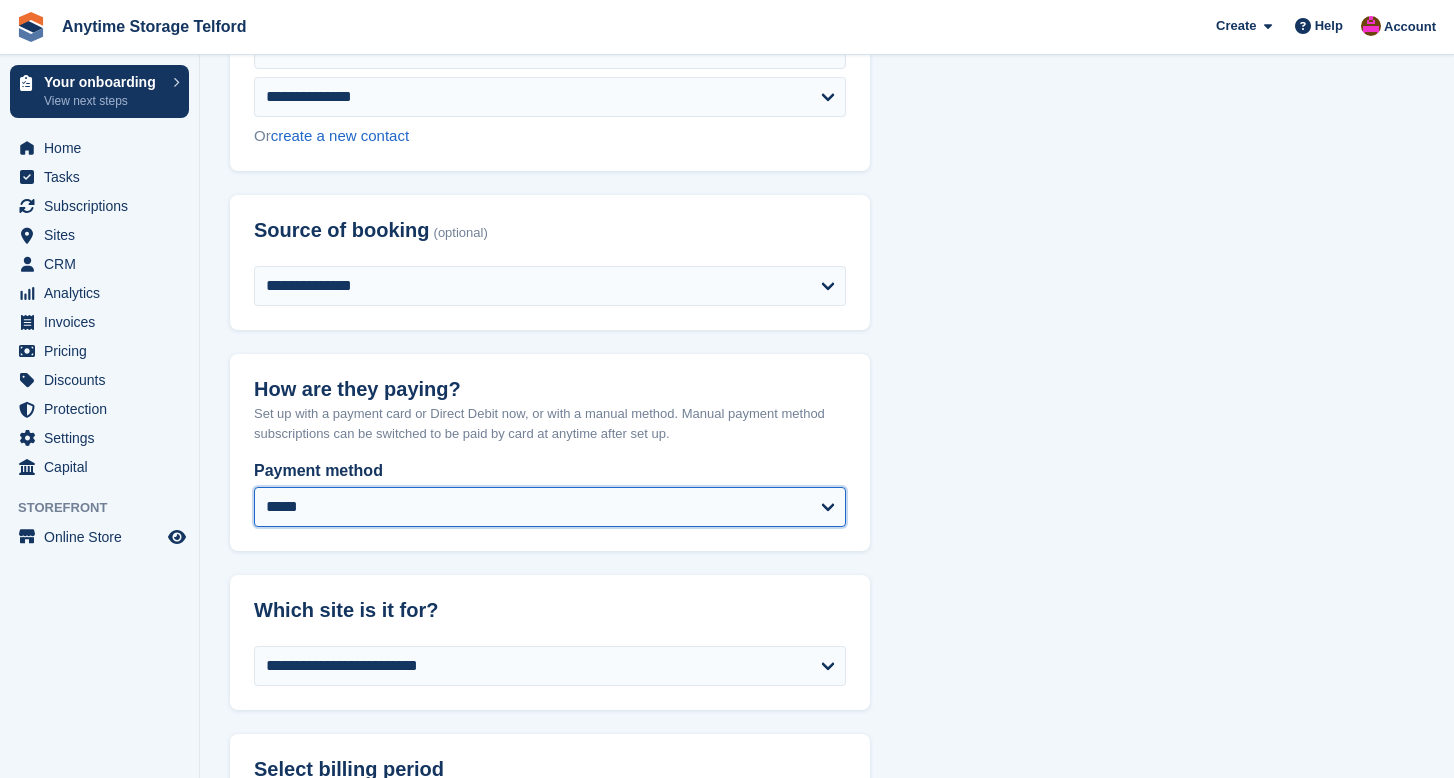 select on "******" 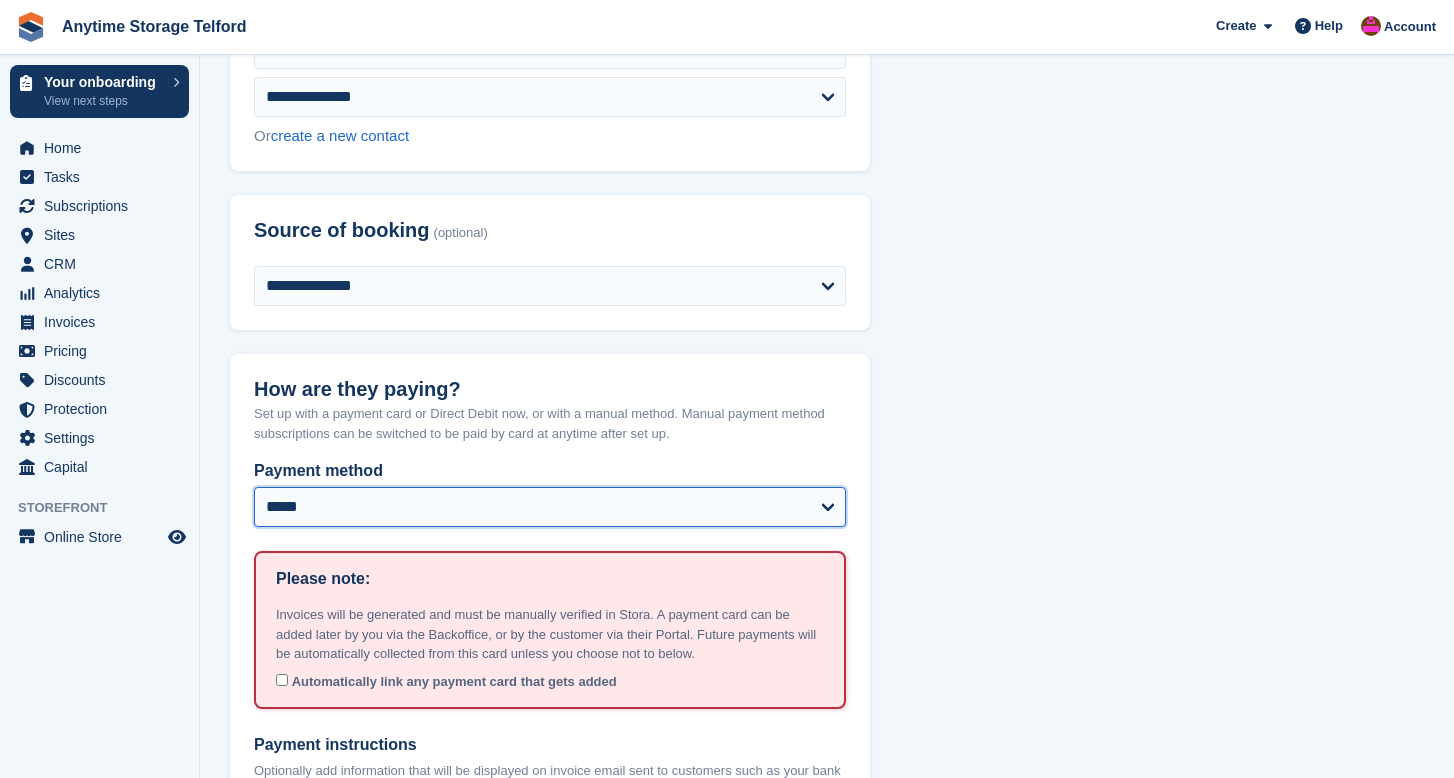 select on "**********" 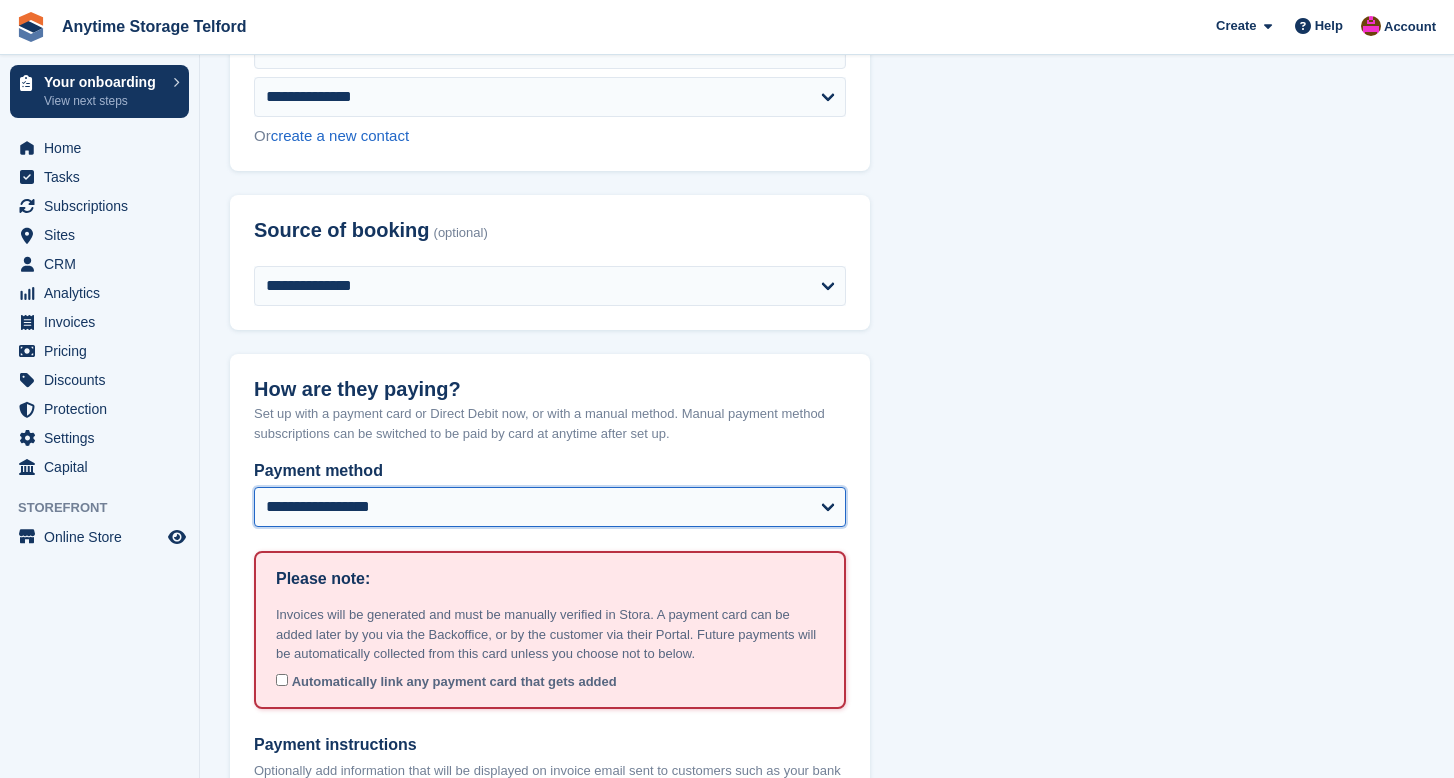 select on "******" 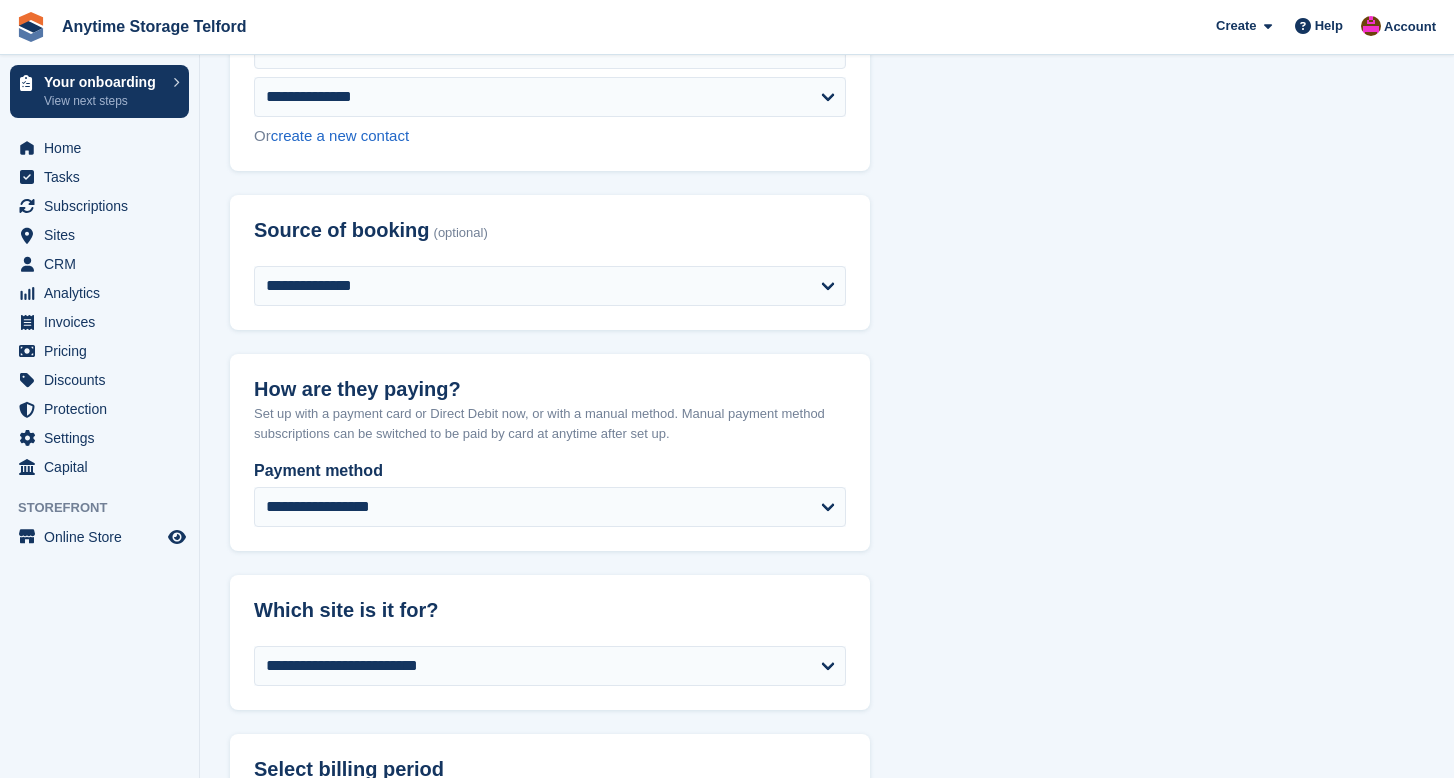 click on "**********" at bounding box center [827, 1028] 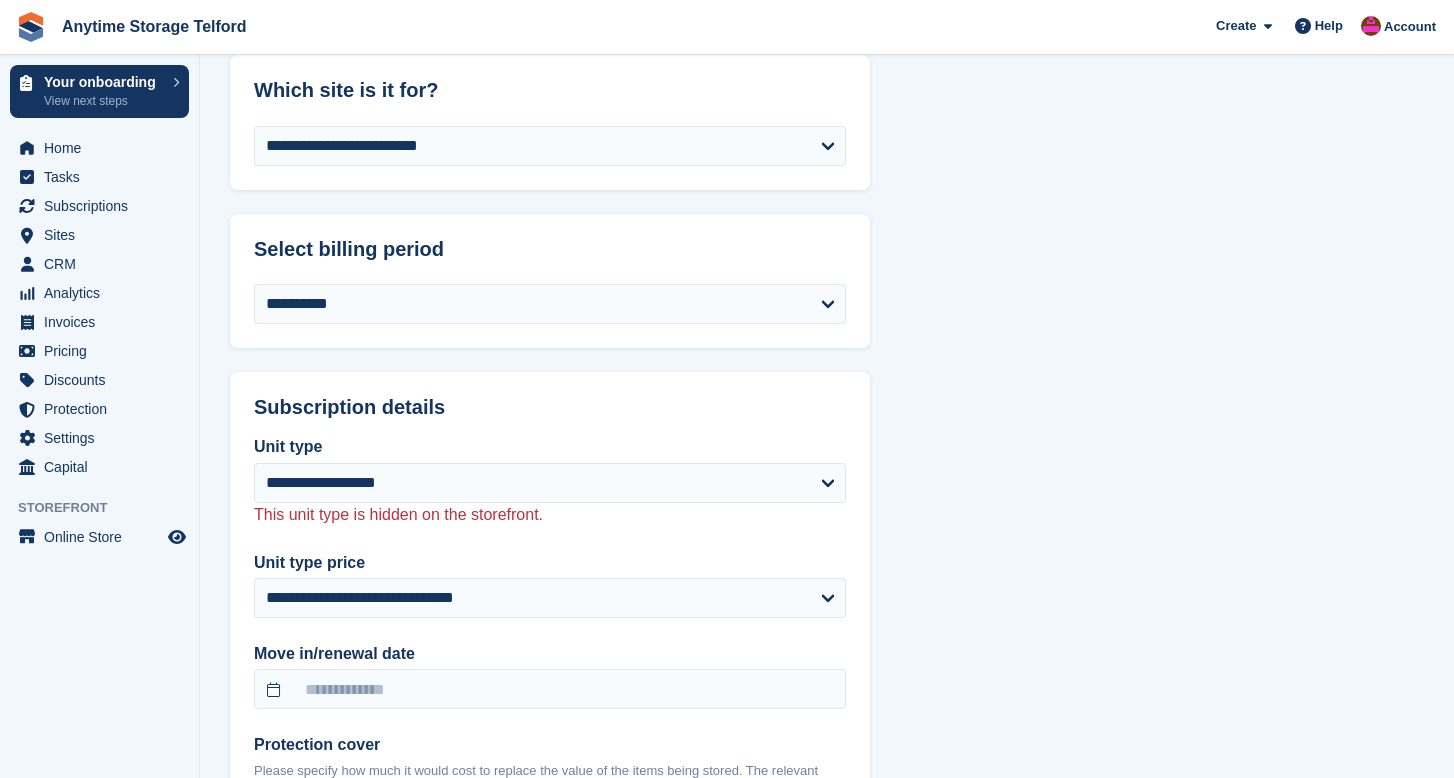 scroll, scrollTop: 1197, scrollLeft: 0, axis: vertical 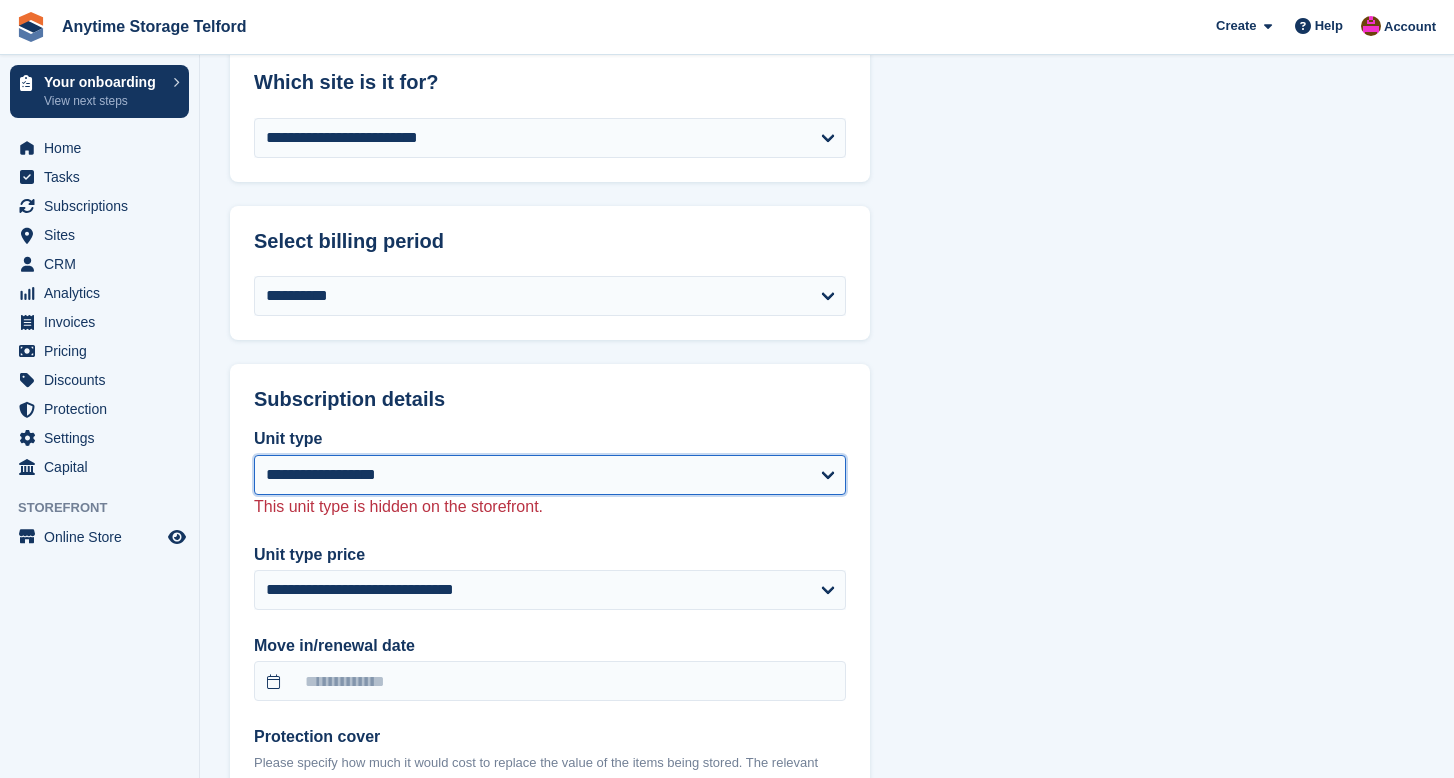 select on "*****" 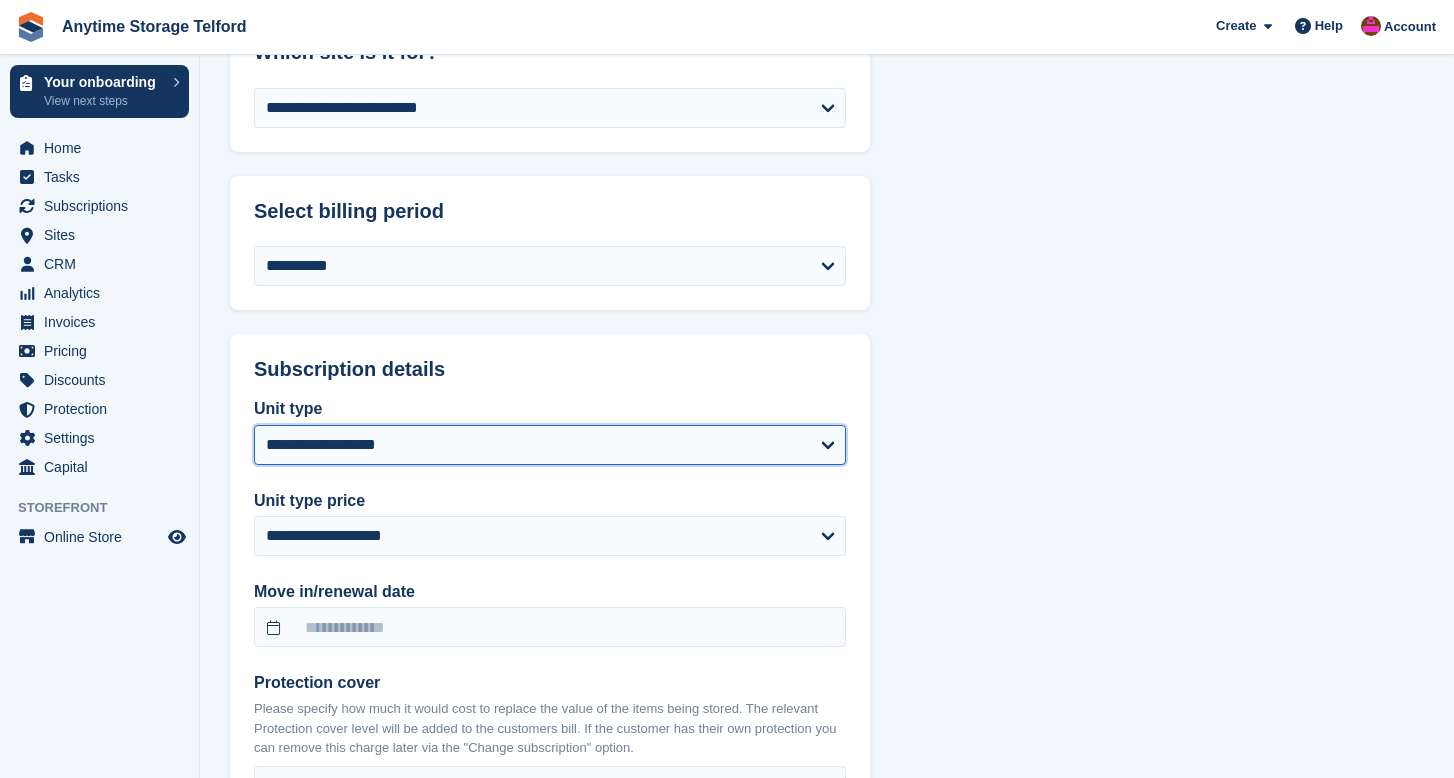 scroll, scrollTop: 1242, scrollLeft: 0, axis: vertical 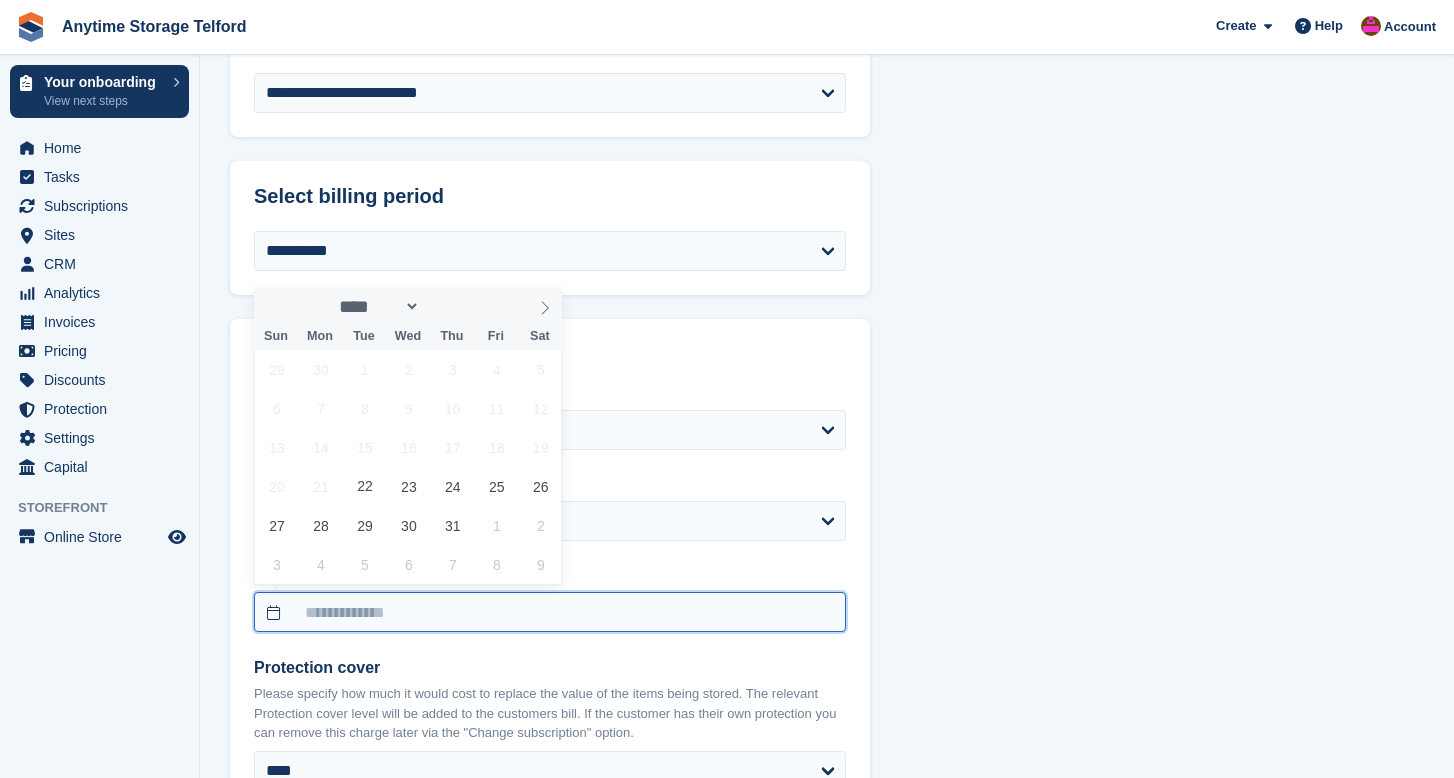 click at bounding box center (550, 612) 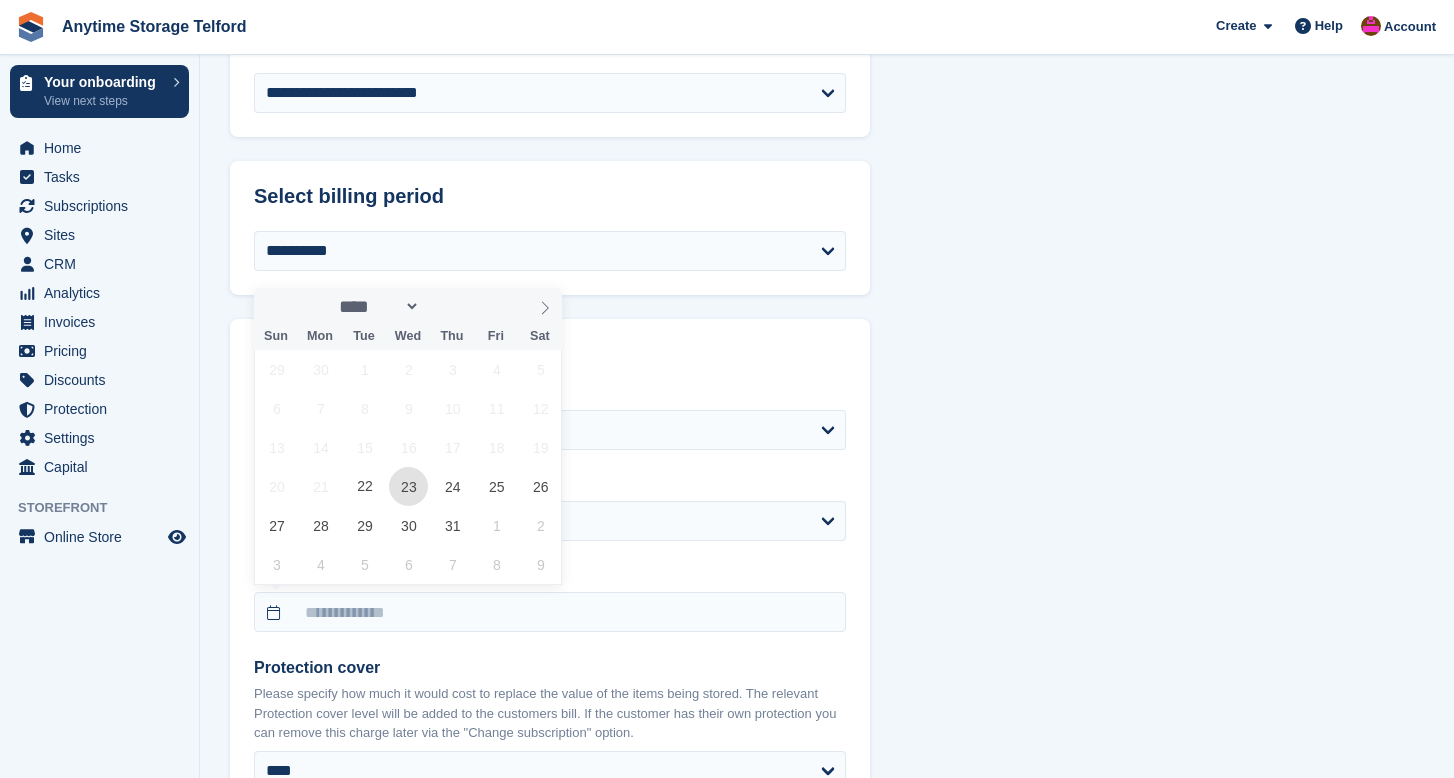 click on "23" at bounding box center (408, 486) 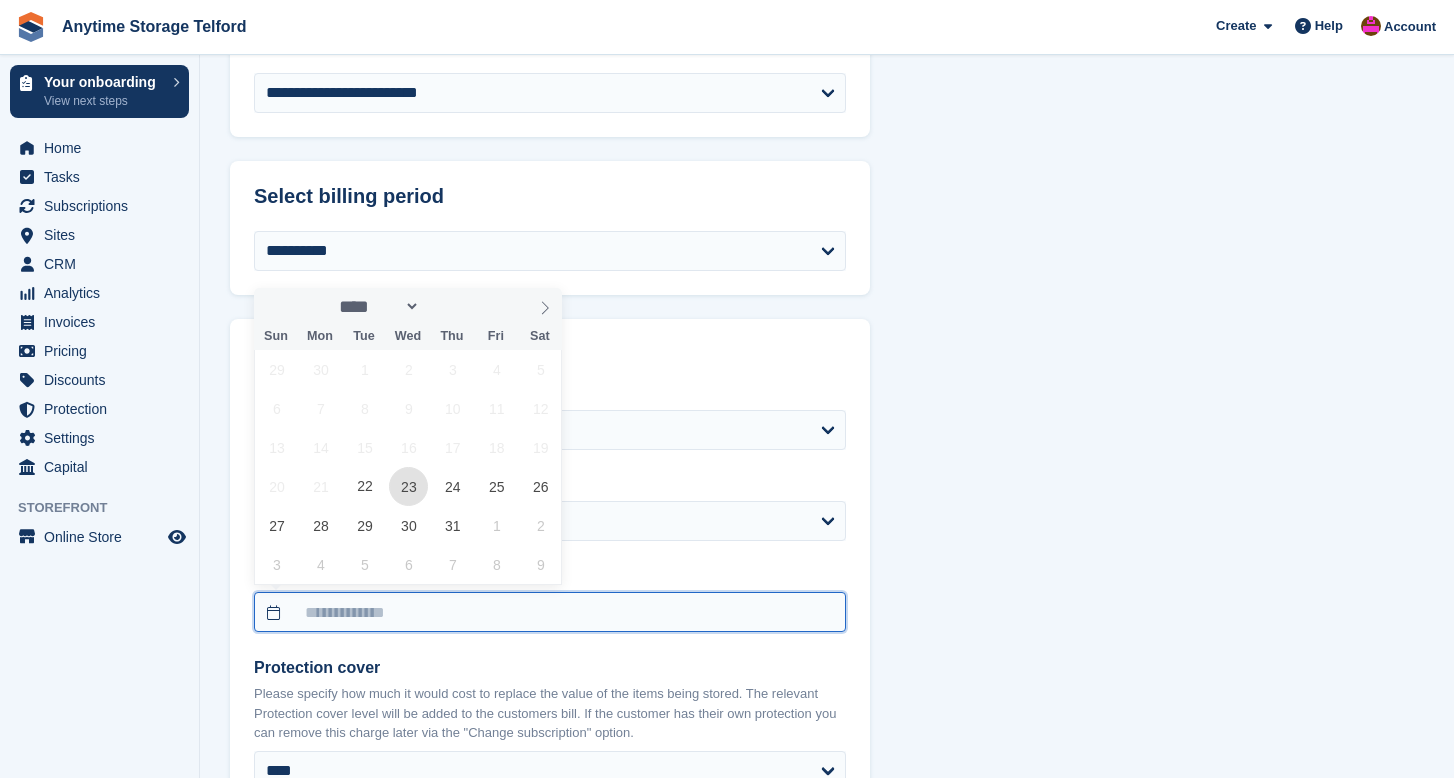 type on "**********" 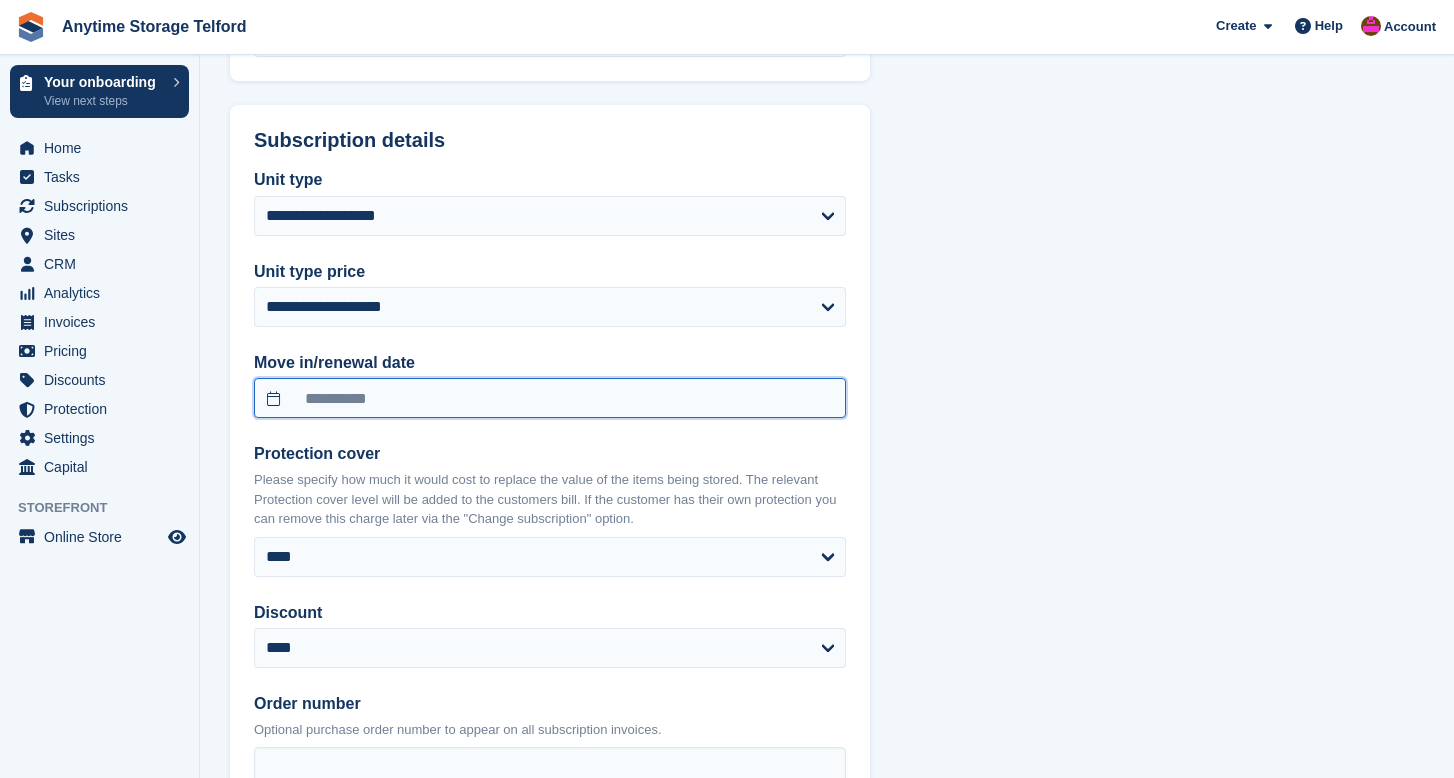 scroll, scrollTop: 1471, scrollLeft: 0, axis: vertical 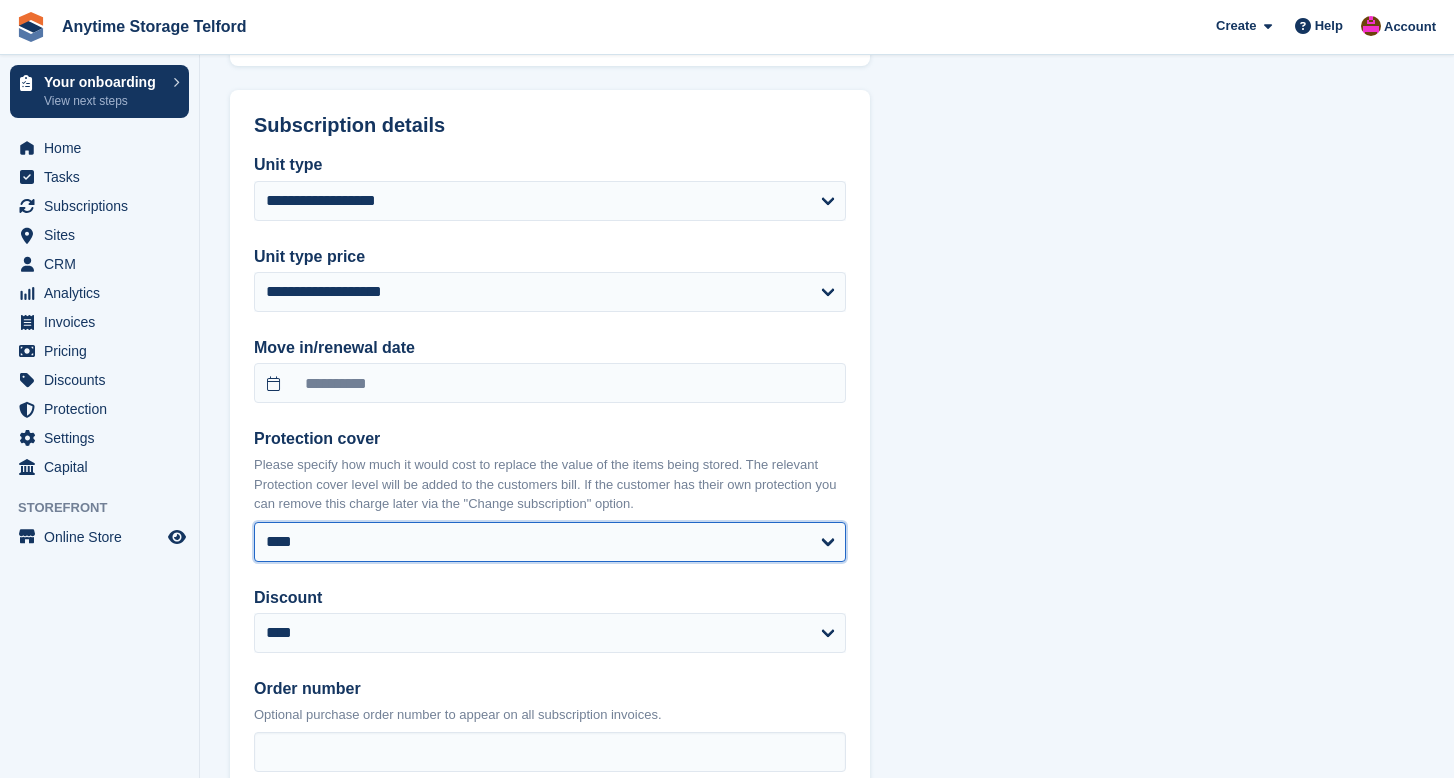 select on "*****" 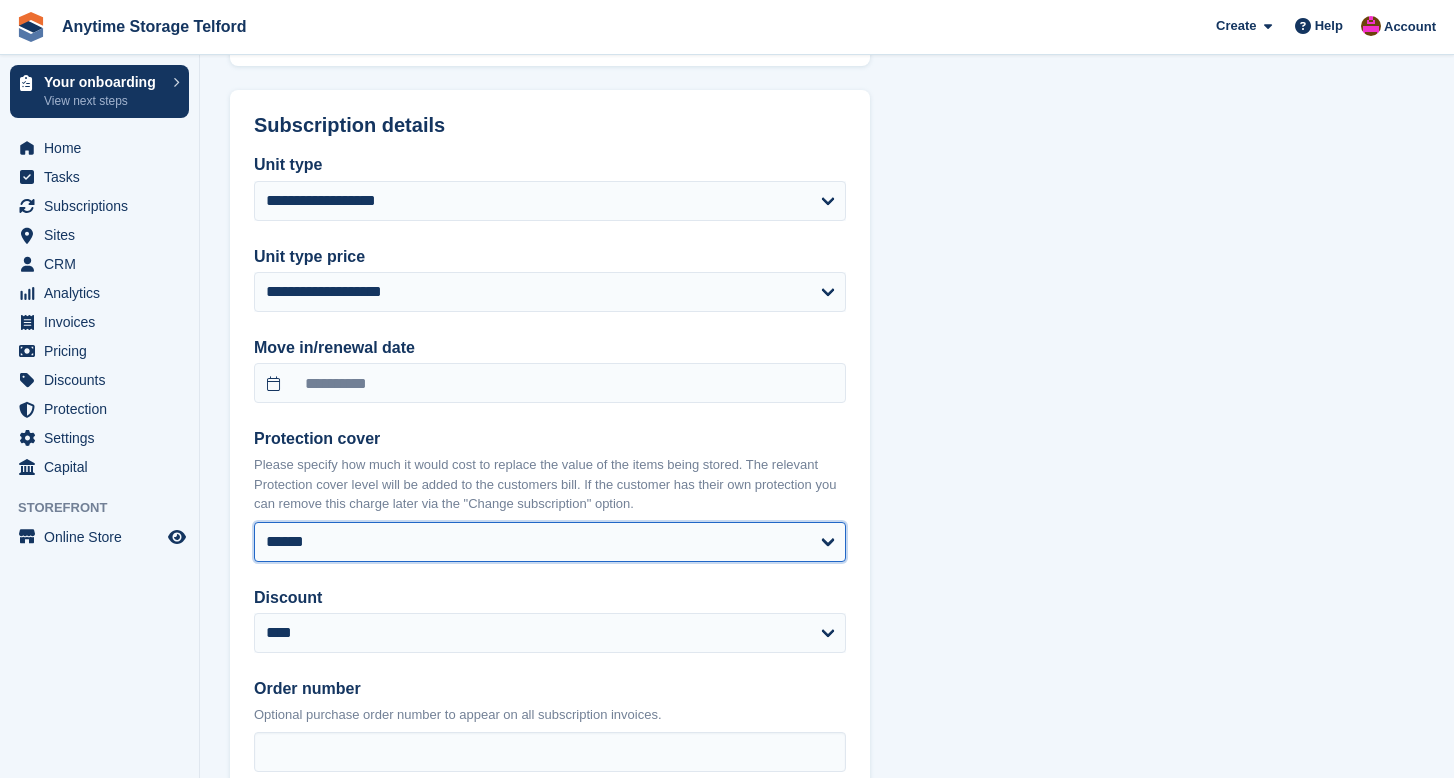 select on "******" 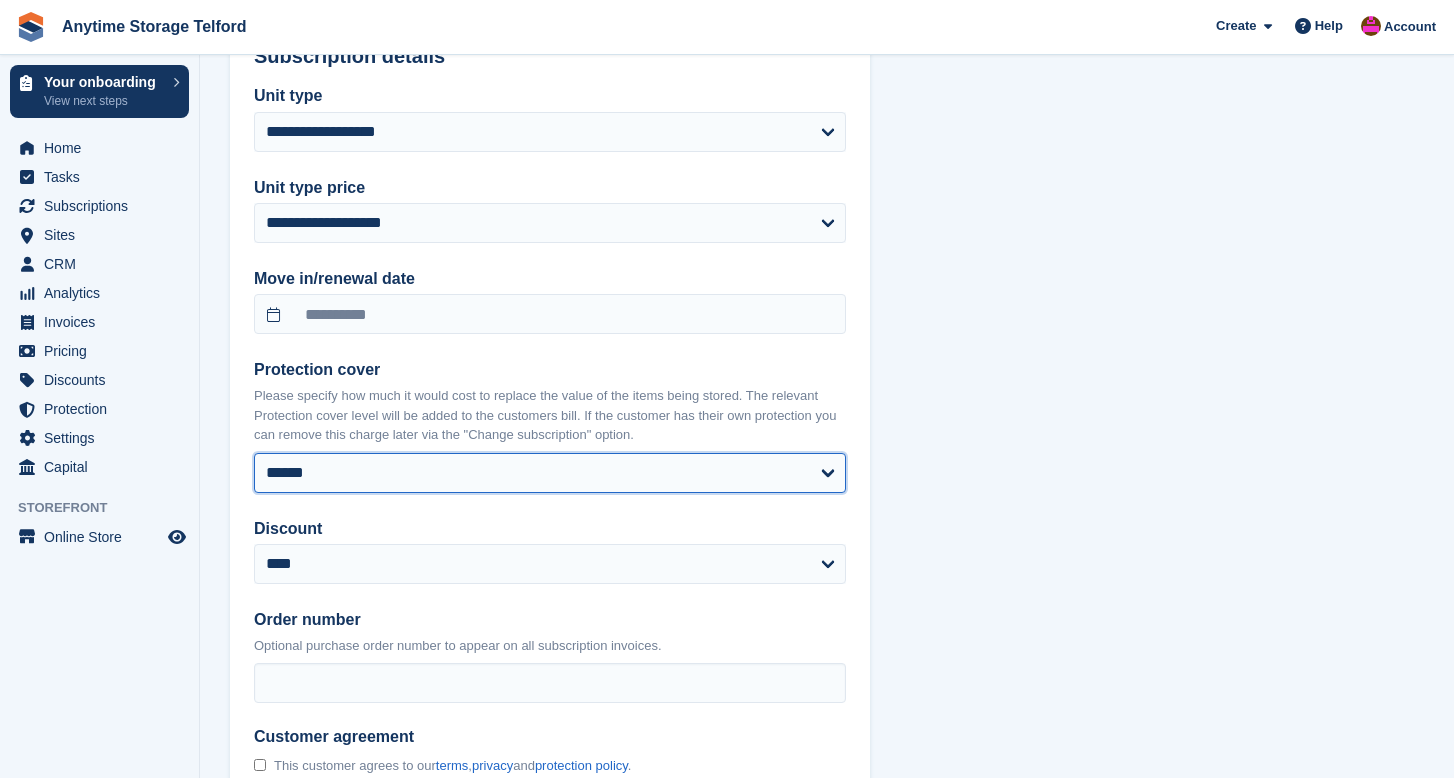 scroll, scrollTop: 1541, scrollLeft: 0, axis: vertical 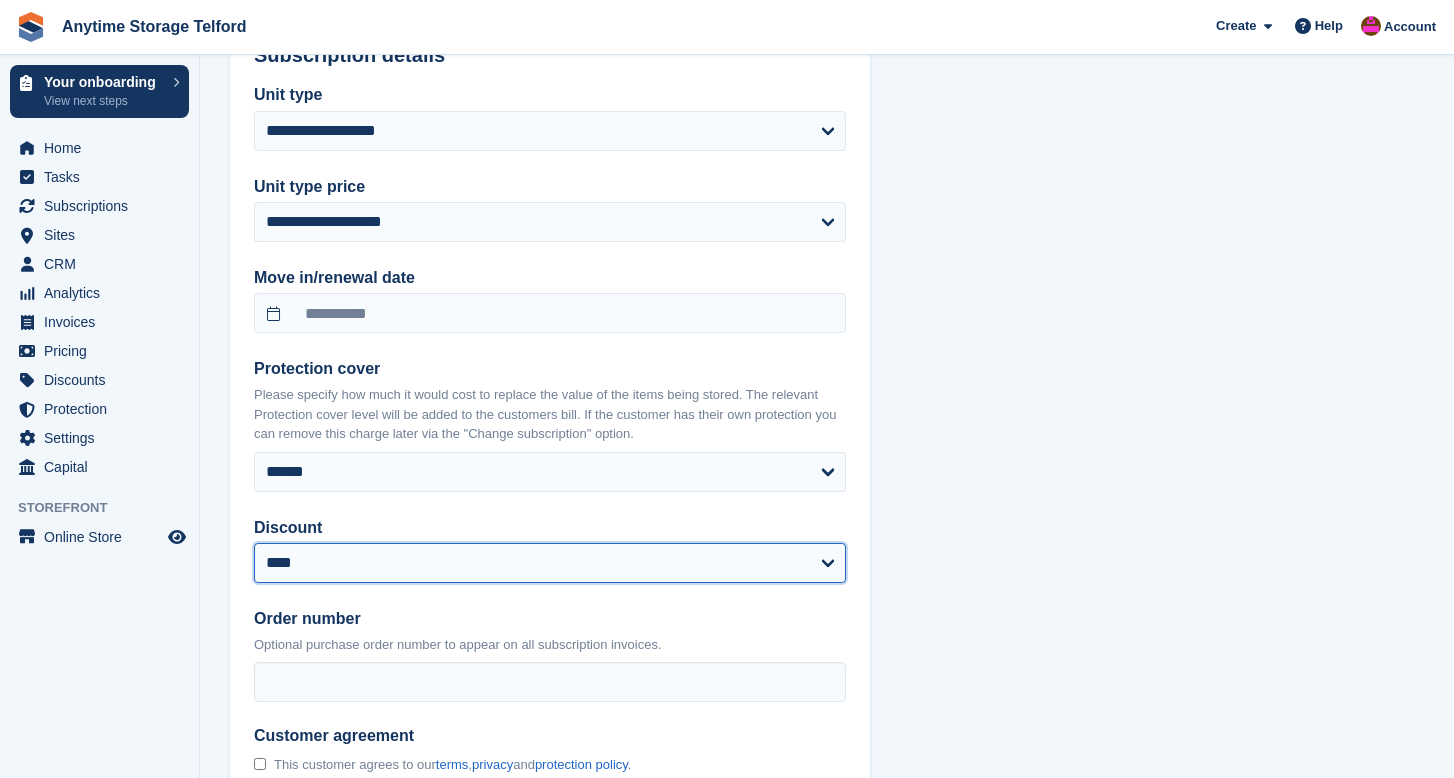select on "****" 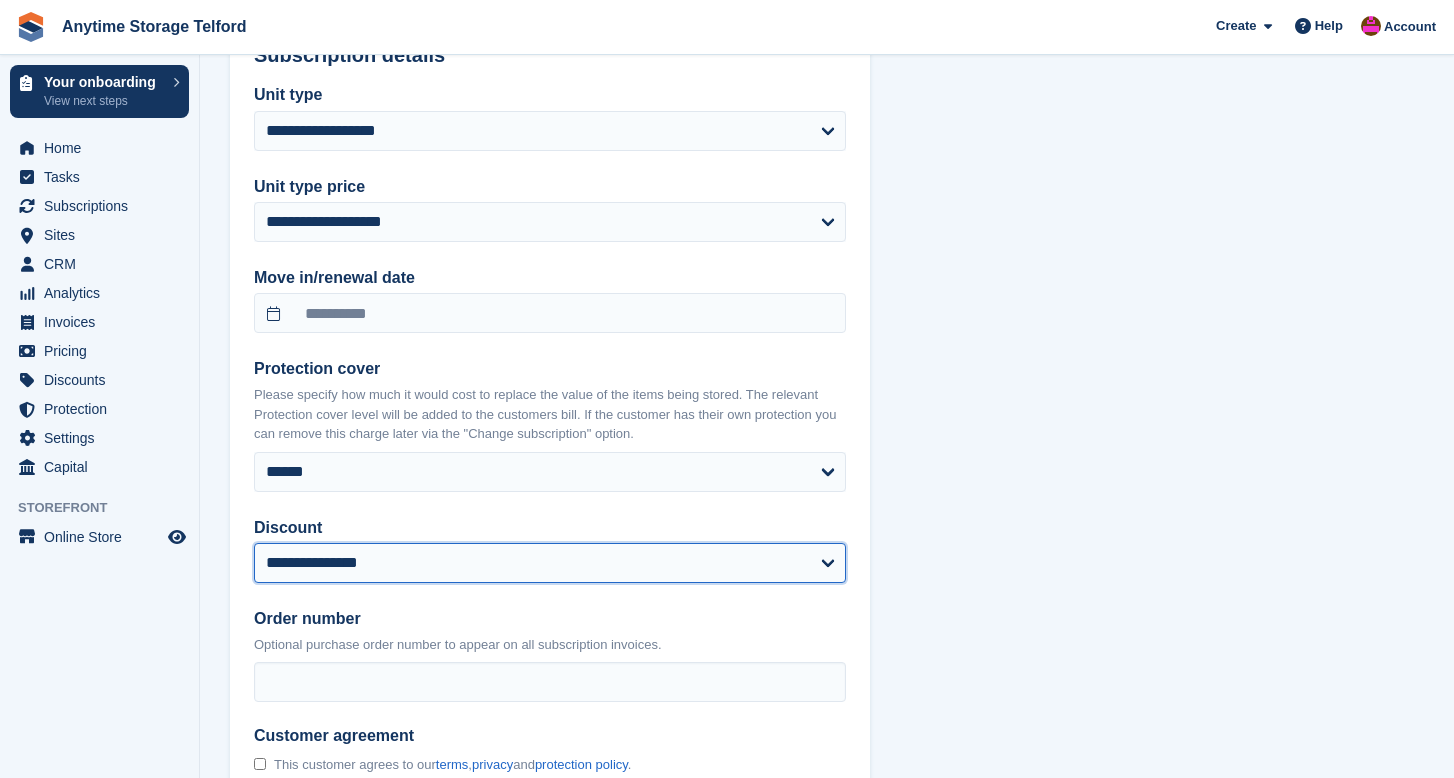 select on "******" 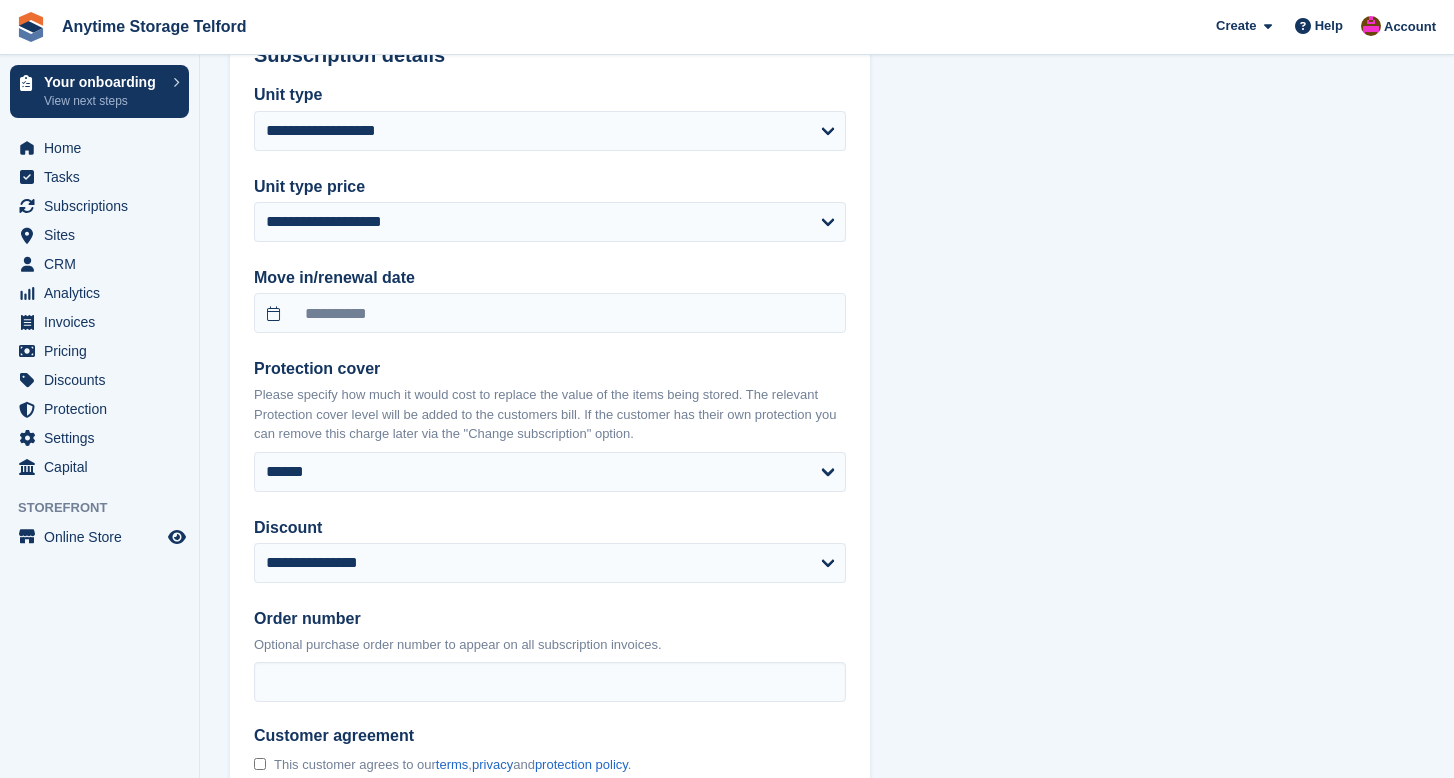 click on "**********" at bounding box center [827, 234] 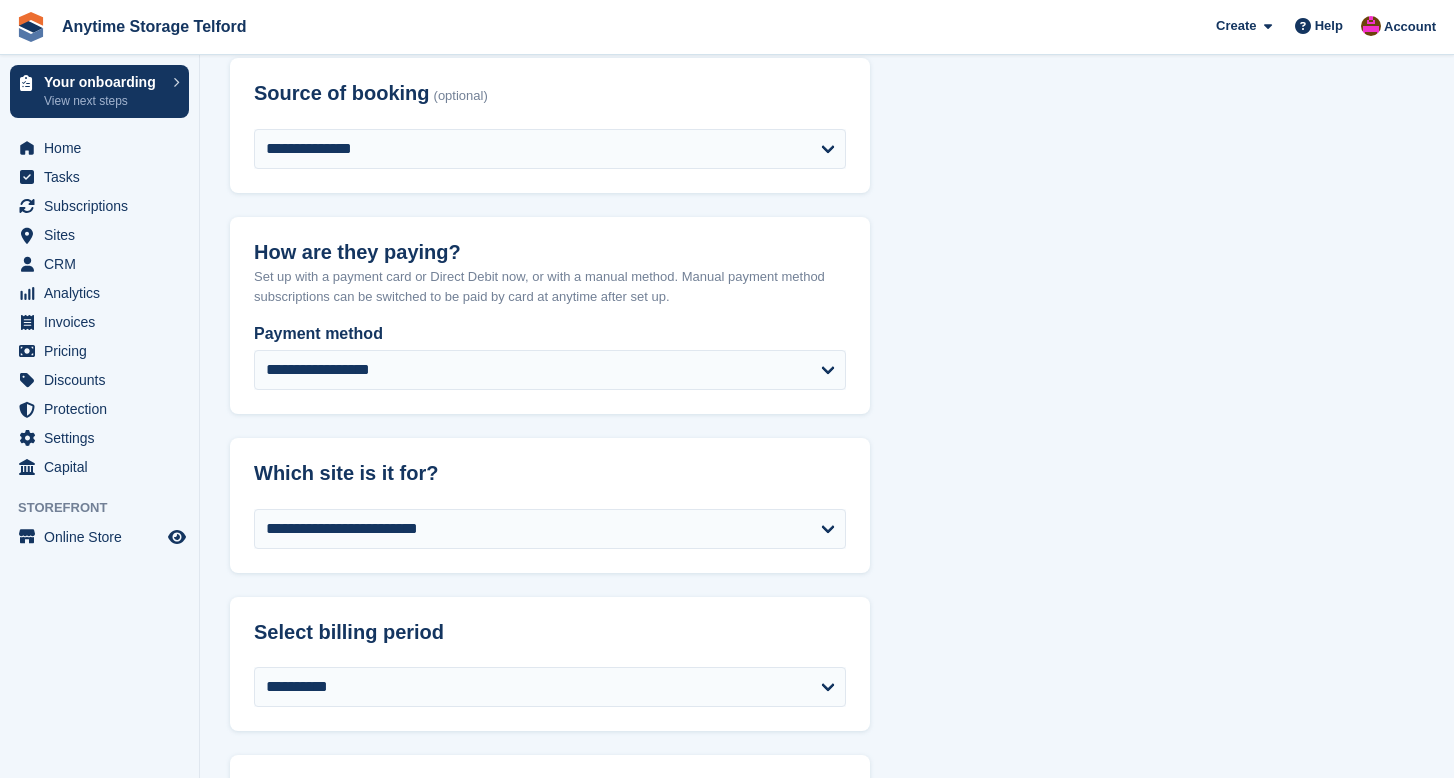 scroll, scrollTop: 796, scrollLeft: 0, axis: vertical 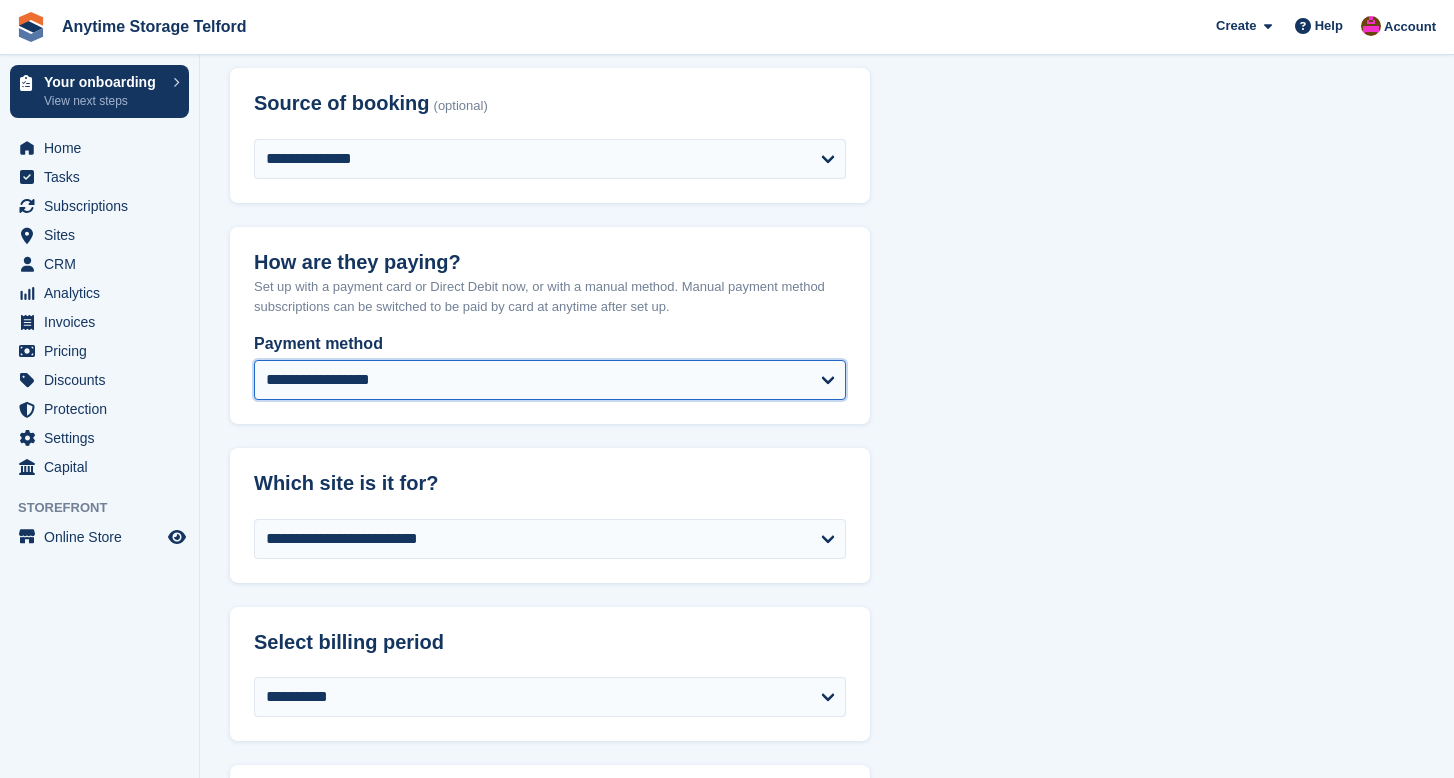 select on "*****" 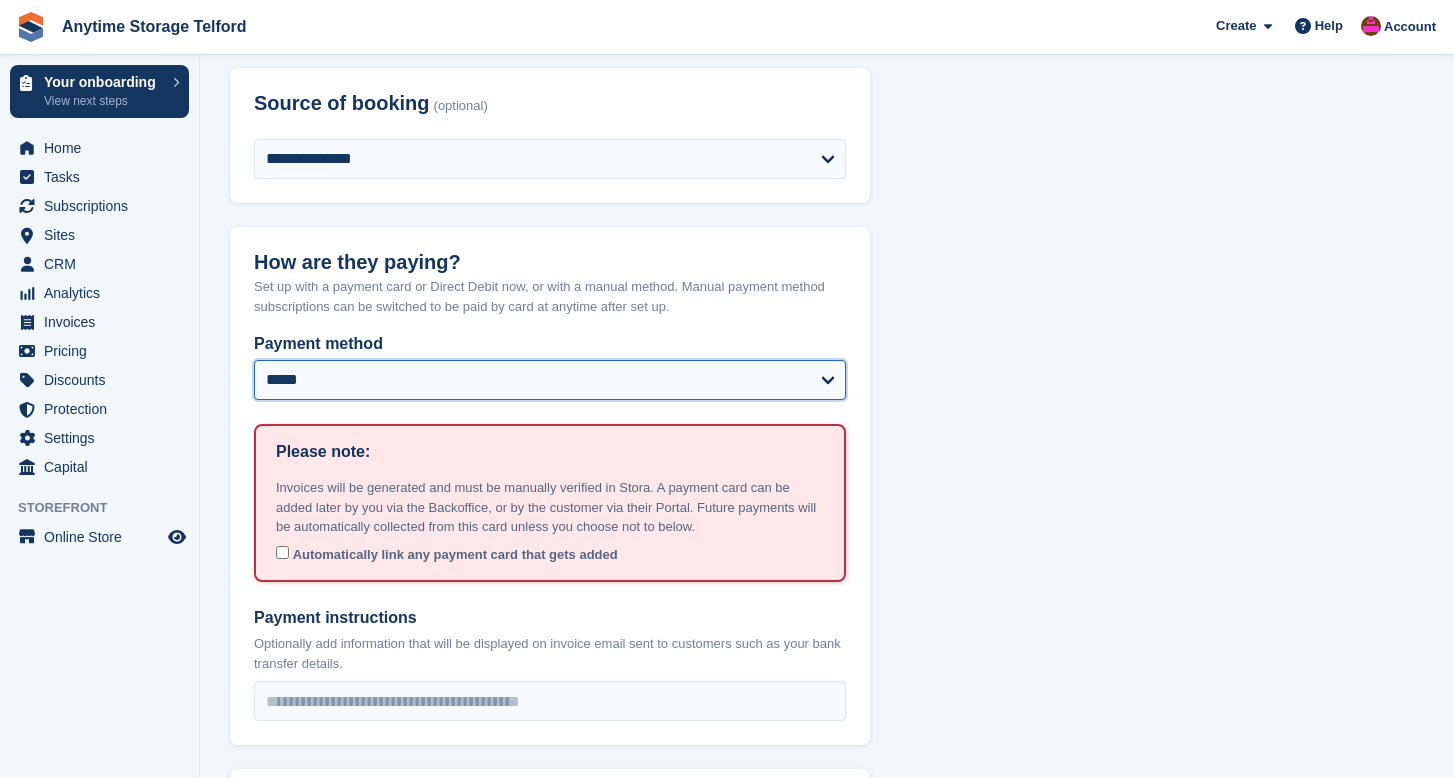 select on "******" 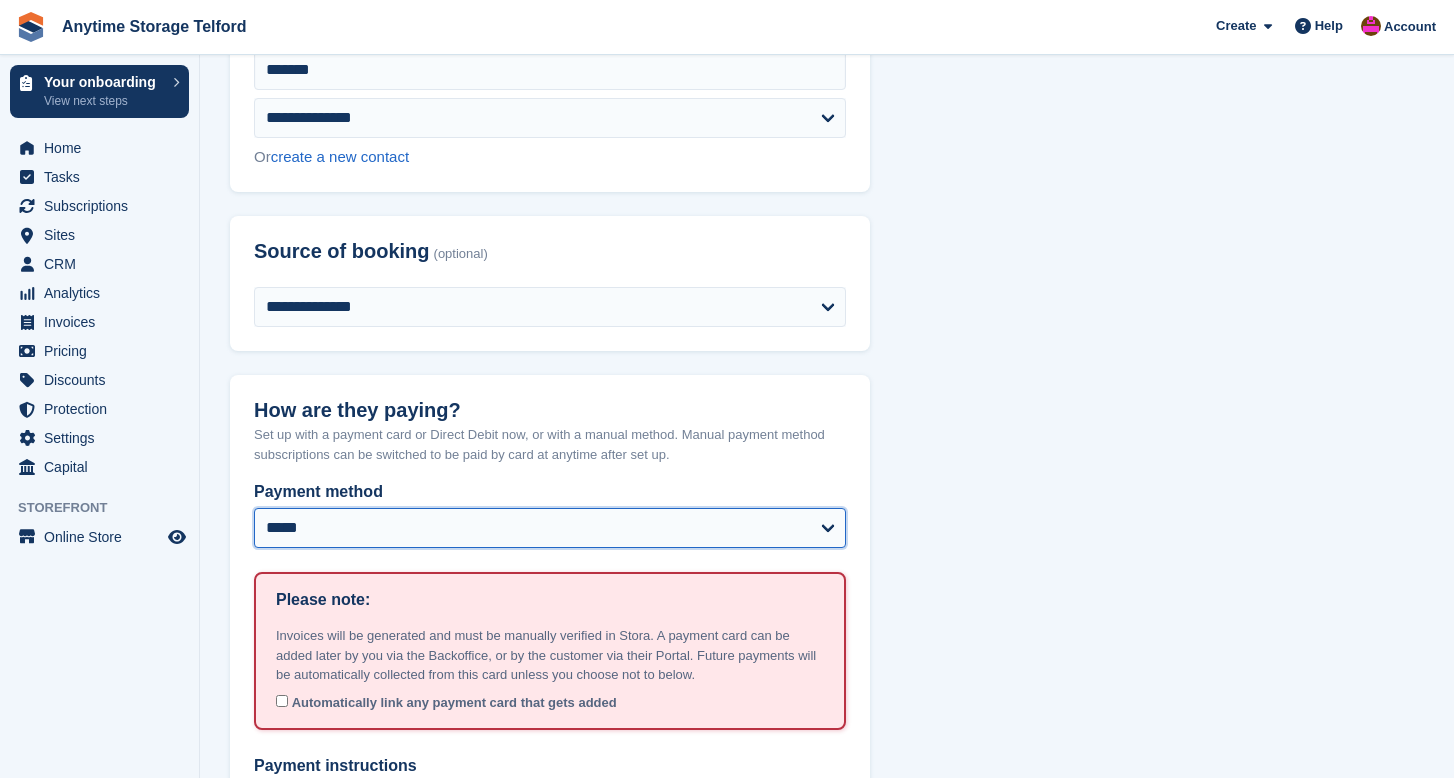scroll, scrollTop: 646, scrollLeft: 0, axis: vertical 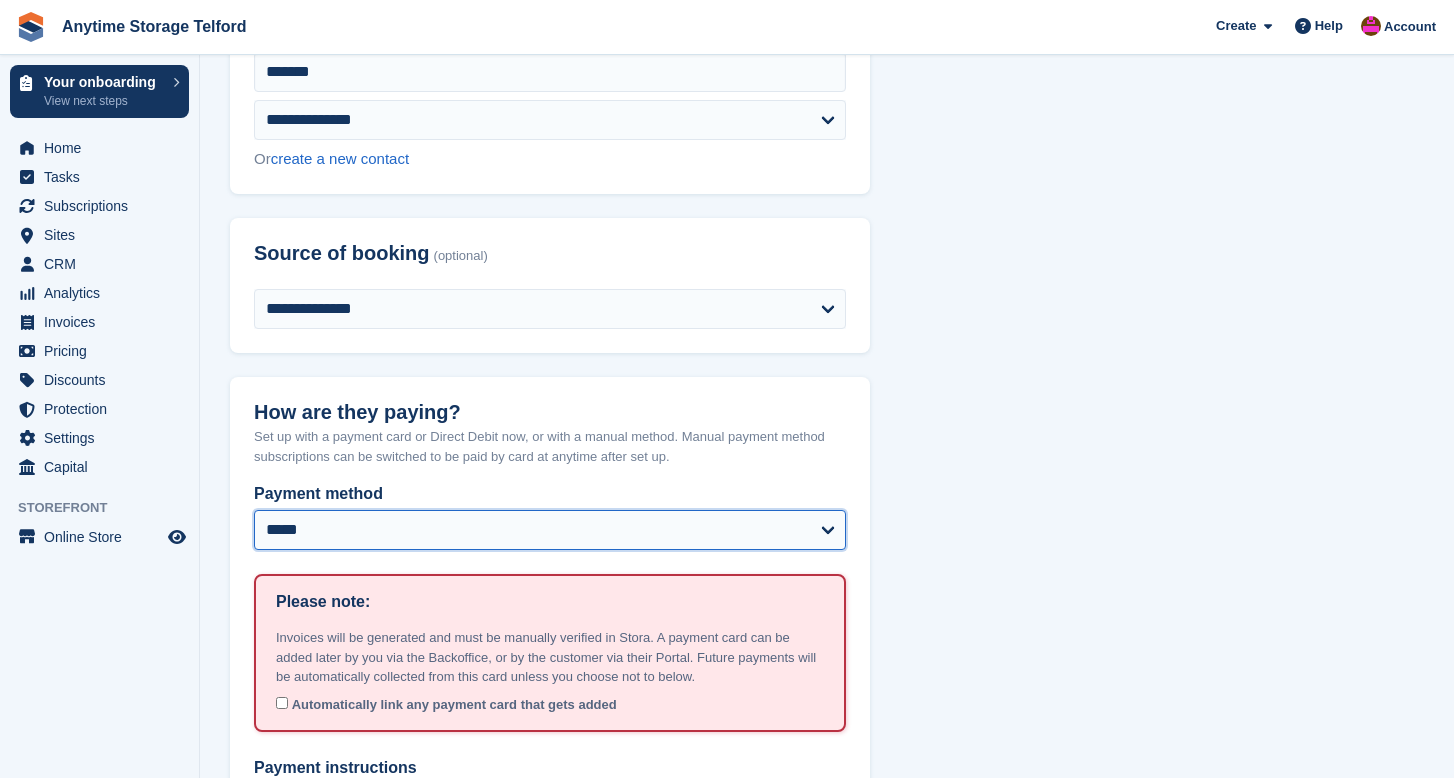 select on "**********" 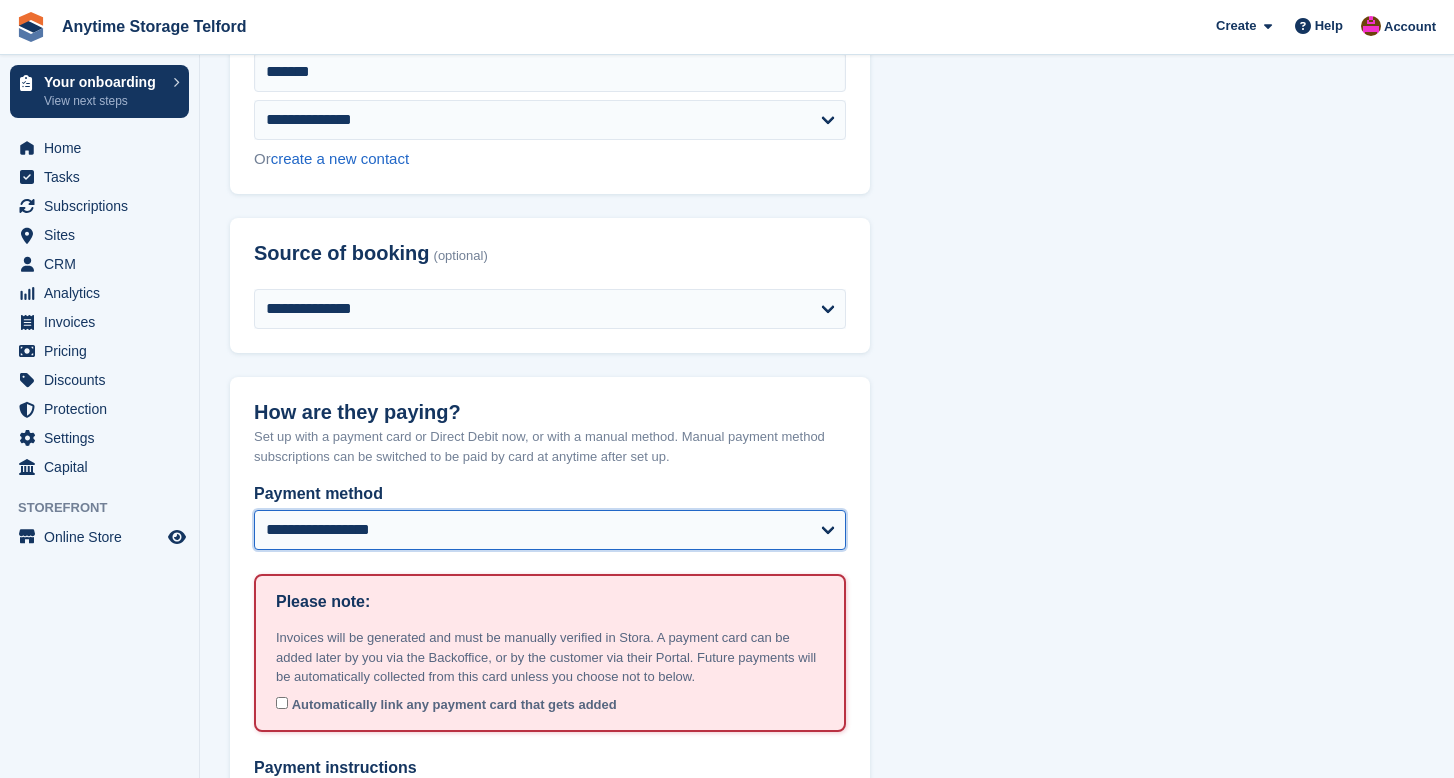 select on "******" 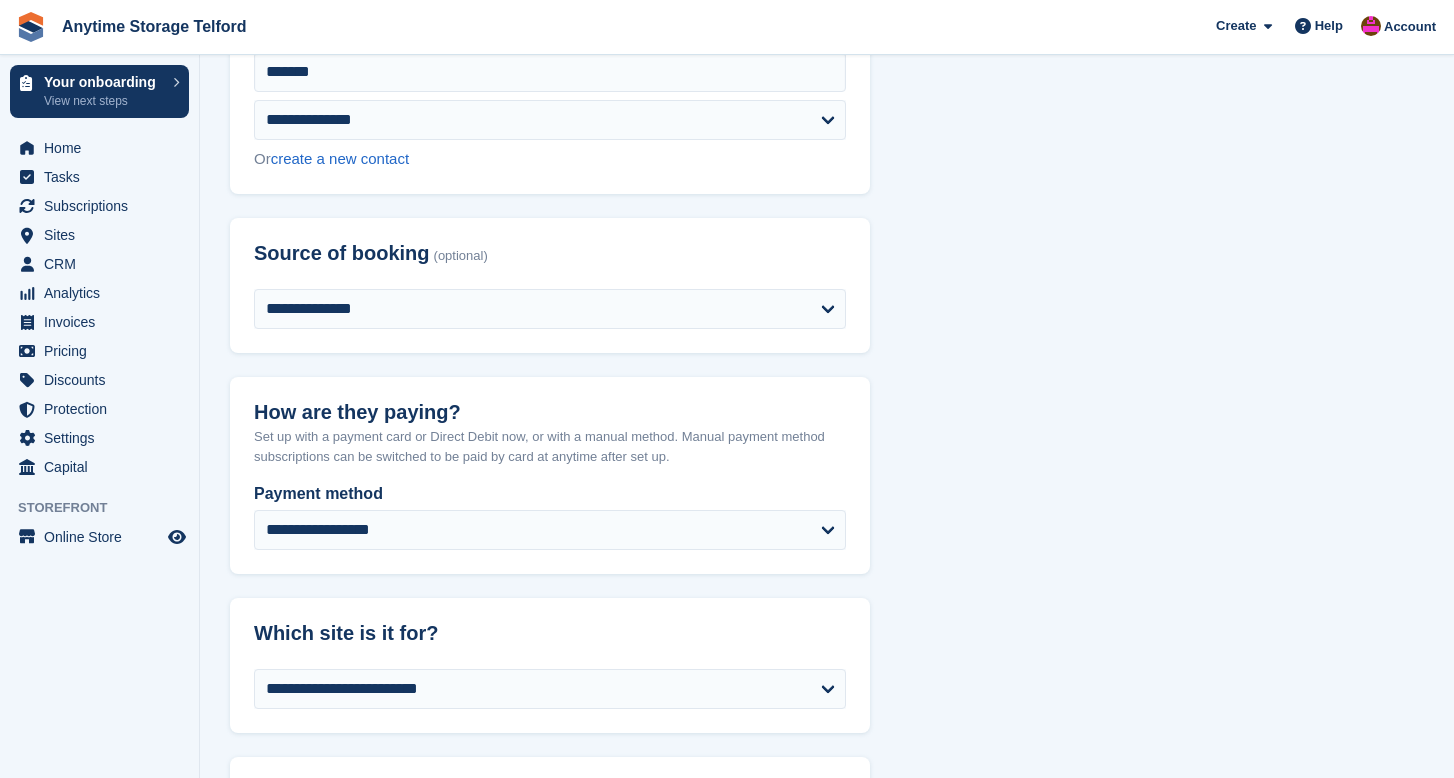 click on "**********" at bounding box center [827, 1129] 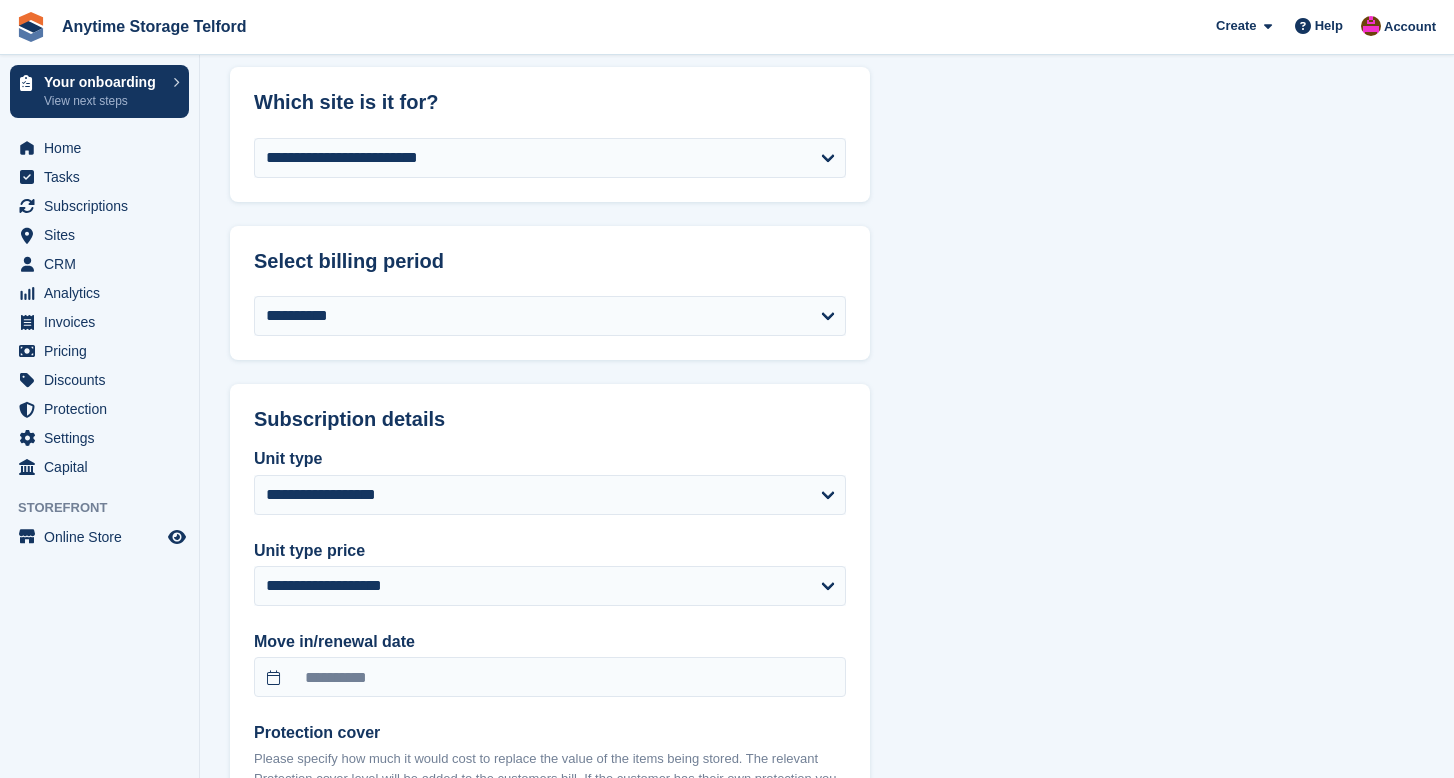 scroll, scrollTop: 1185, scrollLeft: 0, axis: vertical 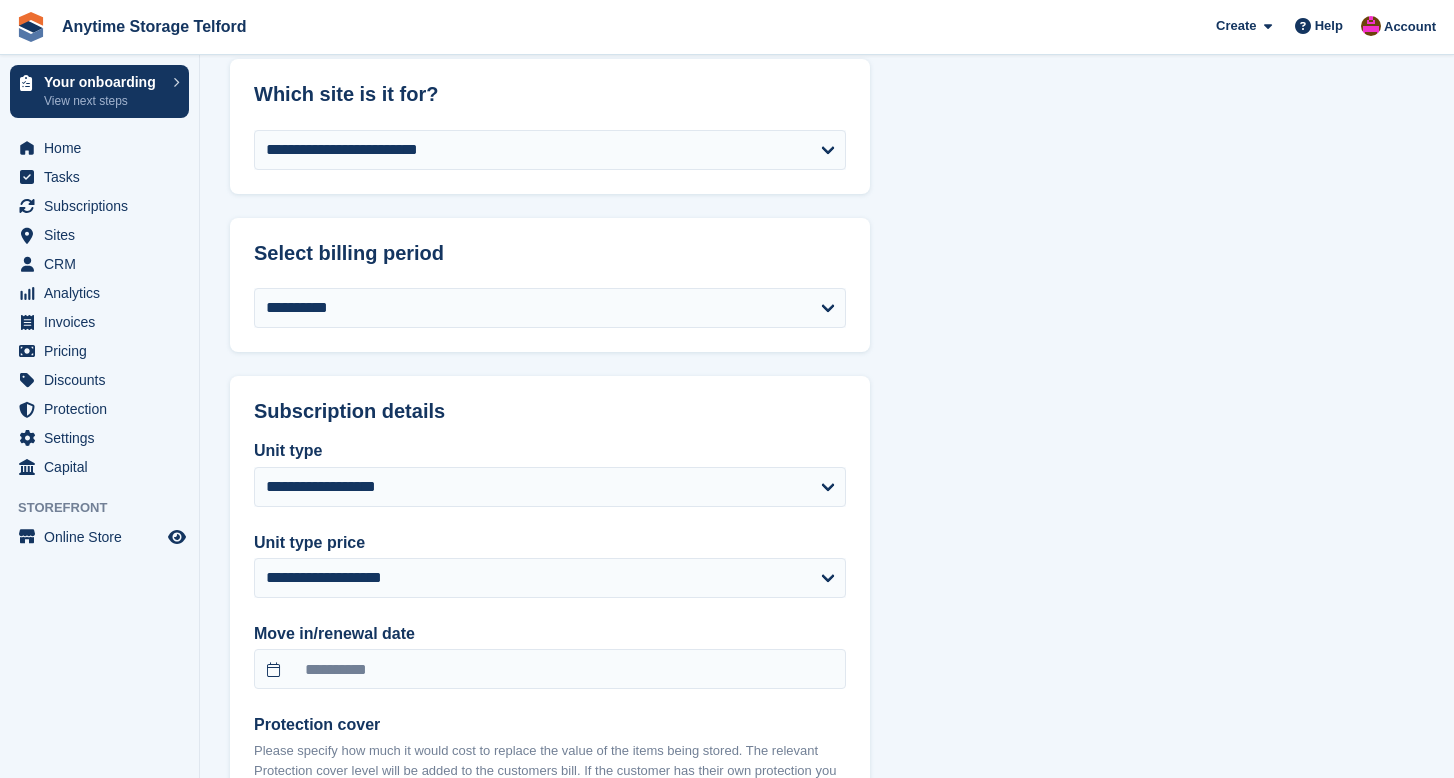 click on "**********" at bounding box center (827, 590) 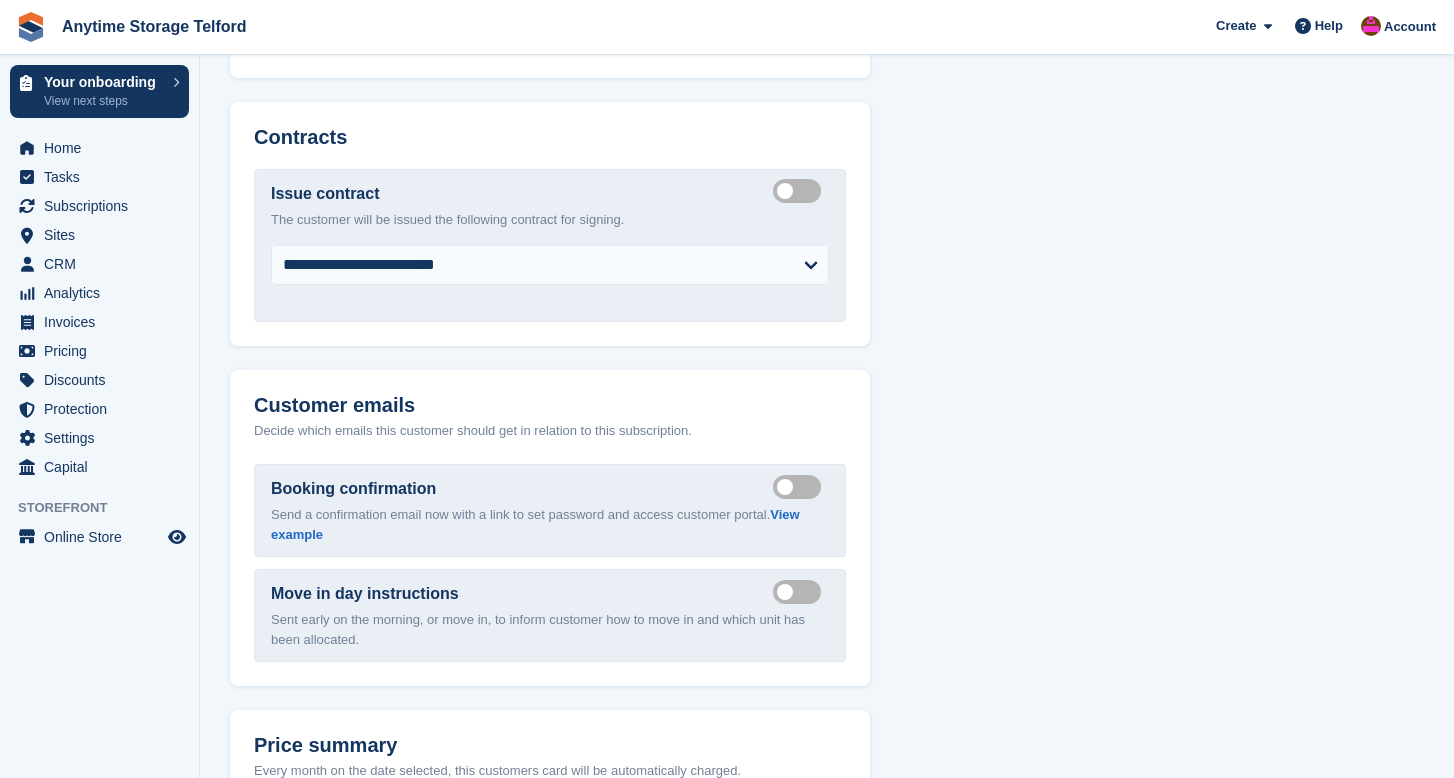 scroll, scrollTop: 2308, scrollLeft: 0, axis: vertical 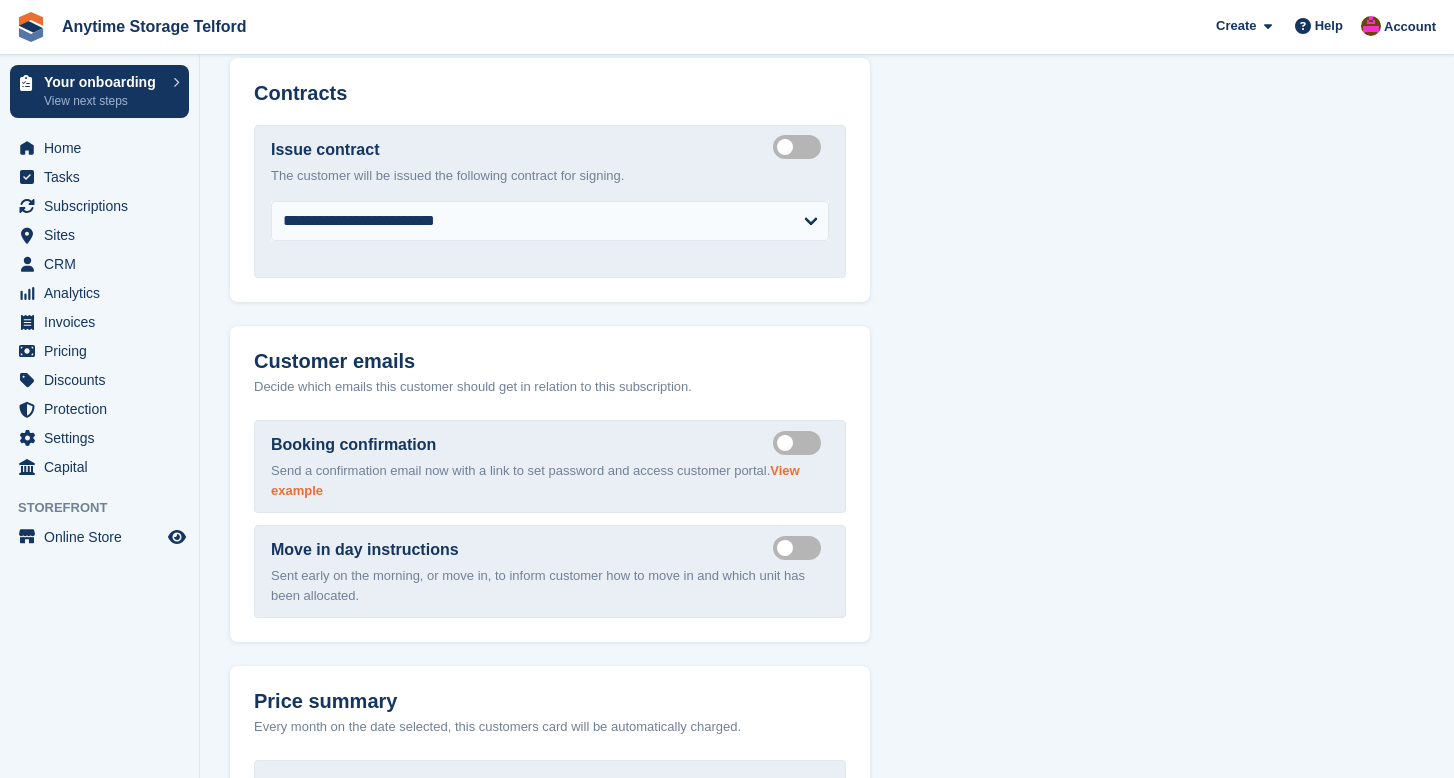 click on "View example" at bounding box center [535, 480] 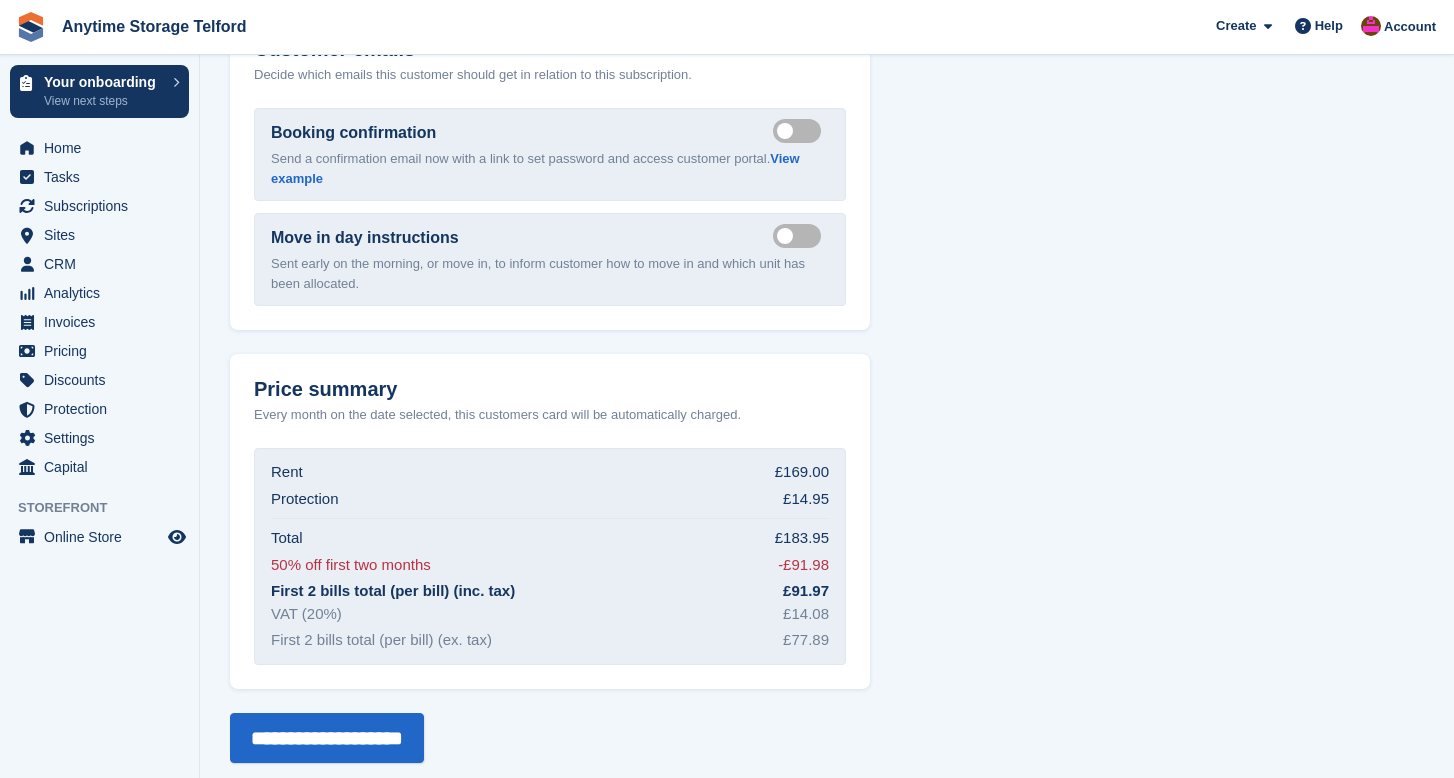 scroll, scrollTop: 2619, scrollLeft: 0, axis: vertical 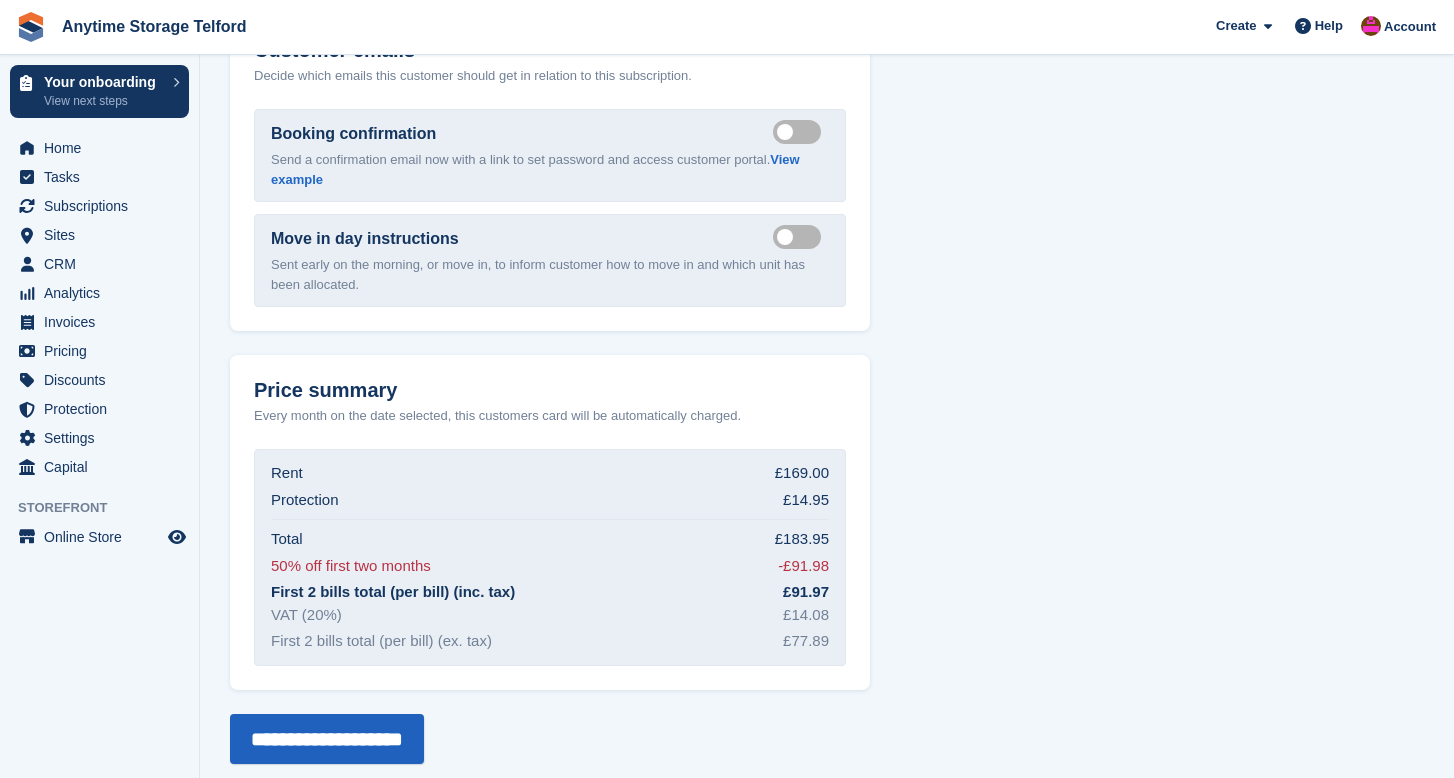 click on "**********" at bounding box center [327, 739] 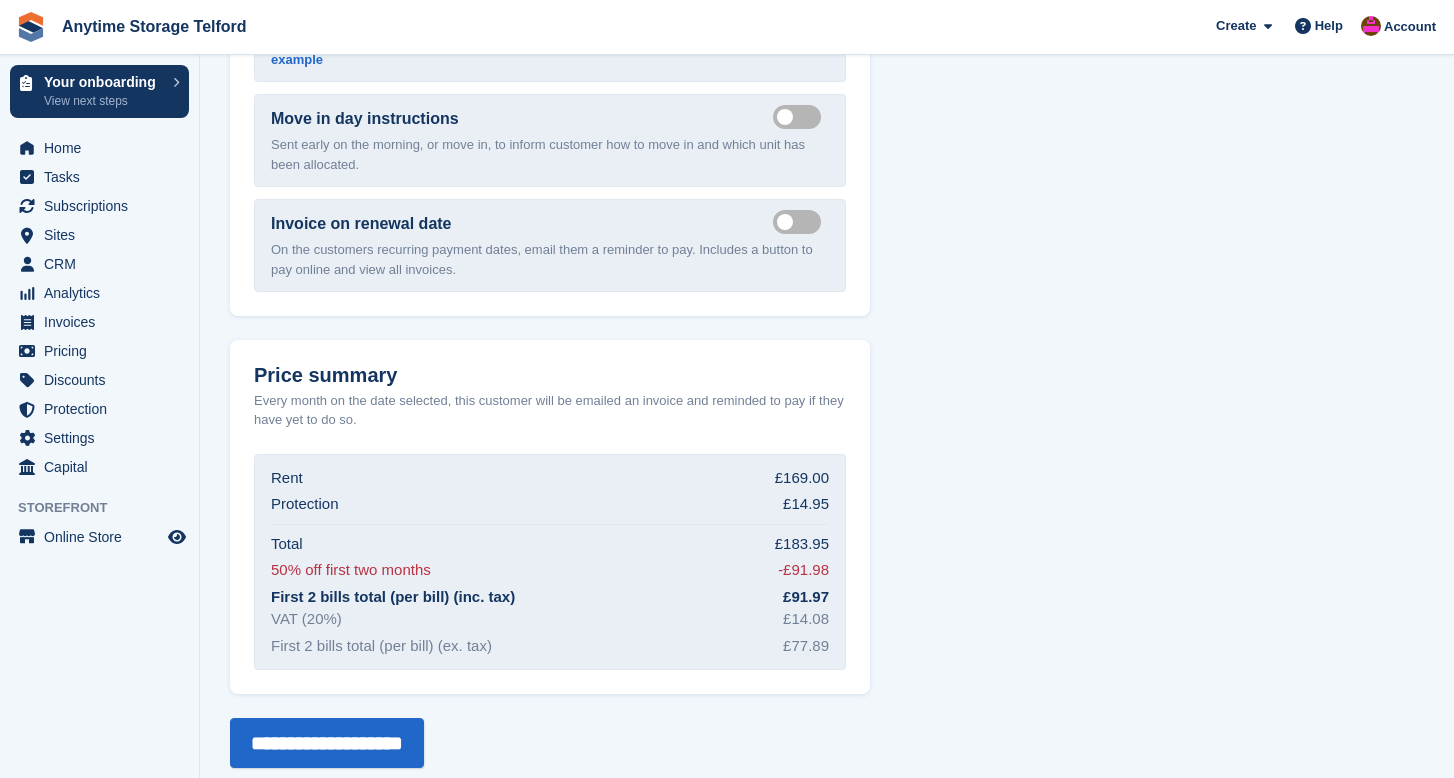 scroll, scrollTop: 3300, scrollLeft: 0, axis: vertical 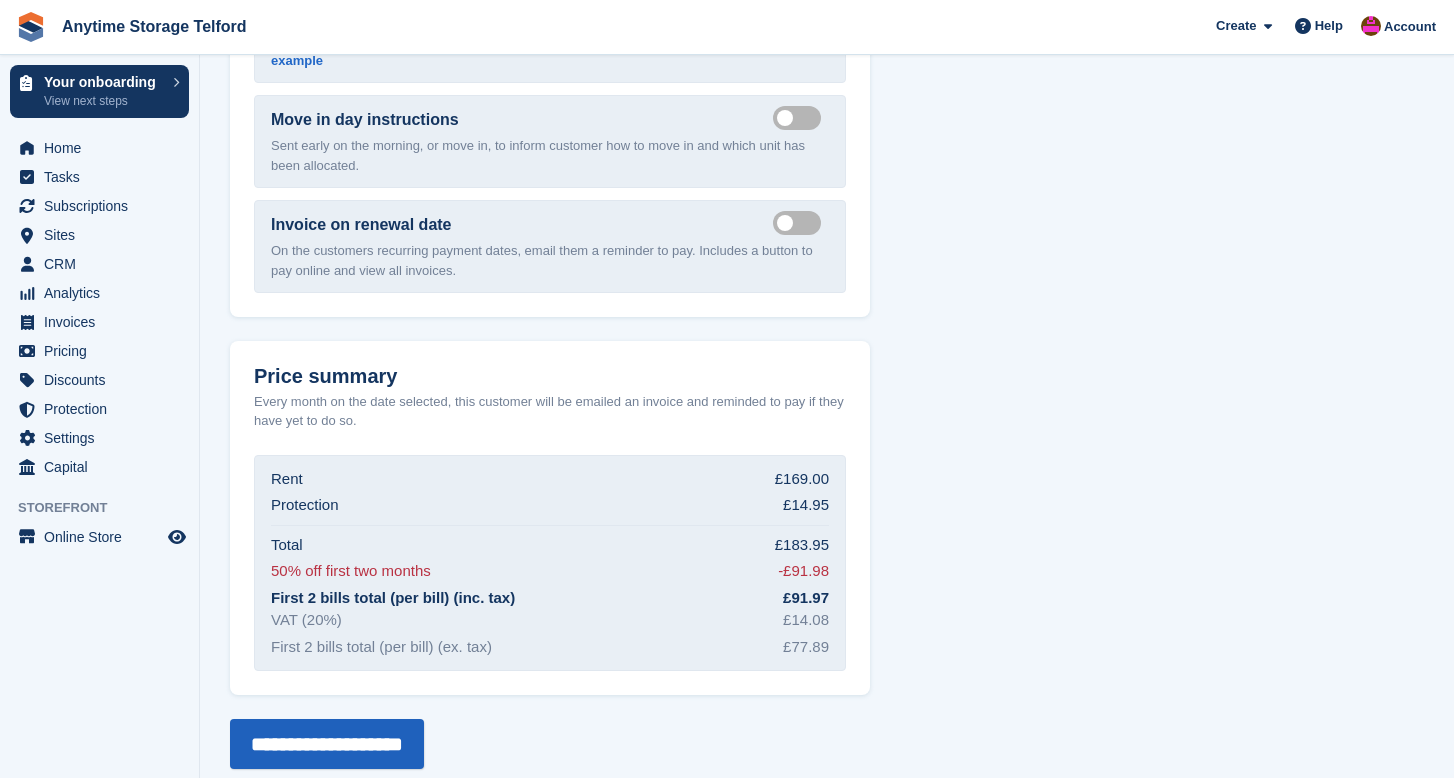 click on "**********" at bounding box center (327, 744) 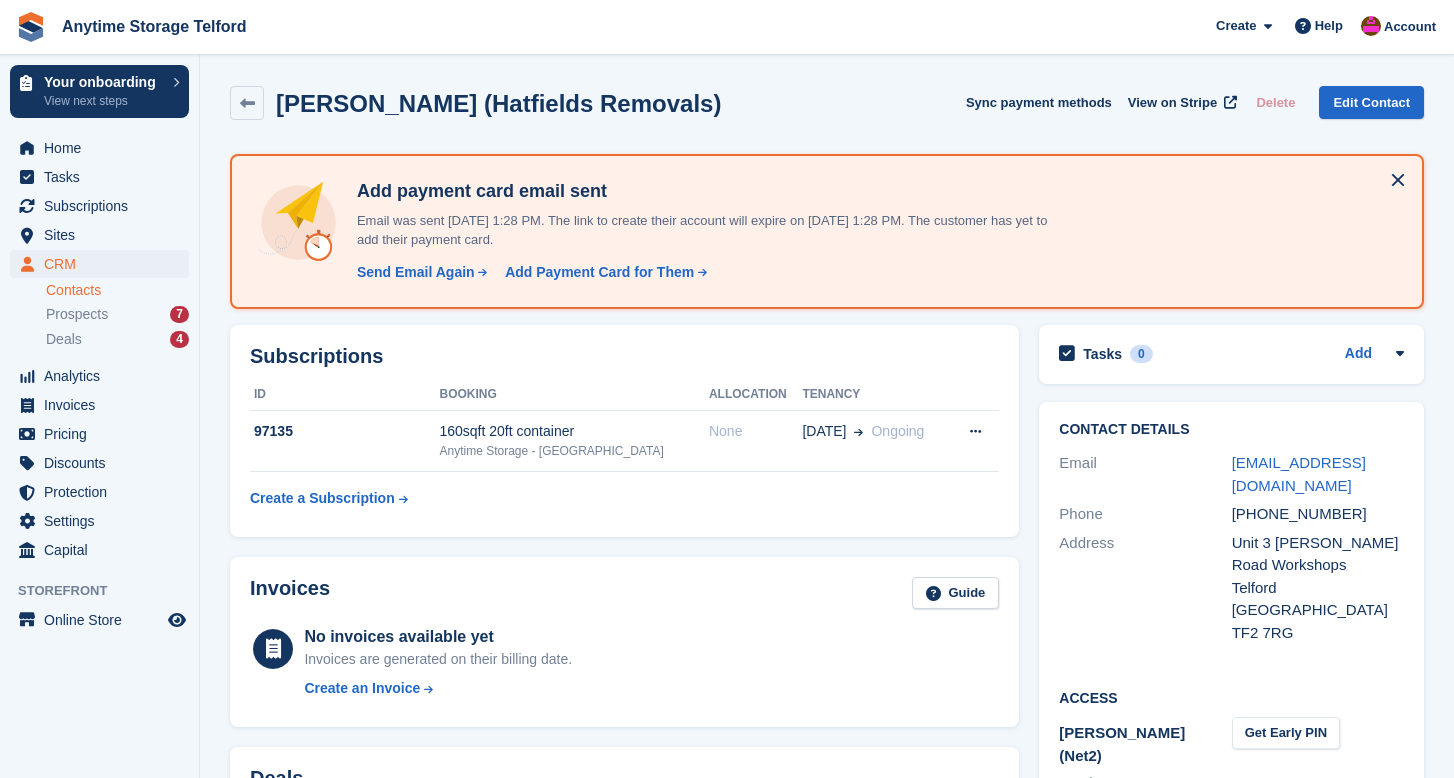 scroll, scrollTop: 0, scrollLeft: 0, axis: both 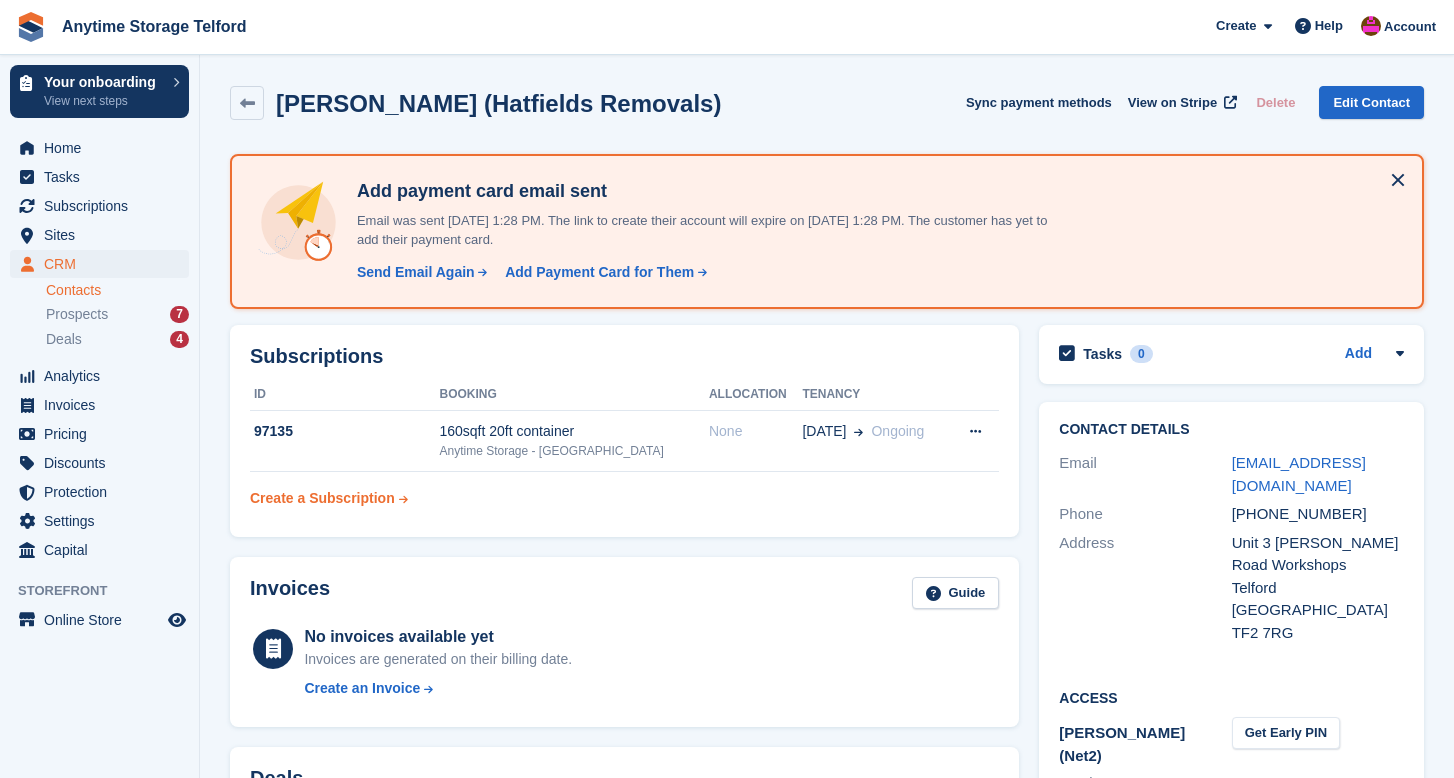 click on "Create a Subscription" at bounding box center (322, 498) 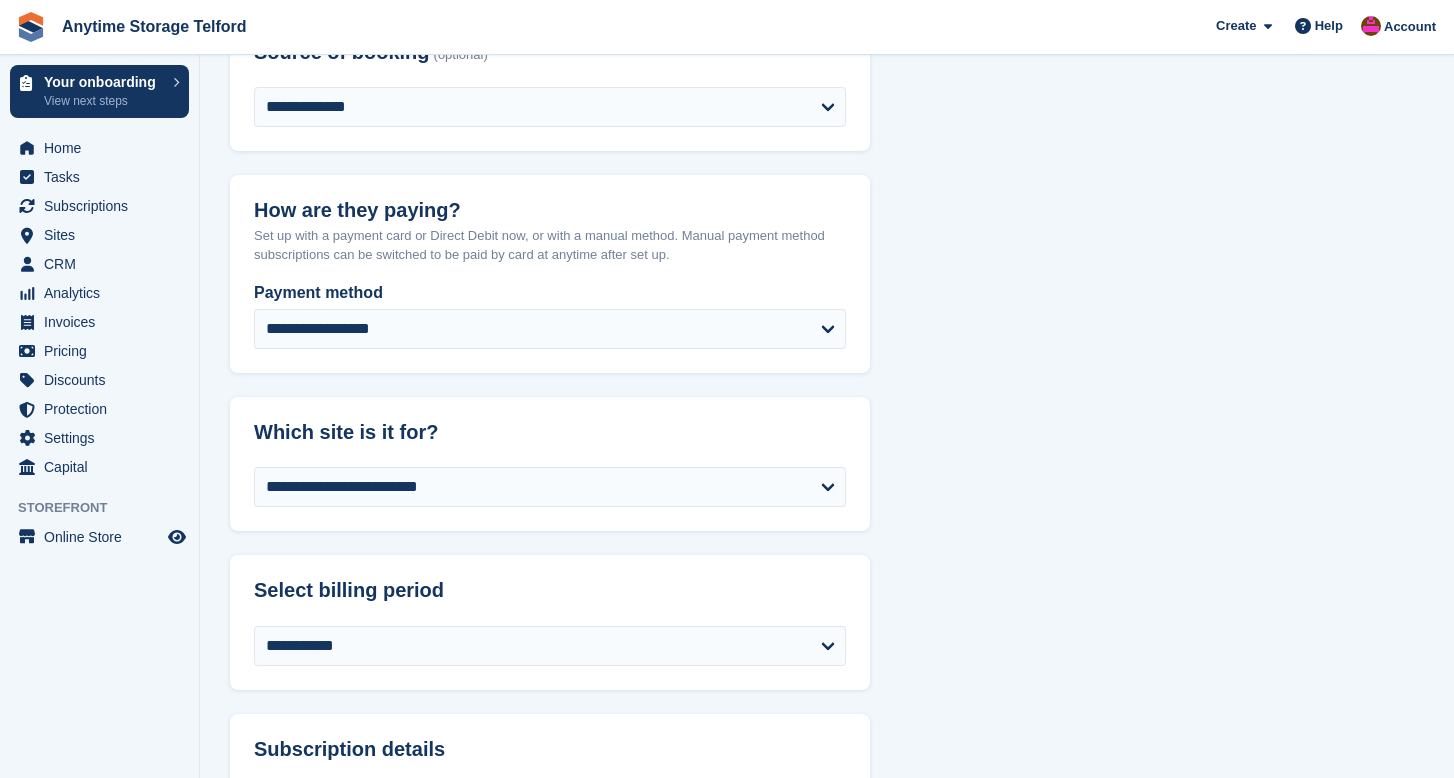 scroll, scrollTop: 312, scrollLeft: 0, axis: vertical 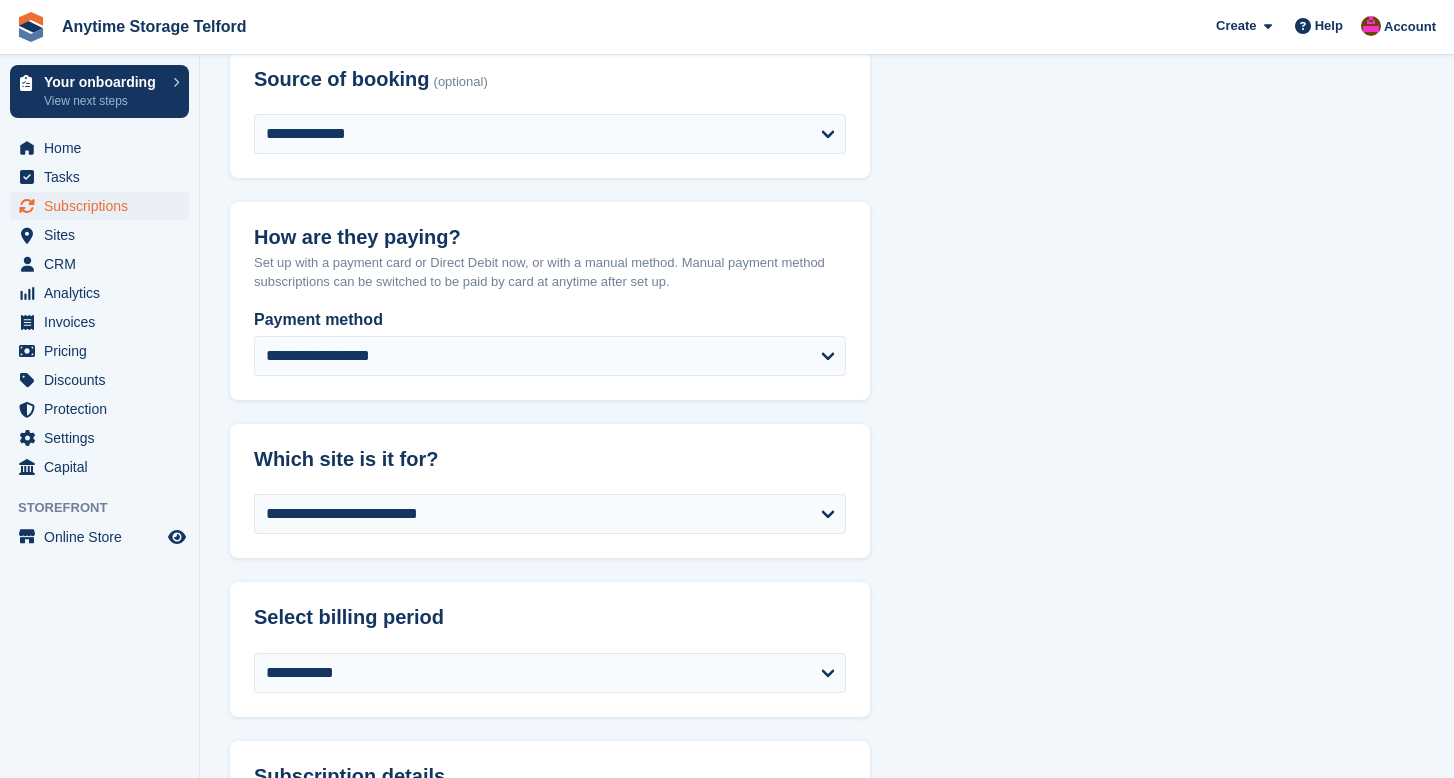 click on "Subscriptions" at bounding box center [104, 206] 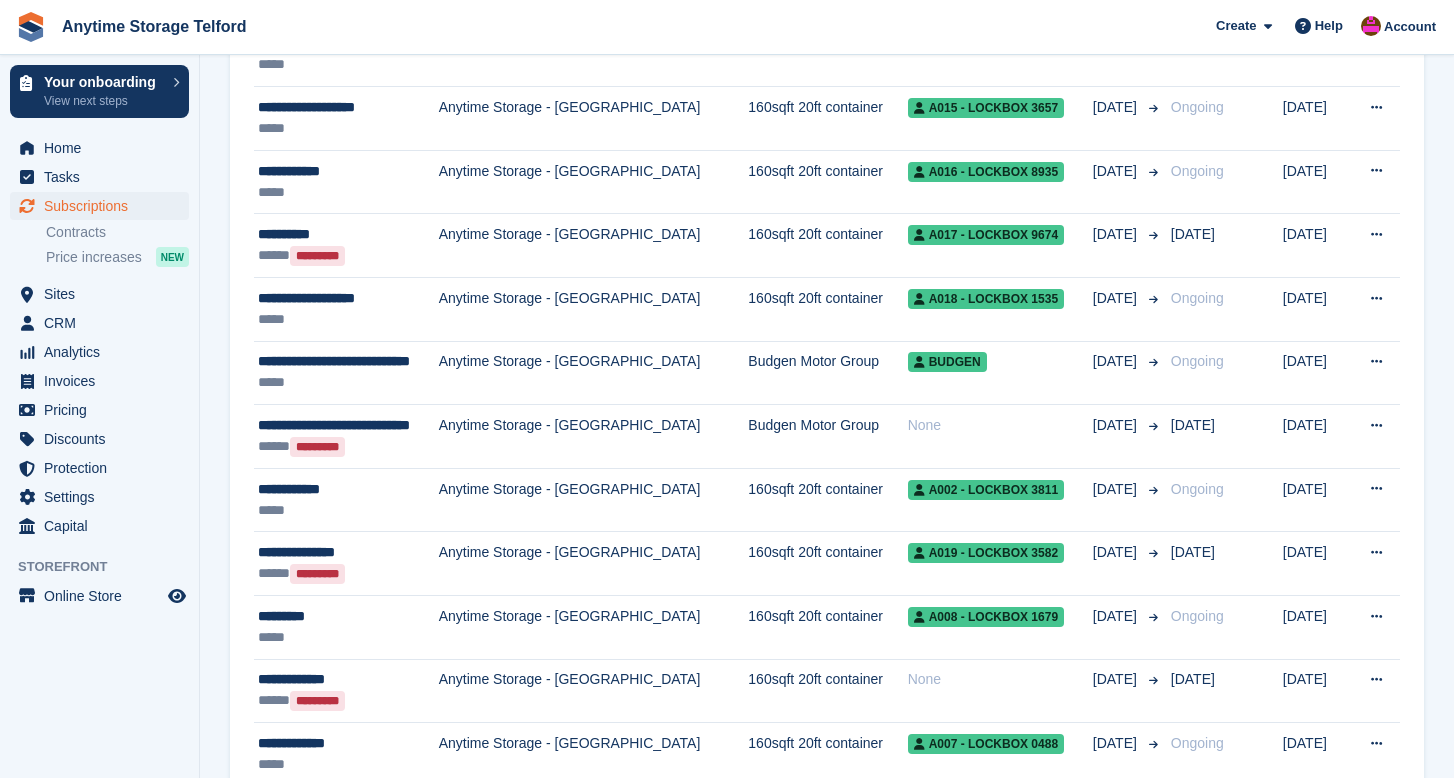 scroll, scrollTop: 0, scrollLeft: 0, axis: both 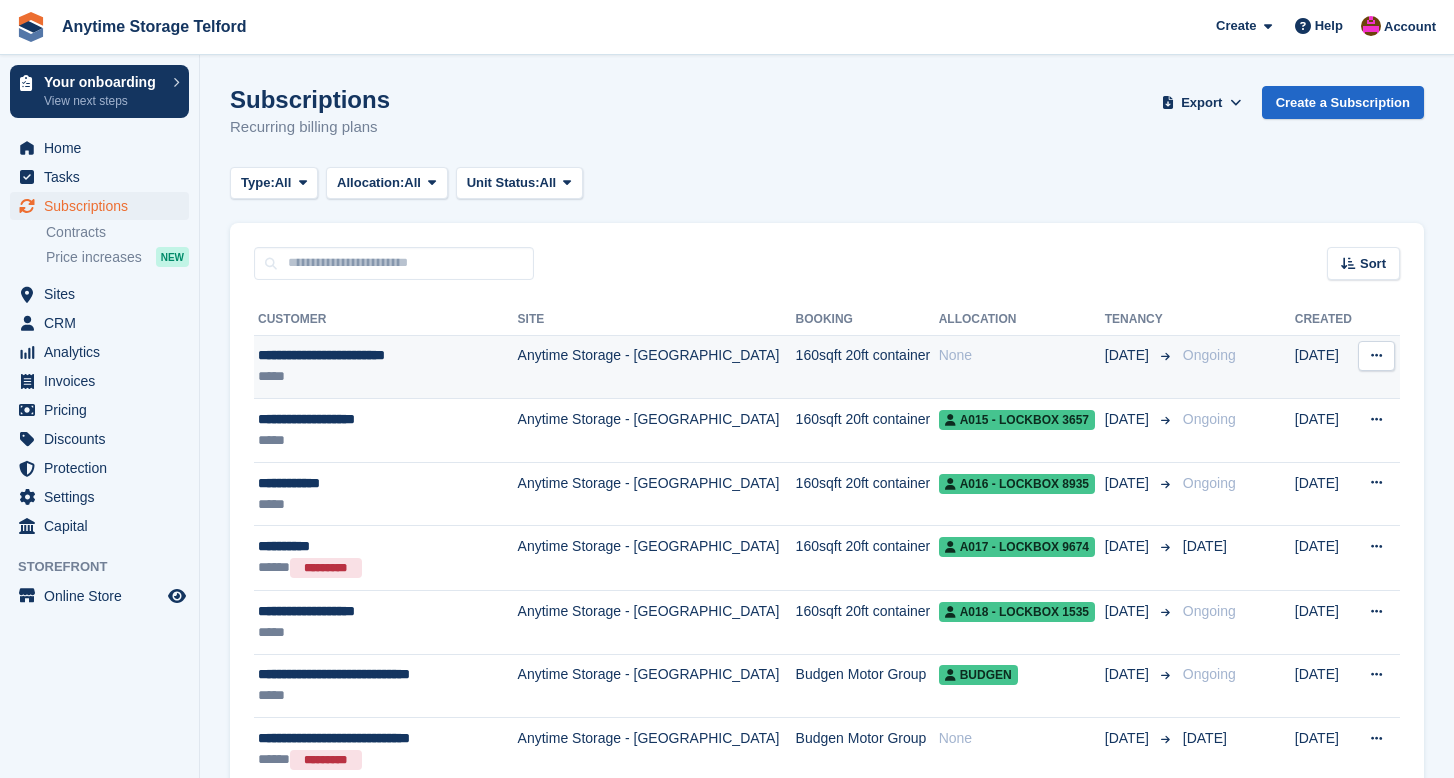 click on "*****" at bounding box center (380, 376) 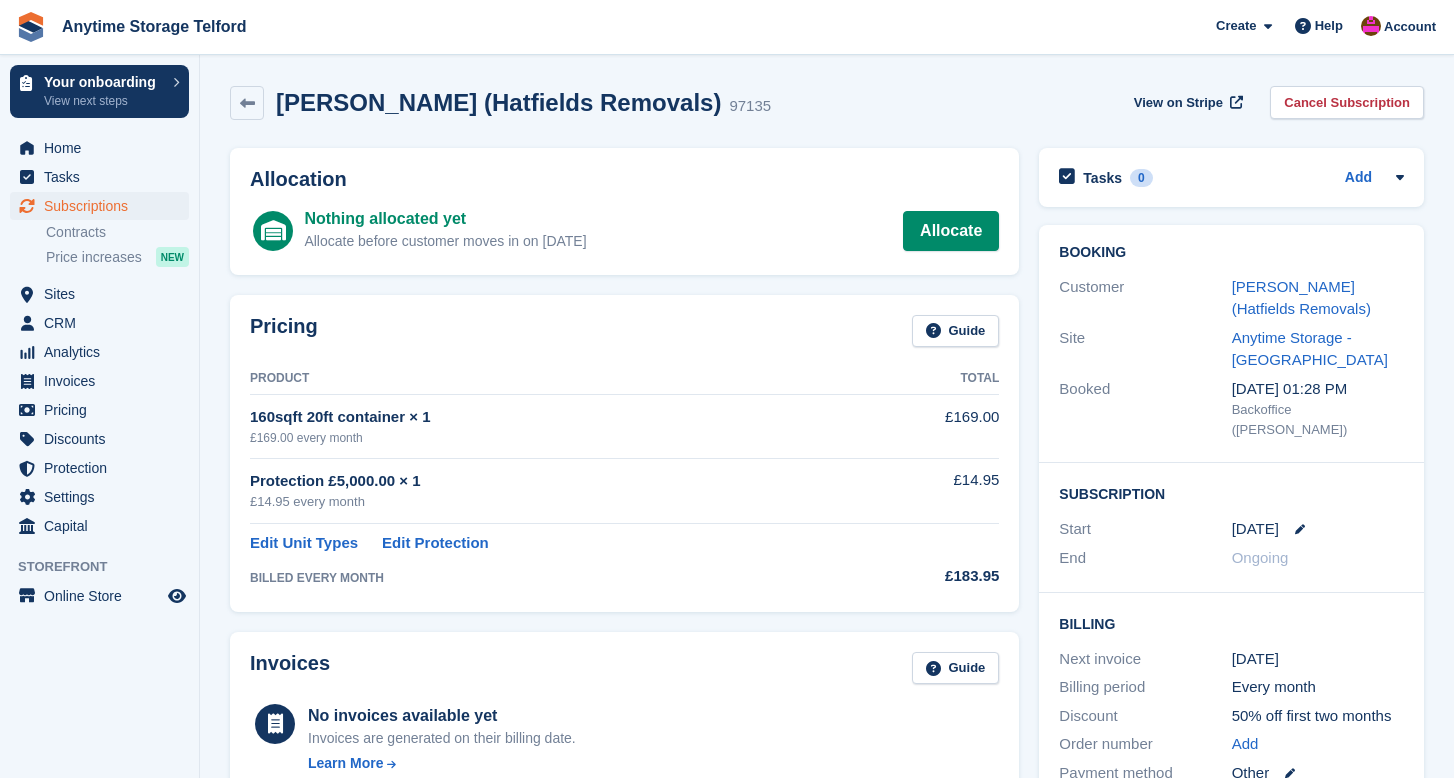 scroll, scrollTop: 0, scrollLeft: 0, axis: both 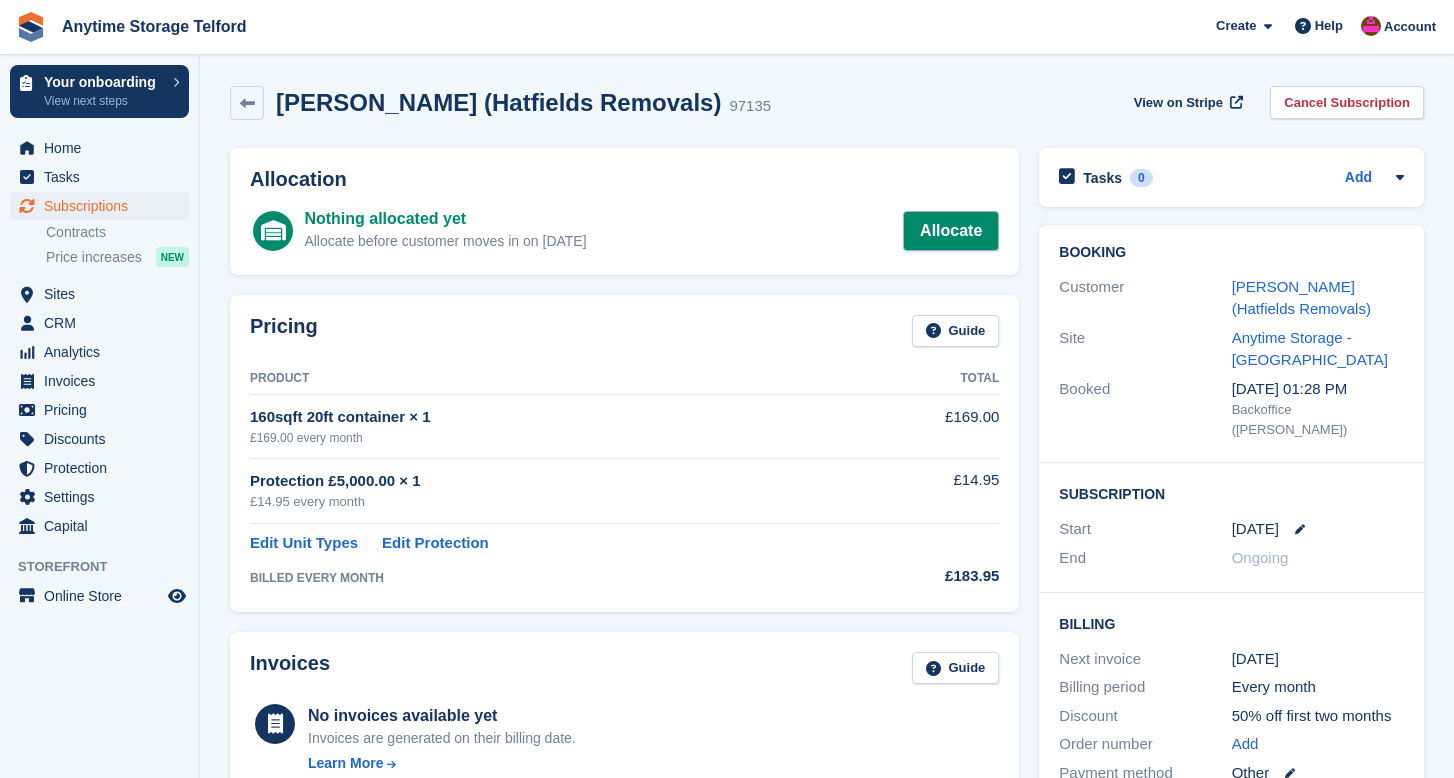 click on "Allocate" at bounding box center [951, 231] 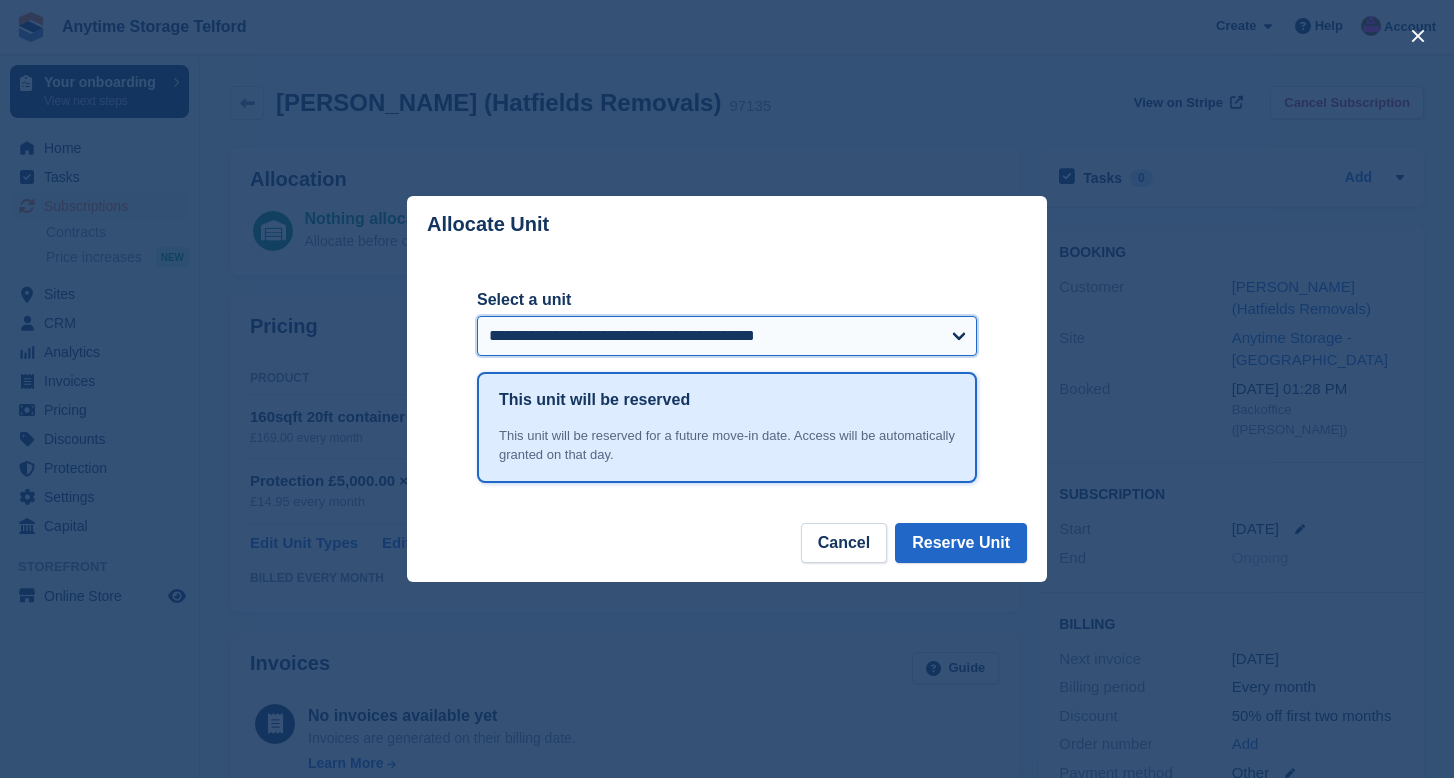 select on "******" 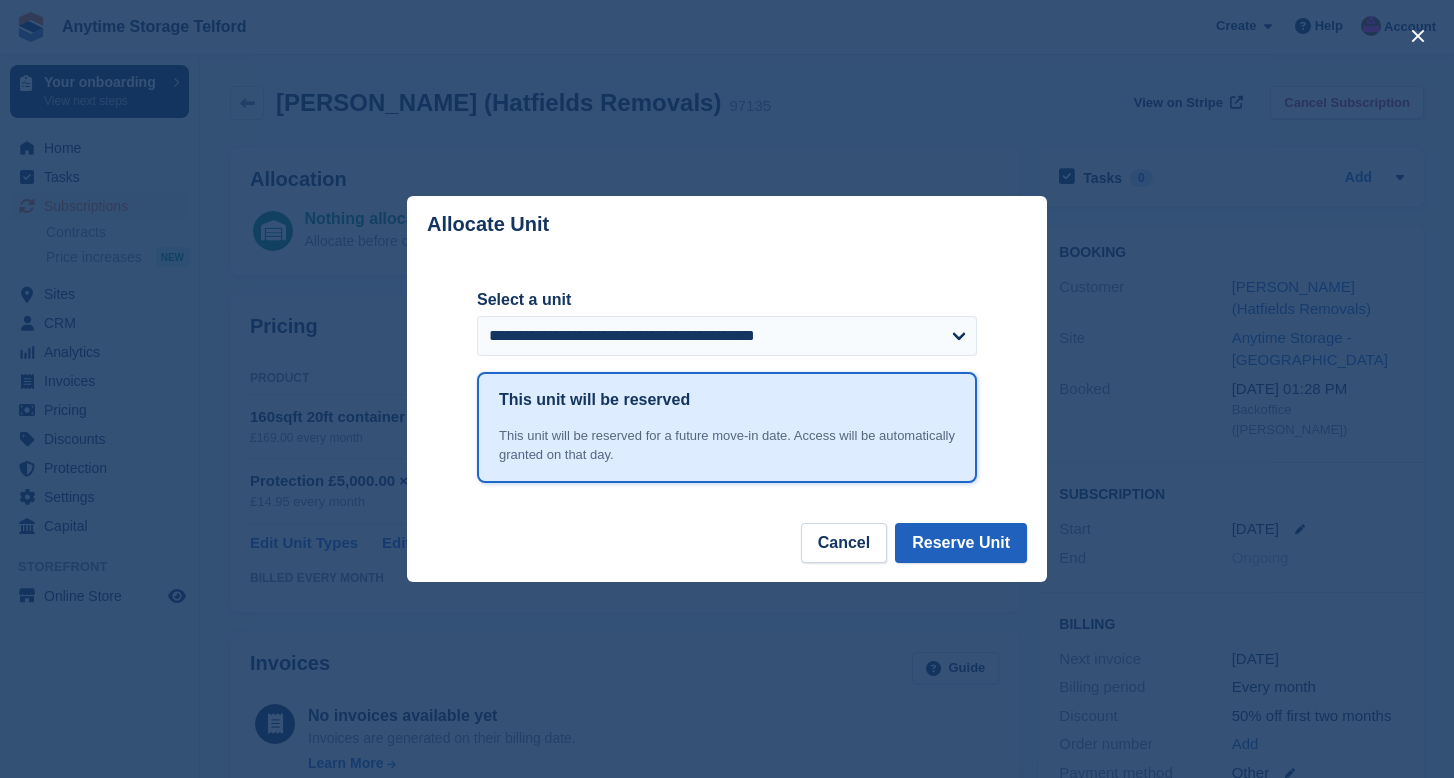 click on "Reserve Unit" at bounding box center [961, 543] 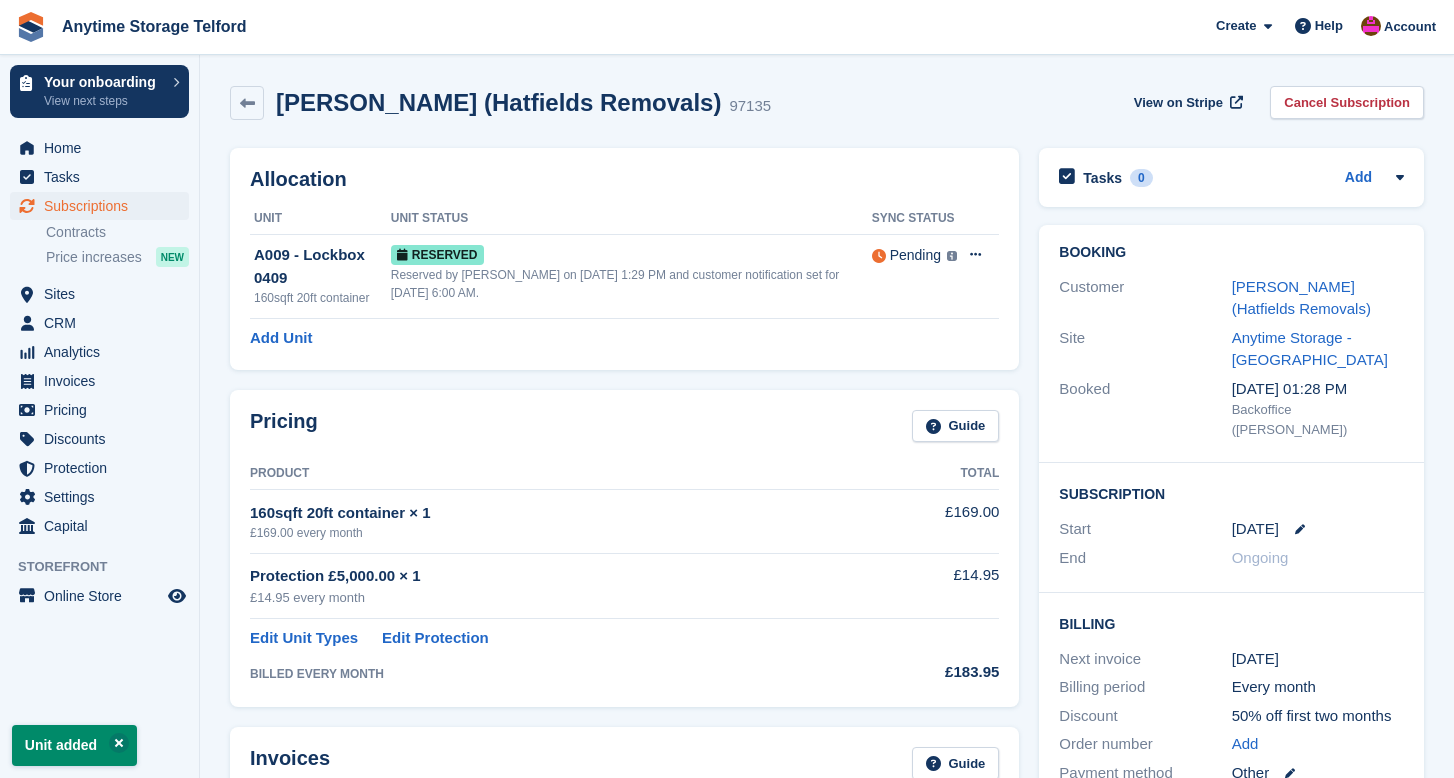 click on "Allocation
Unit
Unit Status
Sync Status
A009 - Lockbox 0409
160sqft 20ft container
Reserved
Reserved by [PERSON_NAME] on [DATE]   1:29 PM and customer notification set for [DATE]   6:00 AM.
Pending
This unit will be synced with [PERSON_NAME] (Net2) within 1 minute
Learn more →
Grant Early Access
Deallocate
Add Unit" at bounding box center [624, 259] 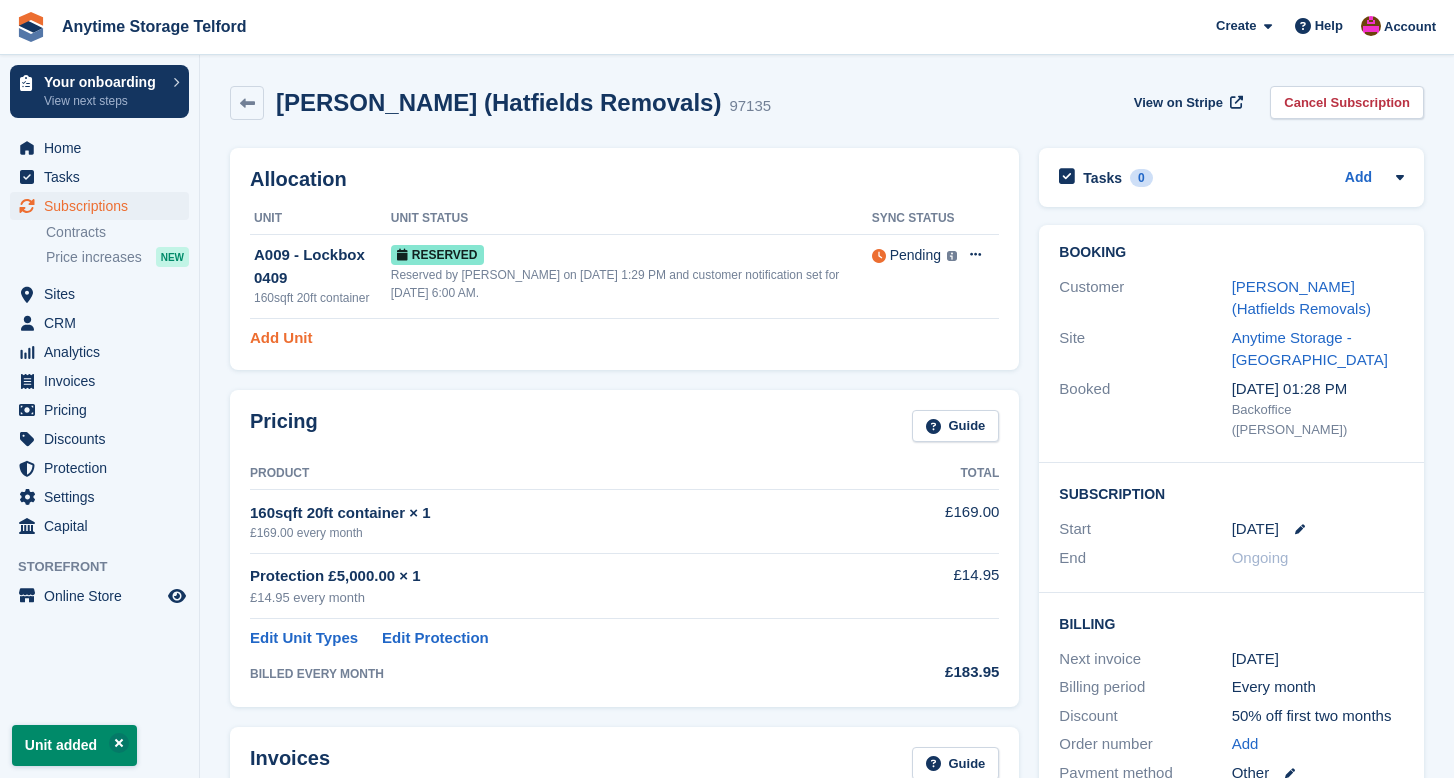 click on "Add Unit" at bounding box center (281, 338) 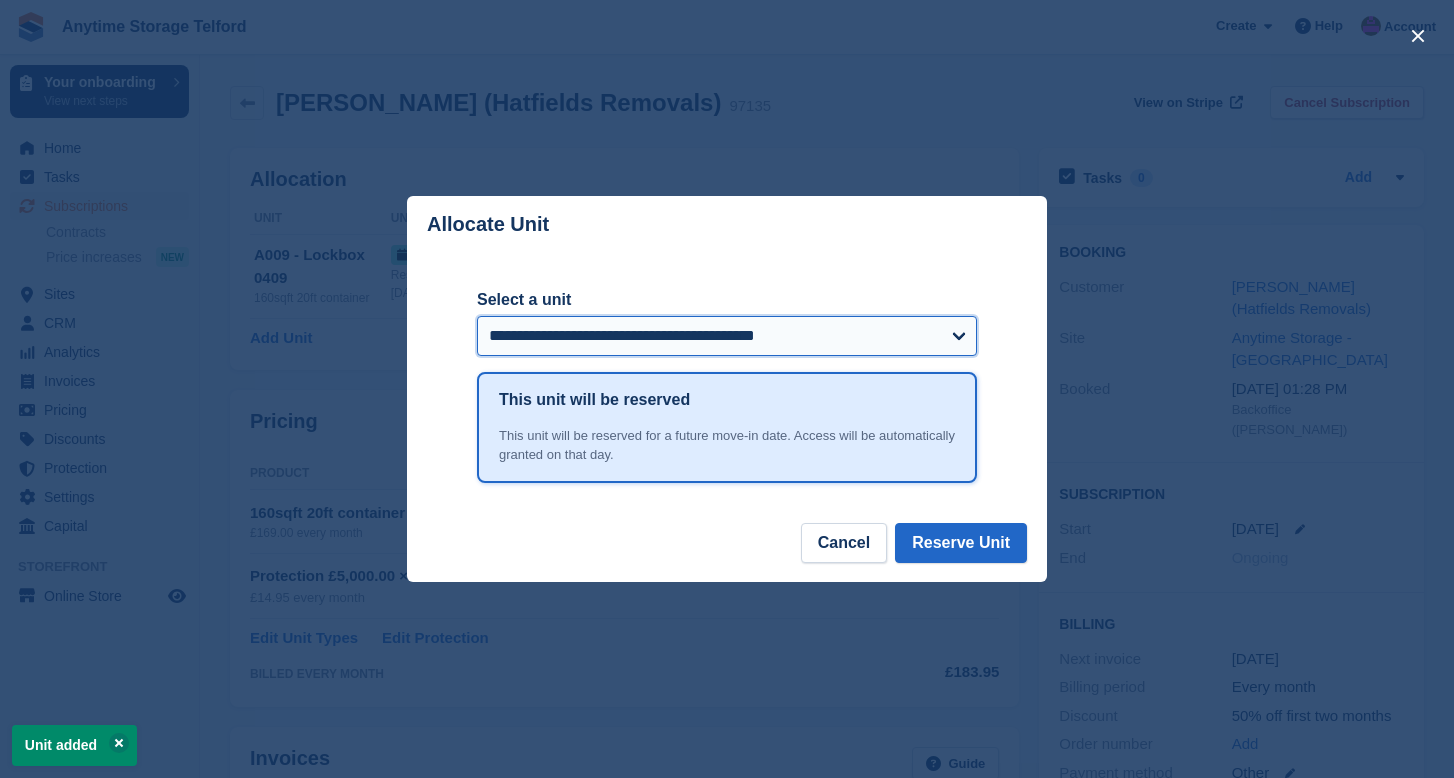 select on "******" 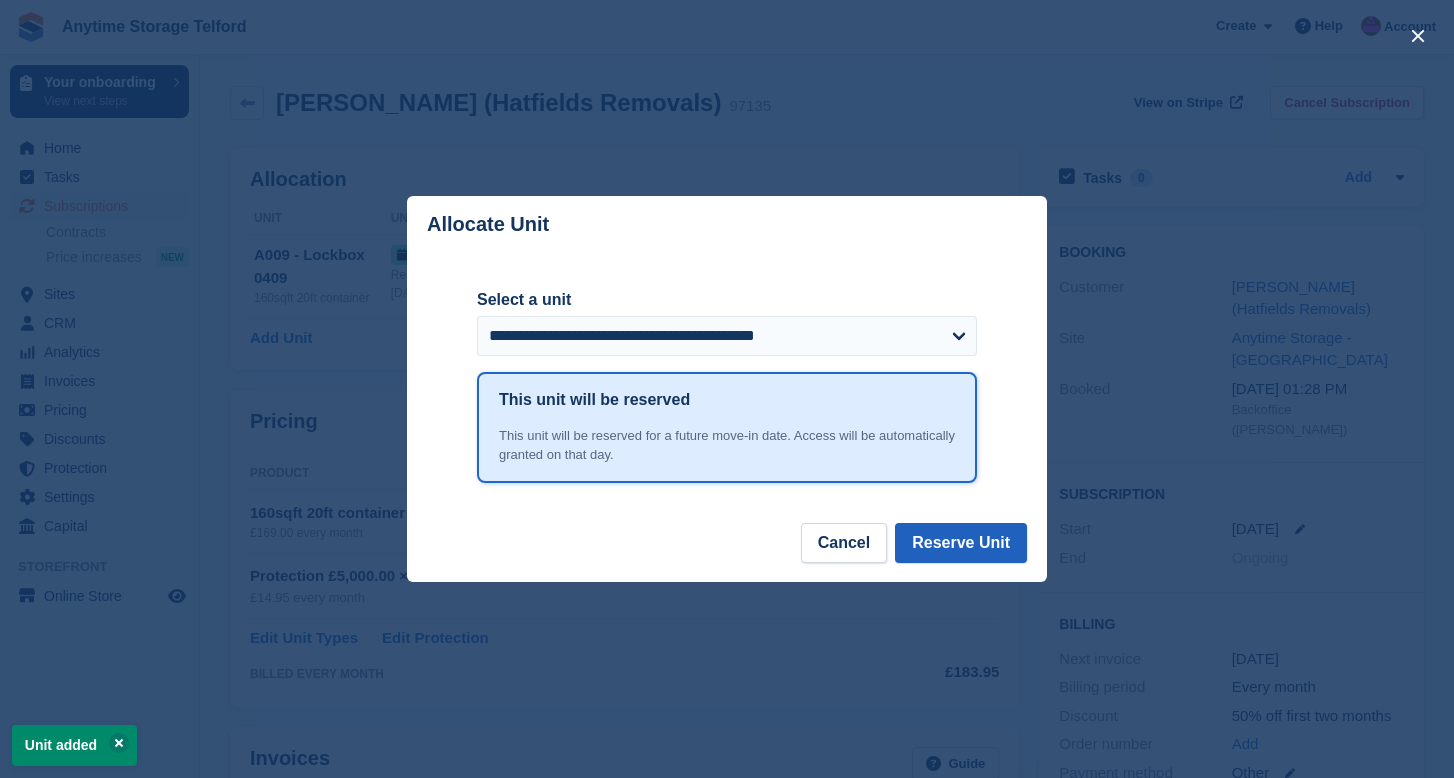 click on "Reserve Unit" at bounding box center [961, 543] 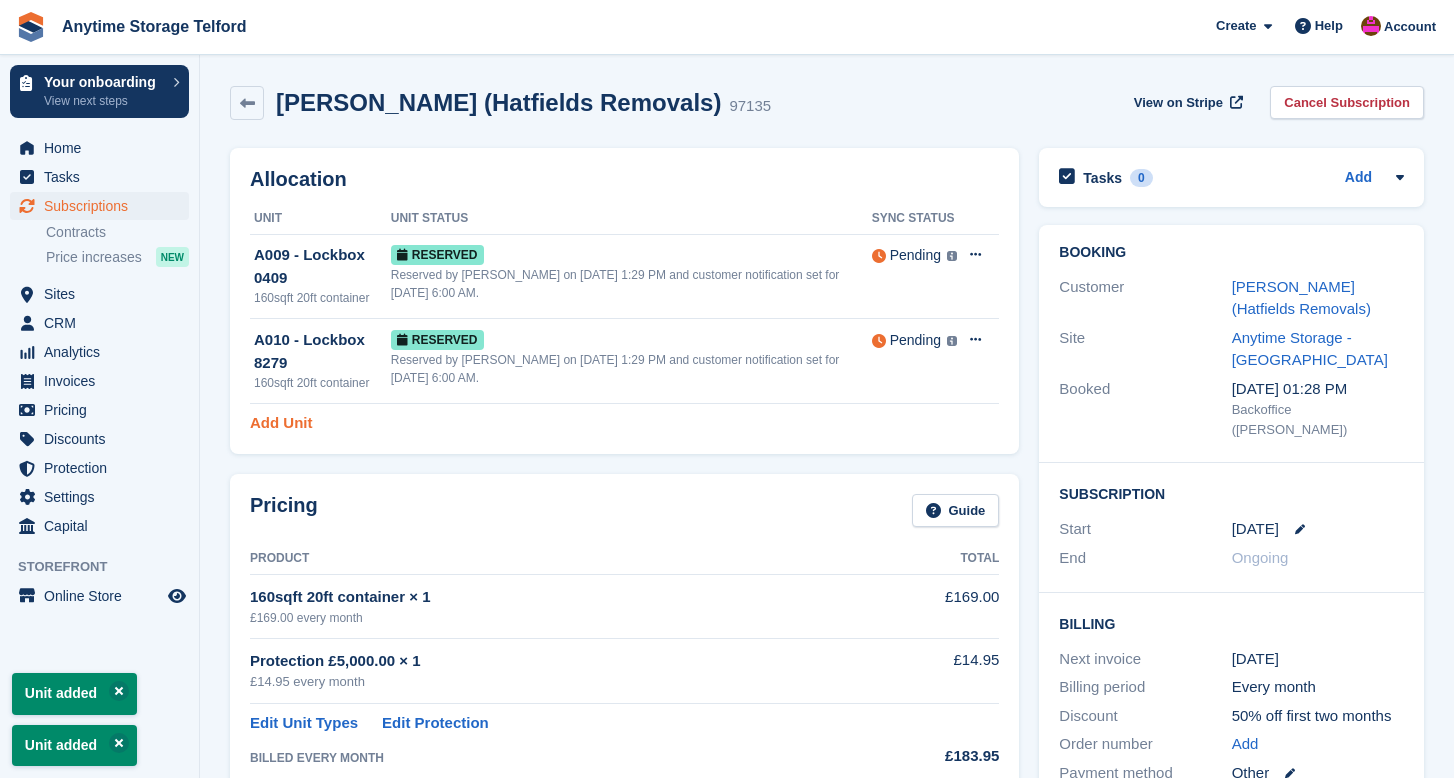 click on "Add Unit" at bounding box center [281, 423] 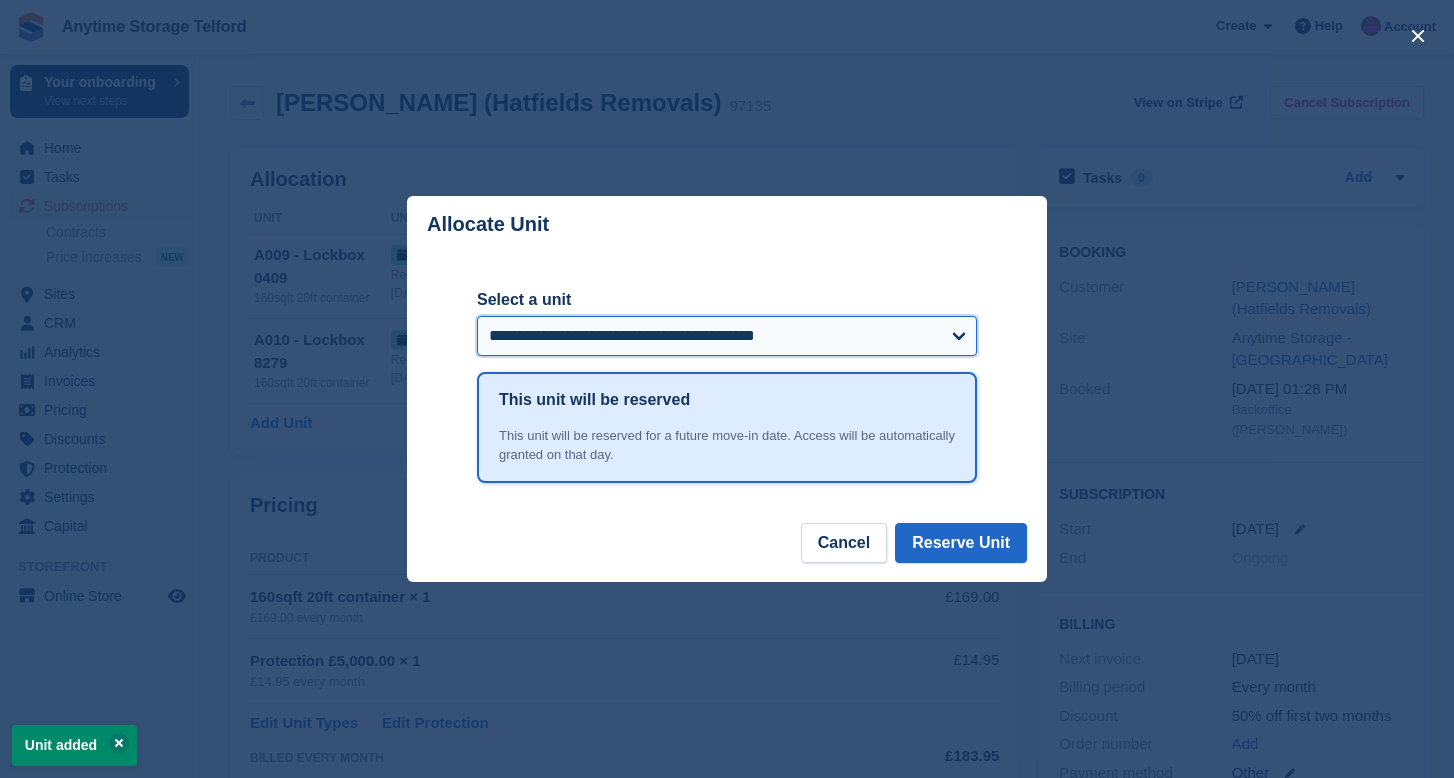 select on "******" 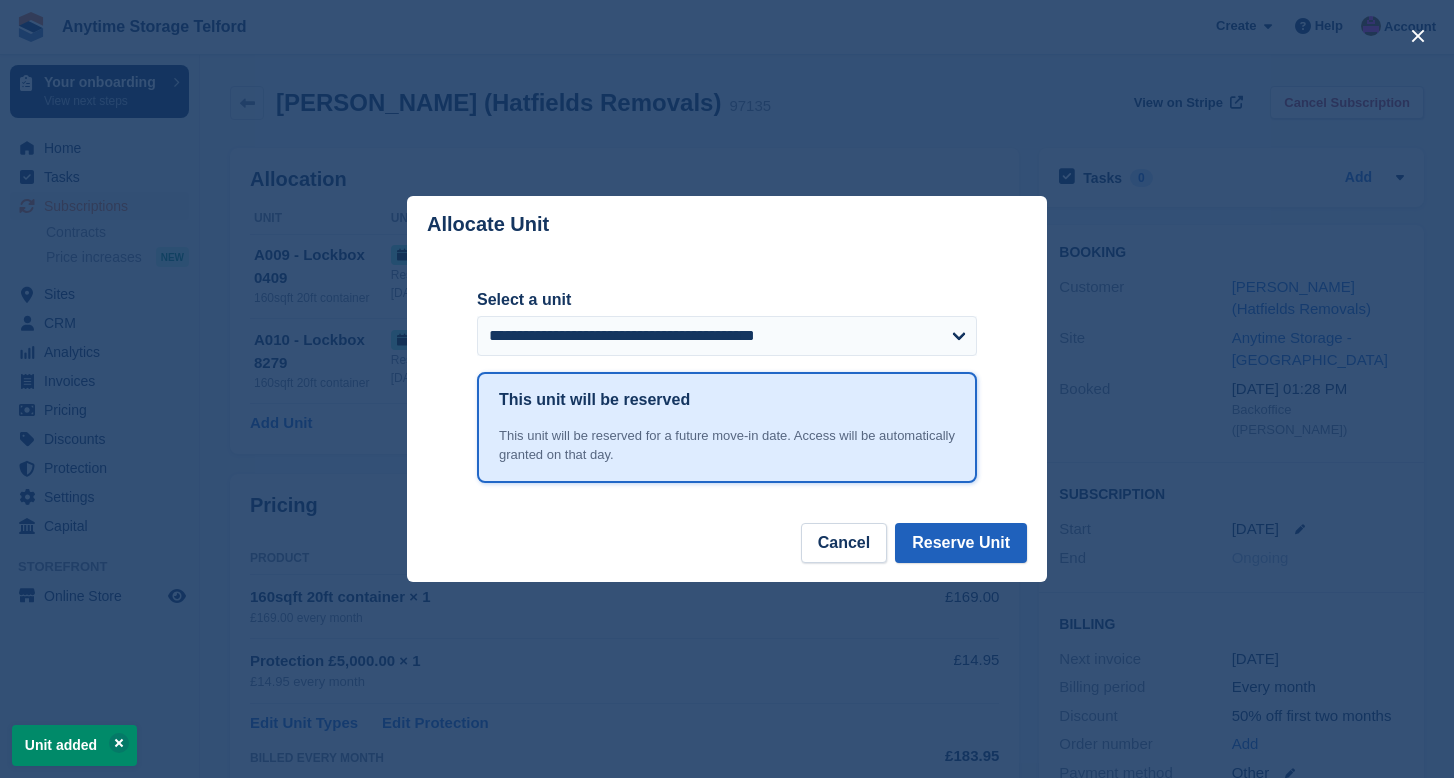click on "Reserve Unit" at bounding box center [961, 543] 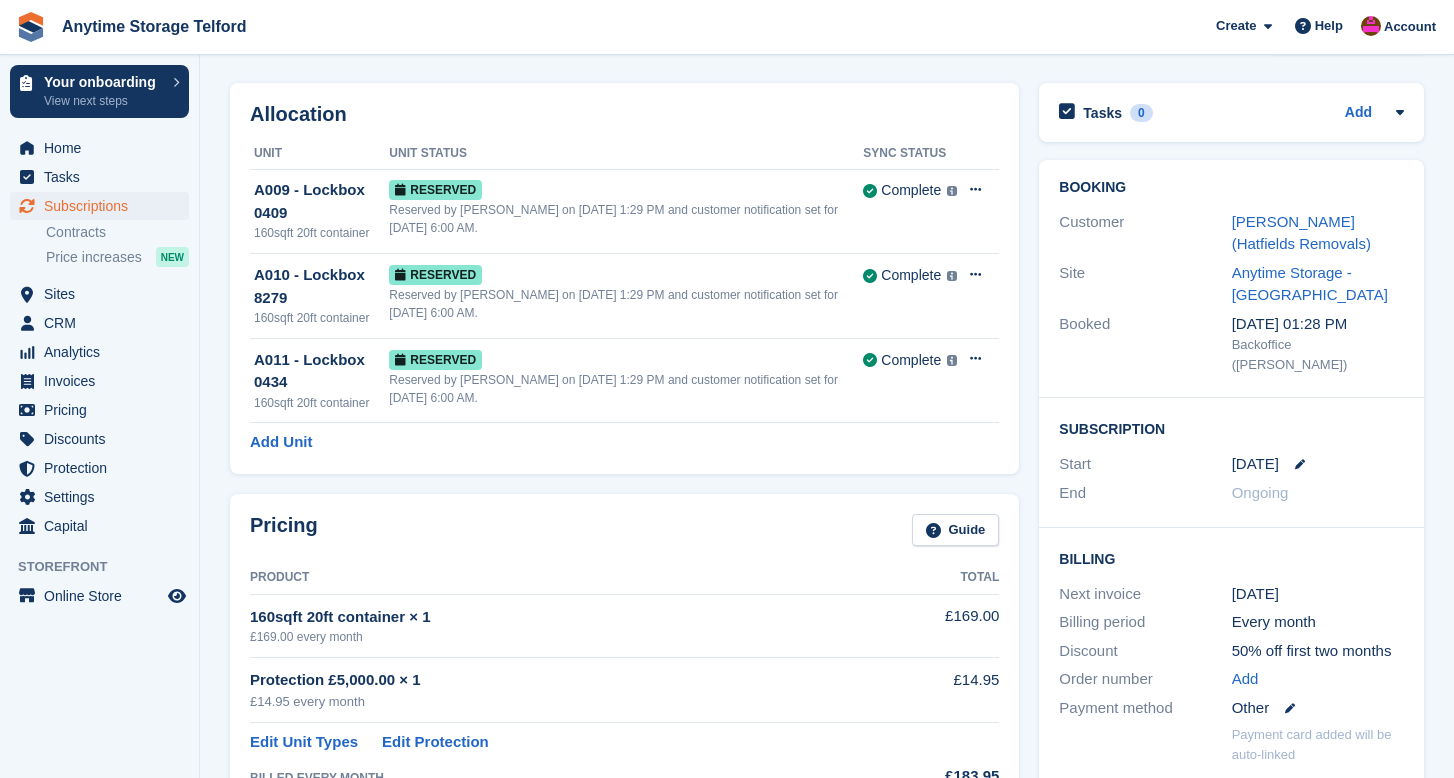 scroll, scrollTop: 43, scrollLeft: 0, axis: vertical 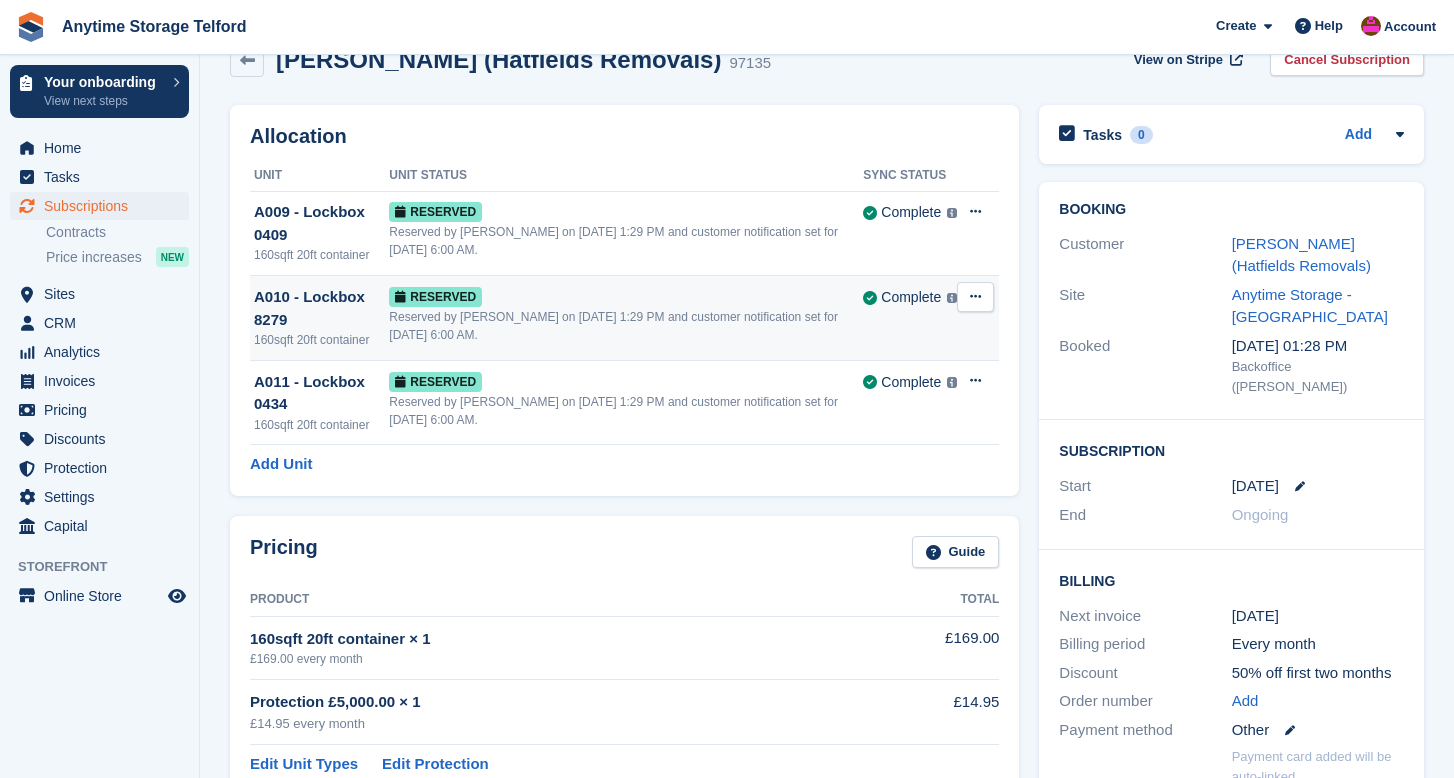 click at bounding box center (975, 296) 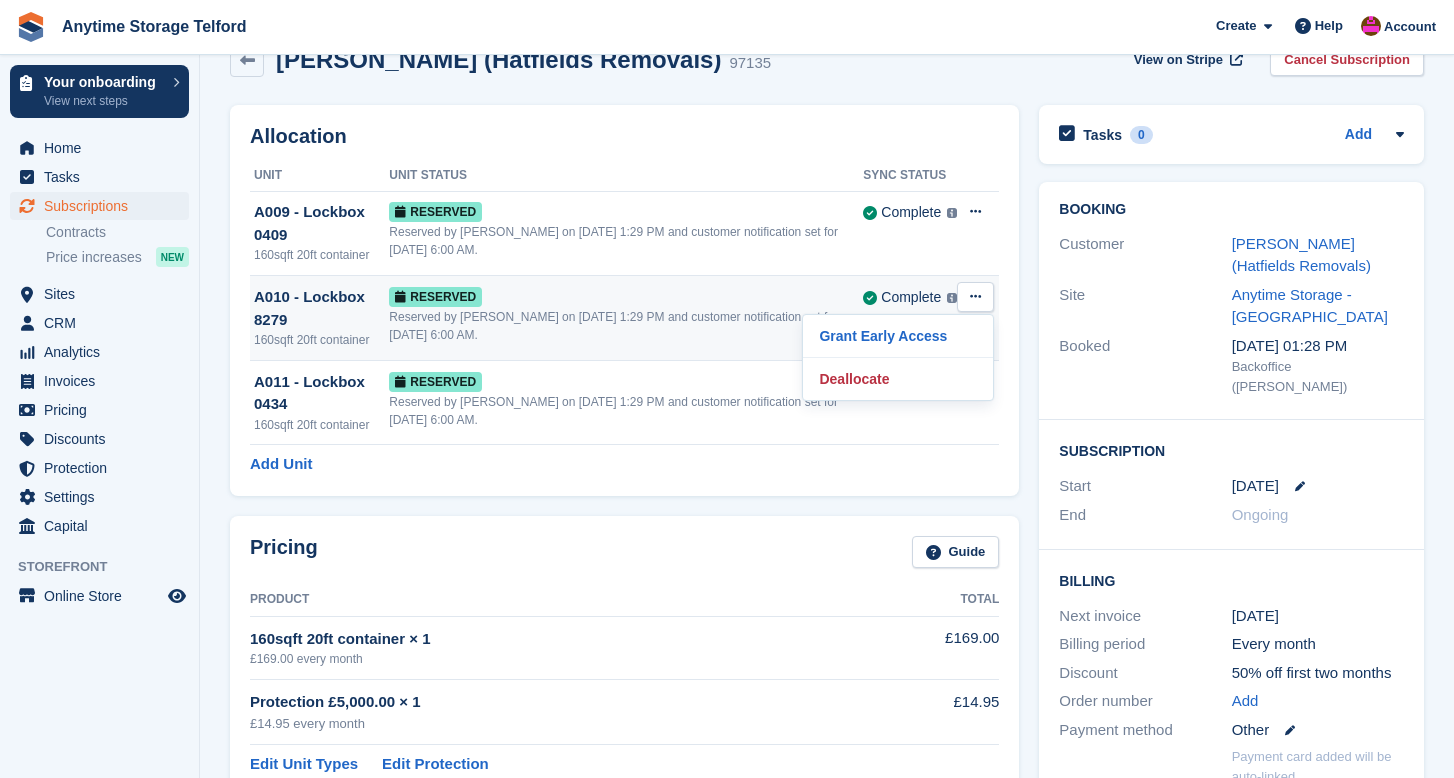 click at bounding box center [975, 296] 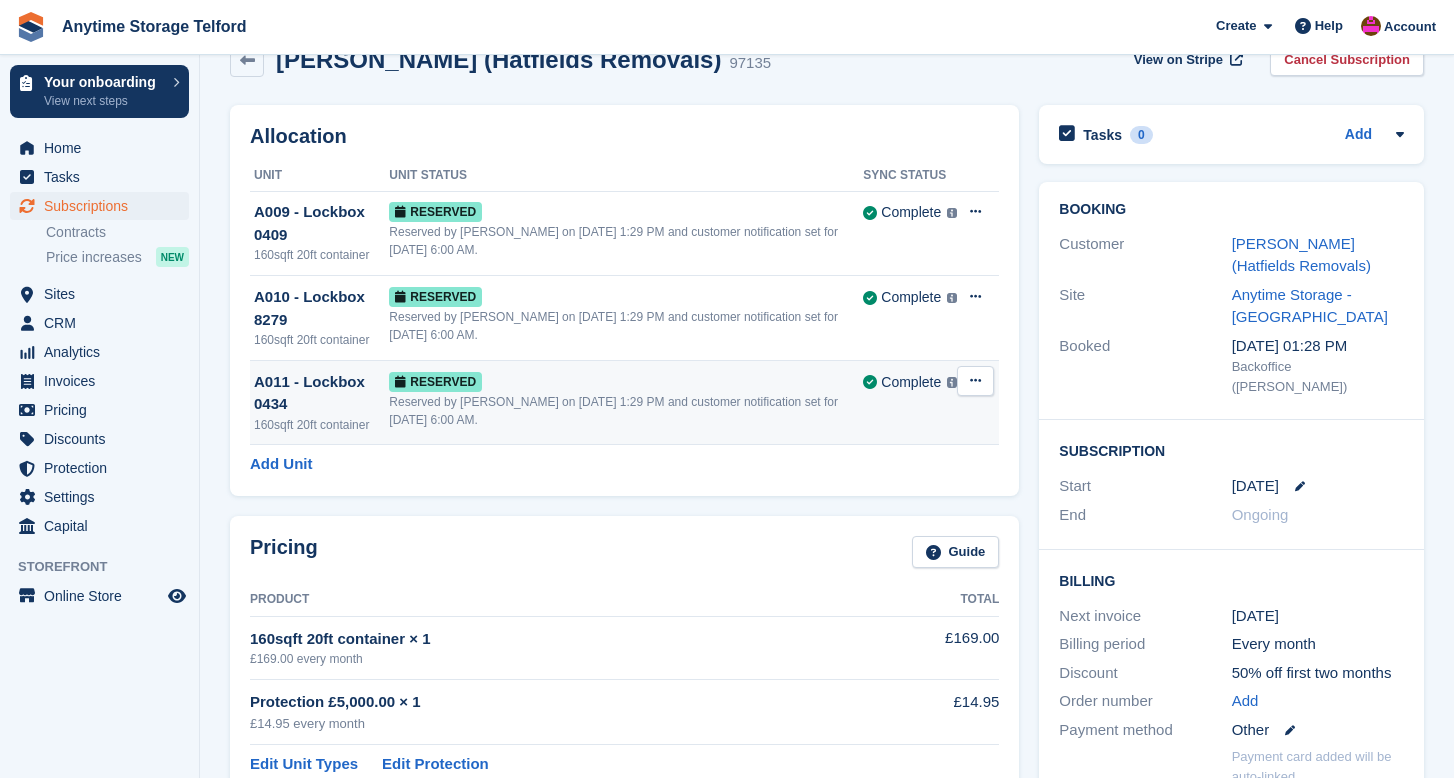 click at bounding box center (975, 380) 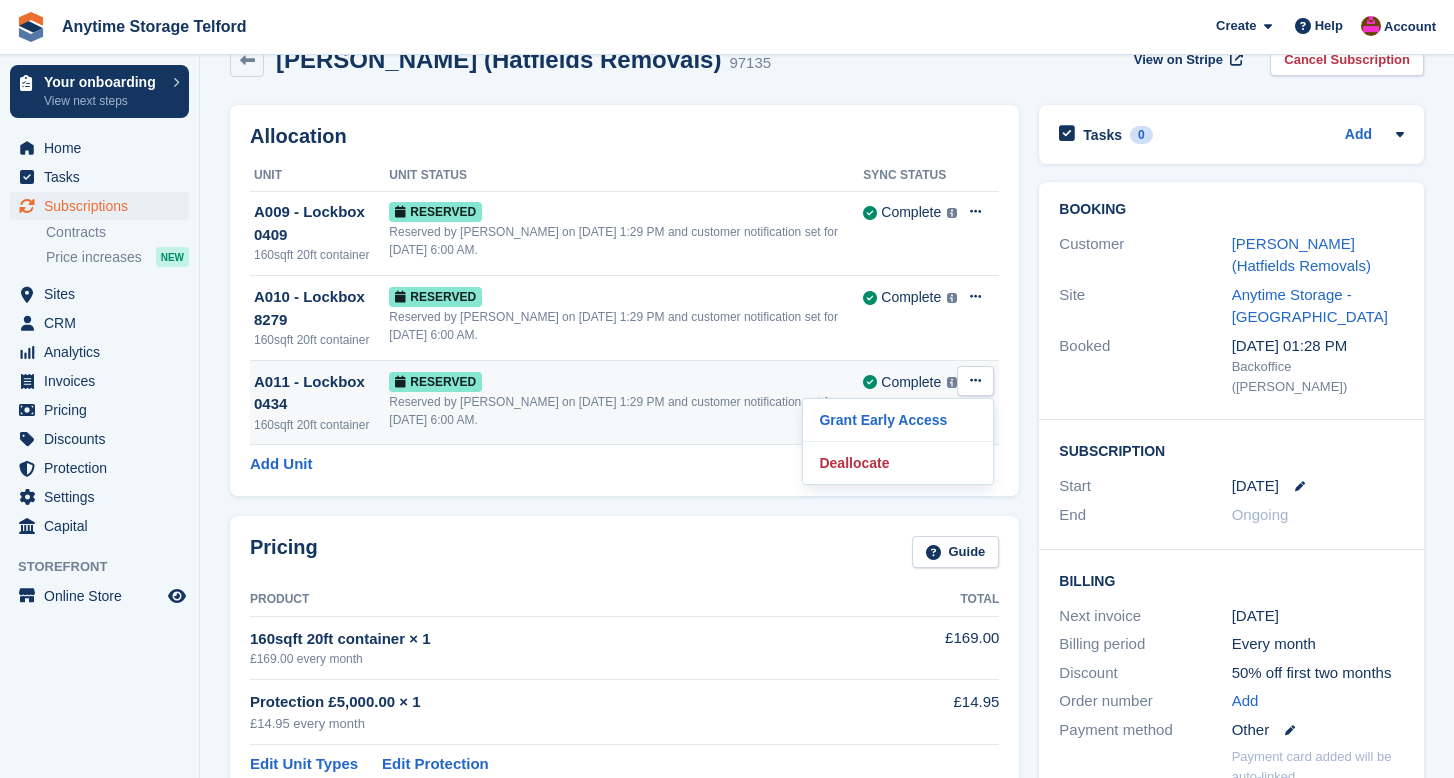 click at bounding box center [975, 380] 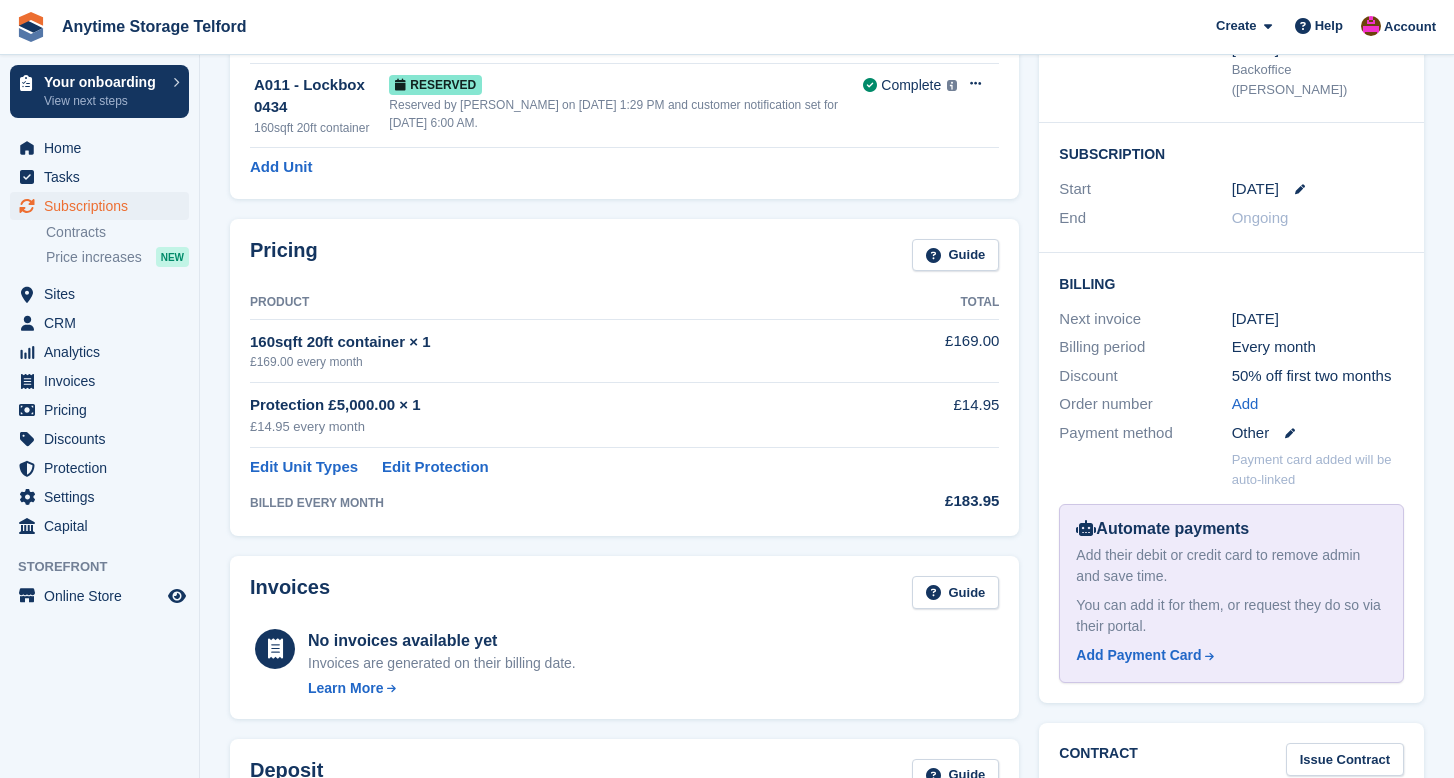scroll, scrollTop: 344, scrollLeft: 0, axis: vertical 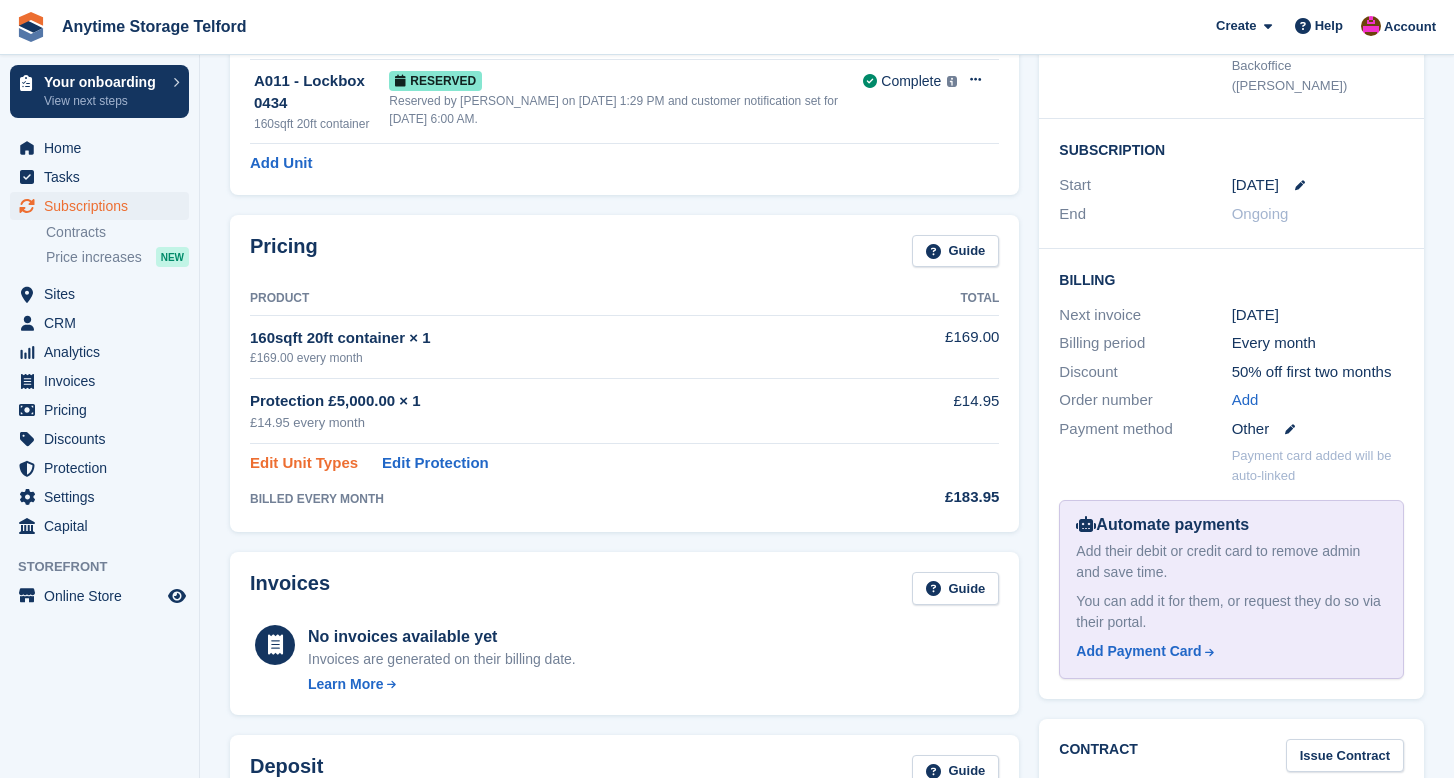 click on "Edit Unit Types" at bounding box center (304, 463) 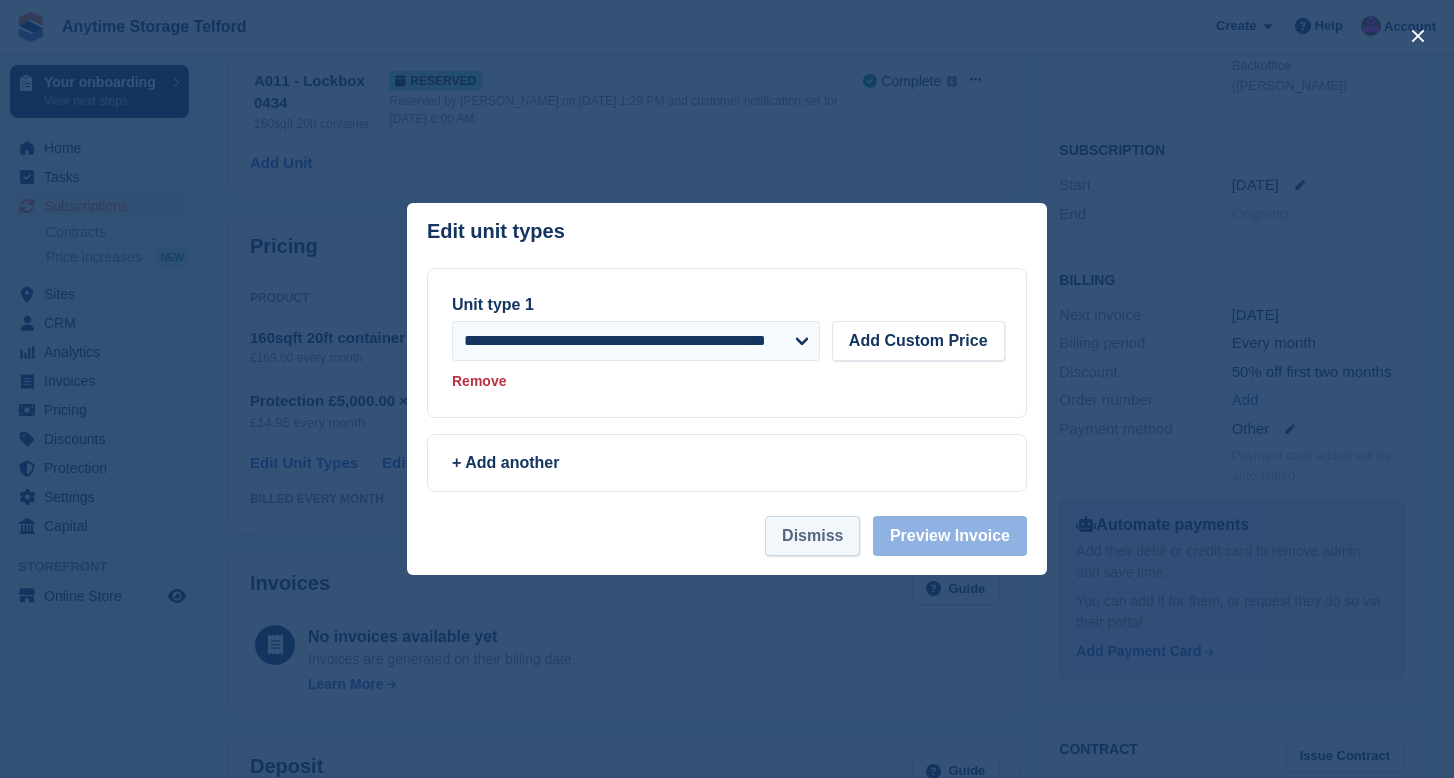 click on "Dismiss" at bounding box center (812, 536) 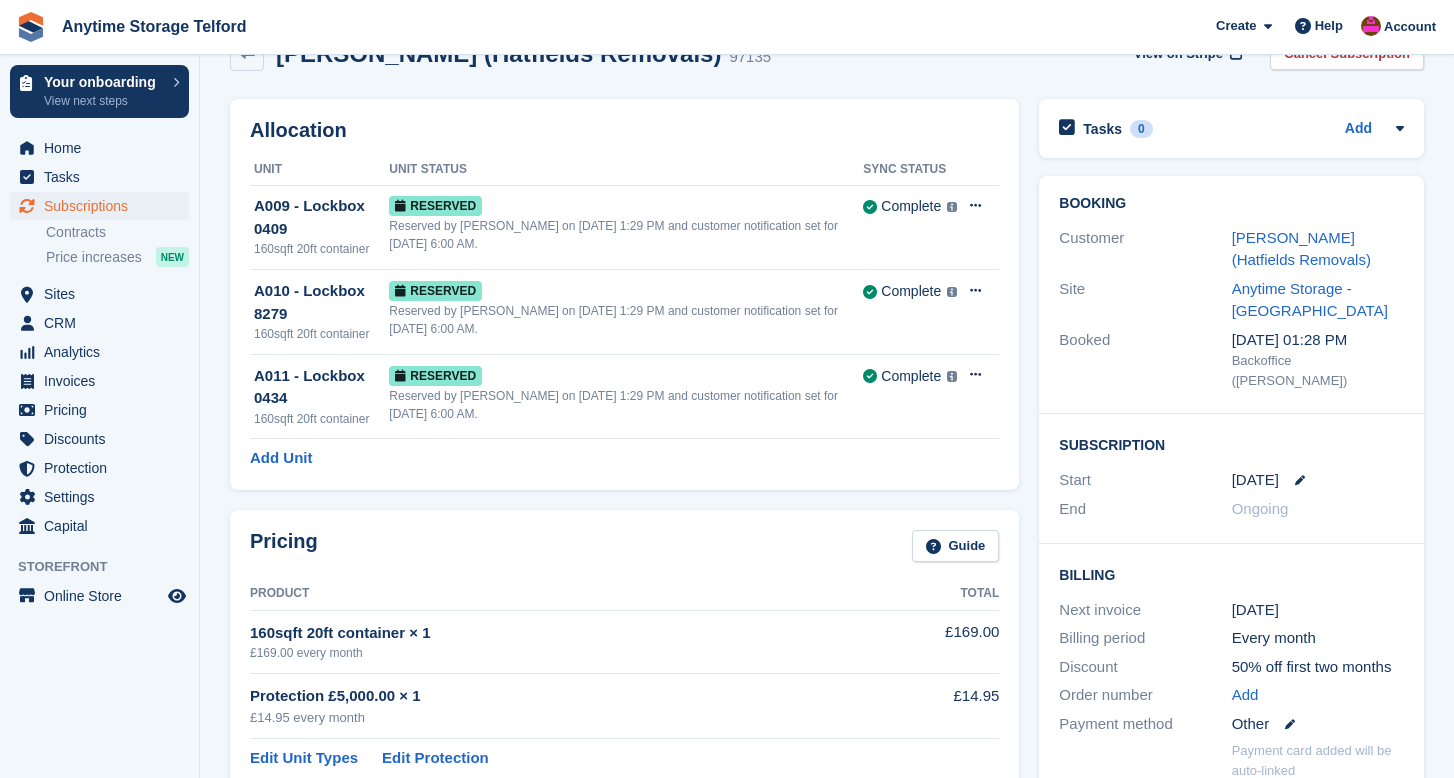 scroll, scrollTop: 0, scrollLeft: 0, axis: both 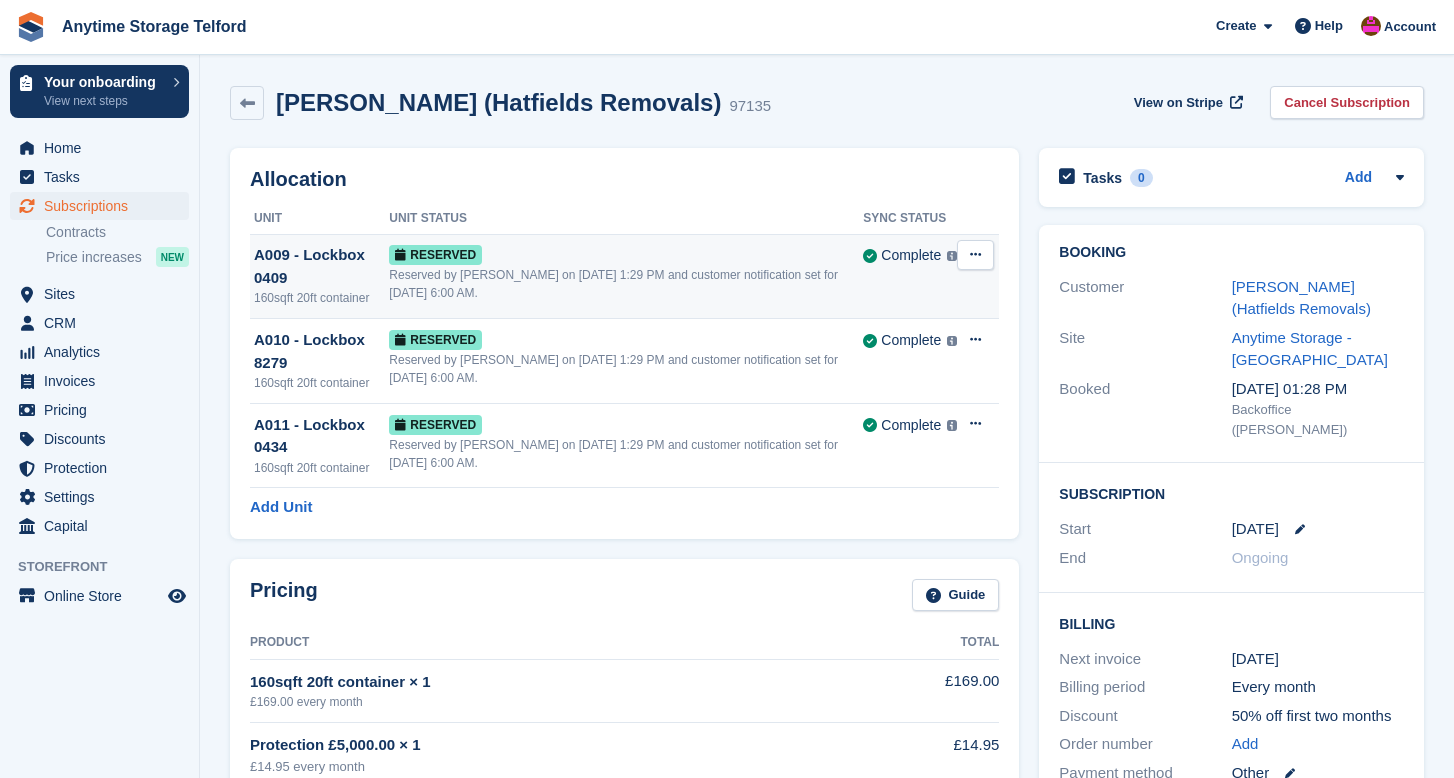 click on "Reserved by Andrew Newall on 22nd Jul,   1:29 PM and customer notification set for 23rd Jul,   6:00 AM." at bounding box center [626, 284] 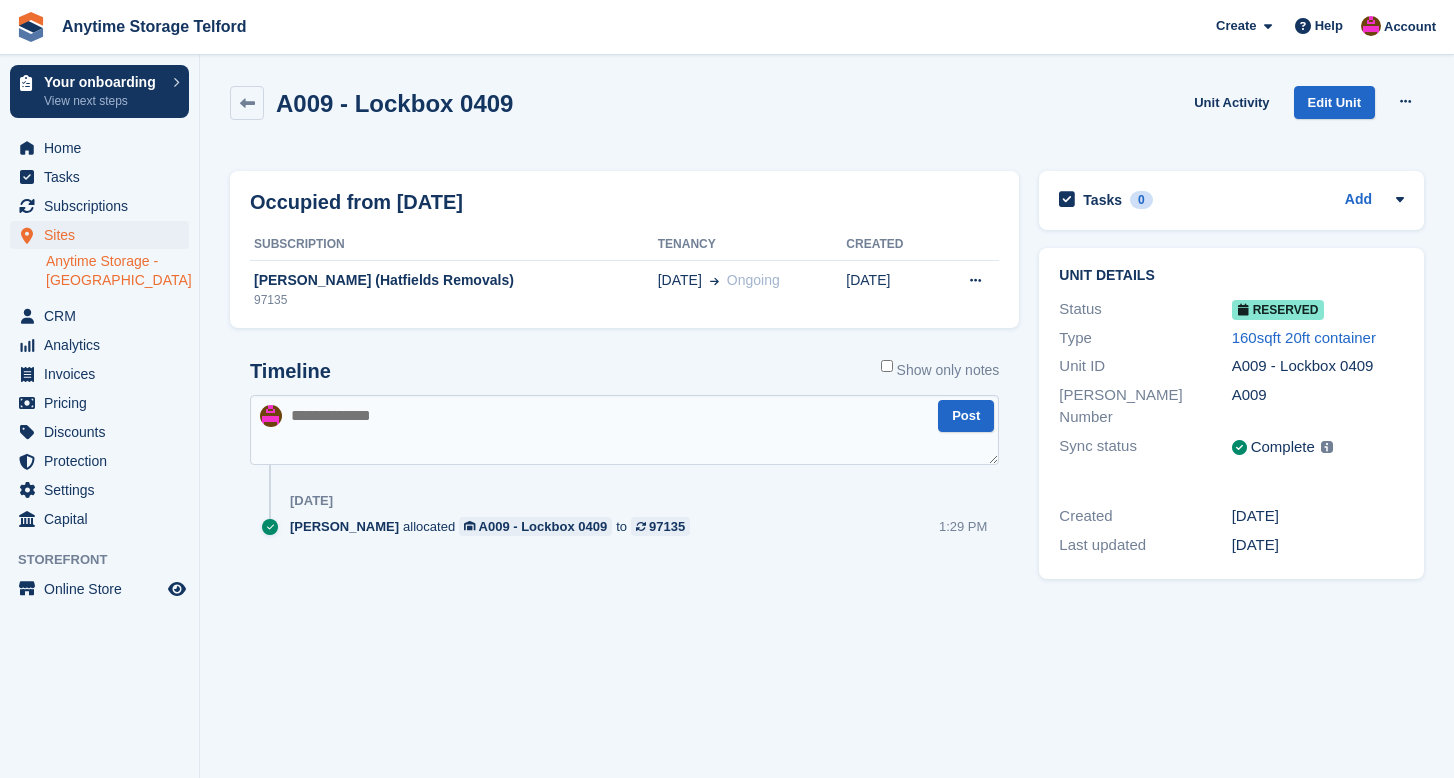 scroll, scrollTop: 0, scrollLeft: 0, axis: both 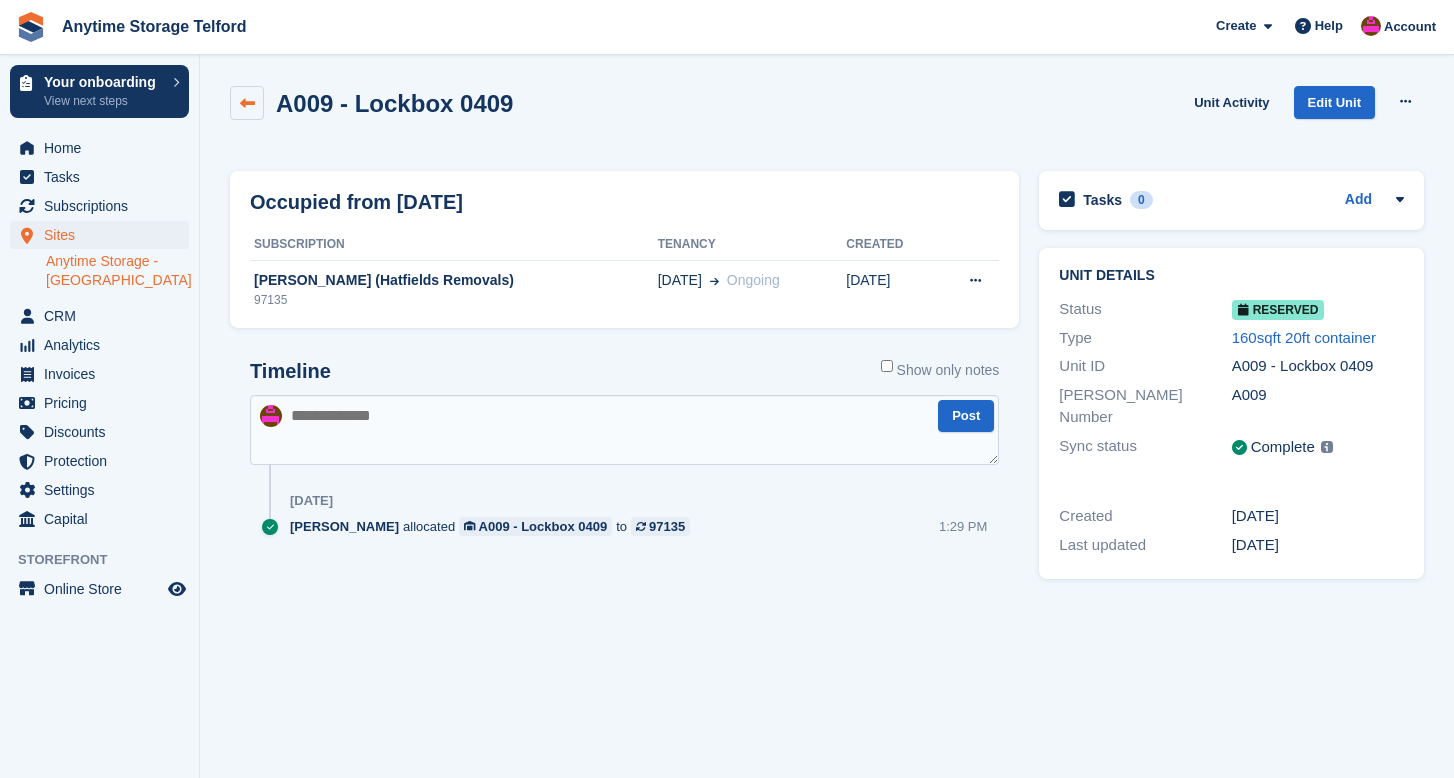 click at bounding box center [247, 103] 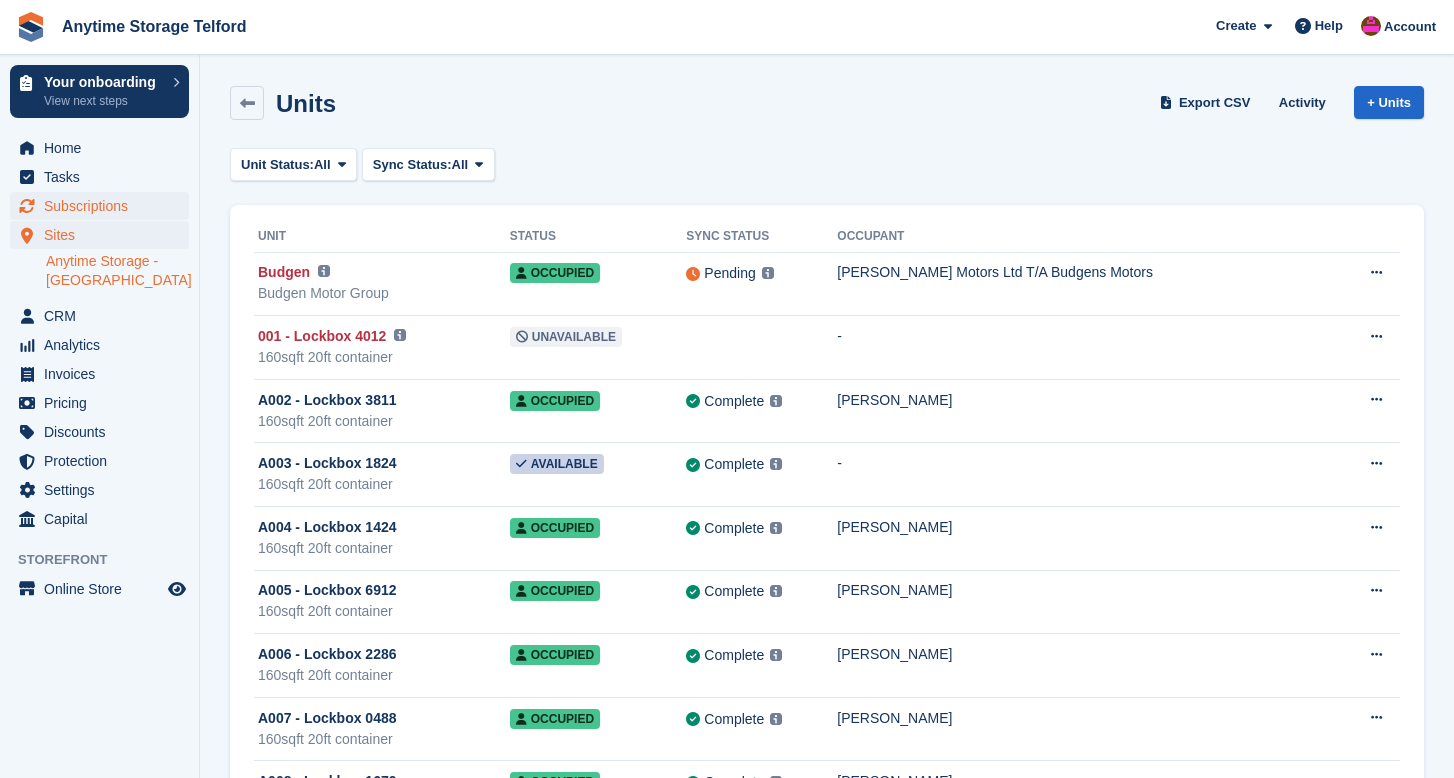 scroll, scrollTop: 0, scrollLeft: 0, axis: both 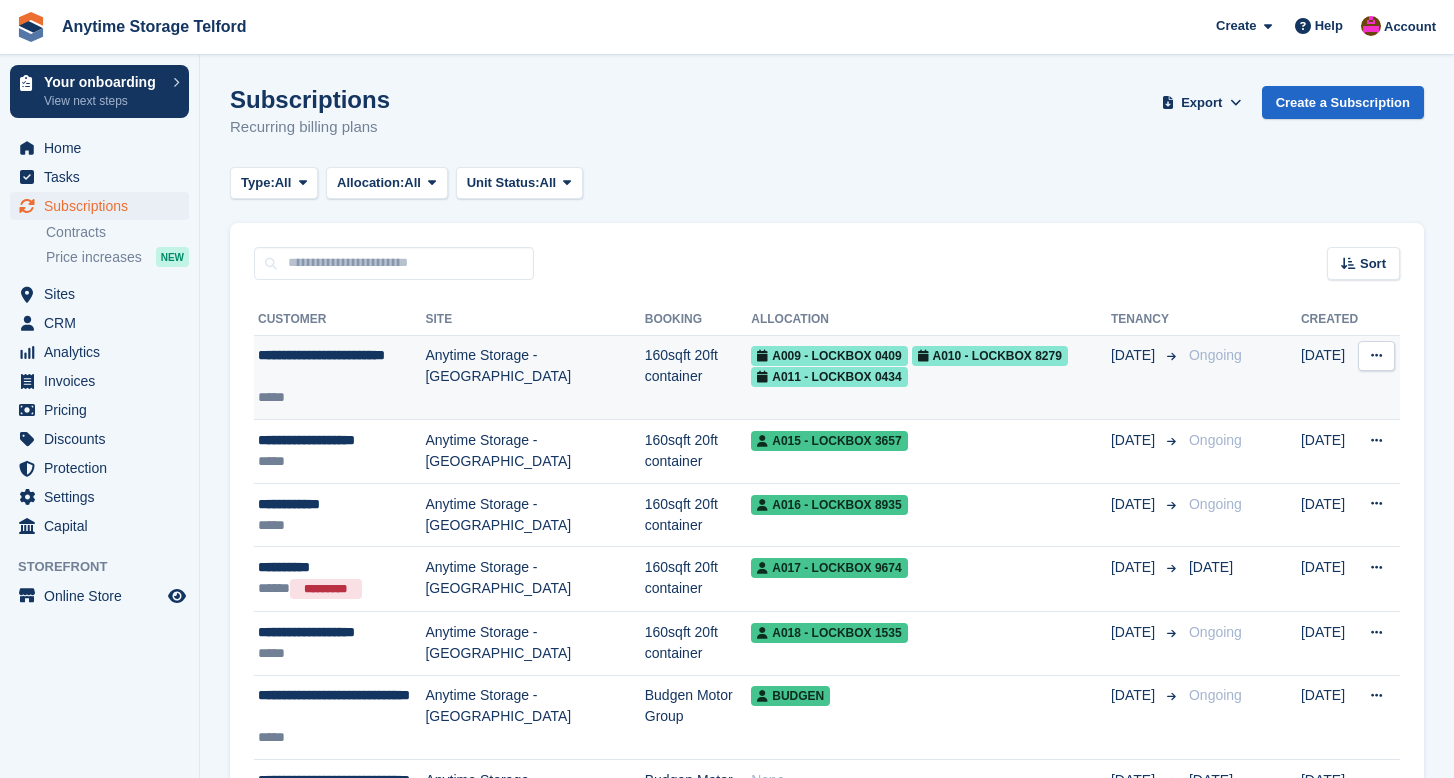 click on "160sqft 20ft container" at bounding box center (698, 377) 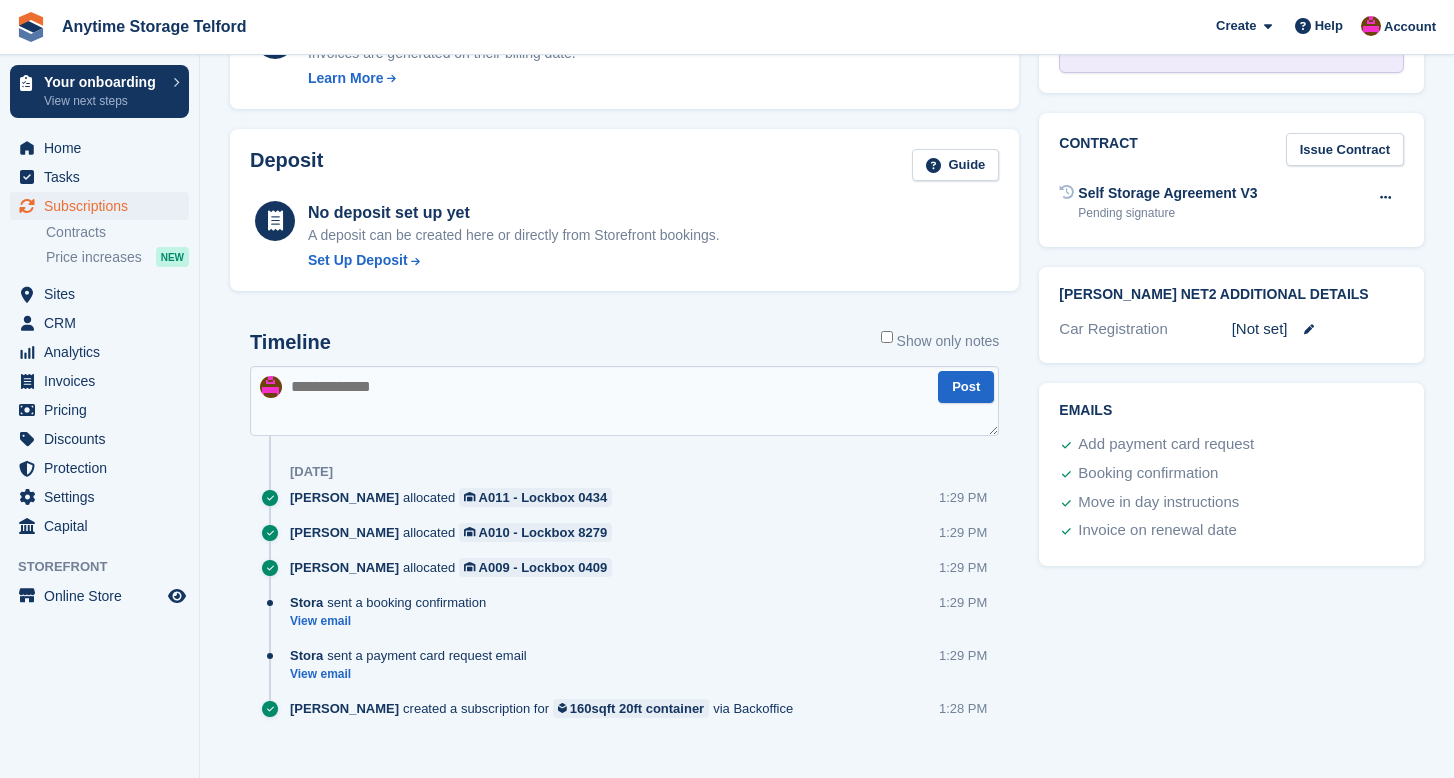 scroll, scrollTop: 952, scrollLeft: 0, axis: vertical 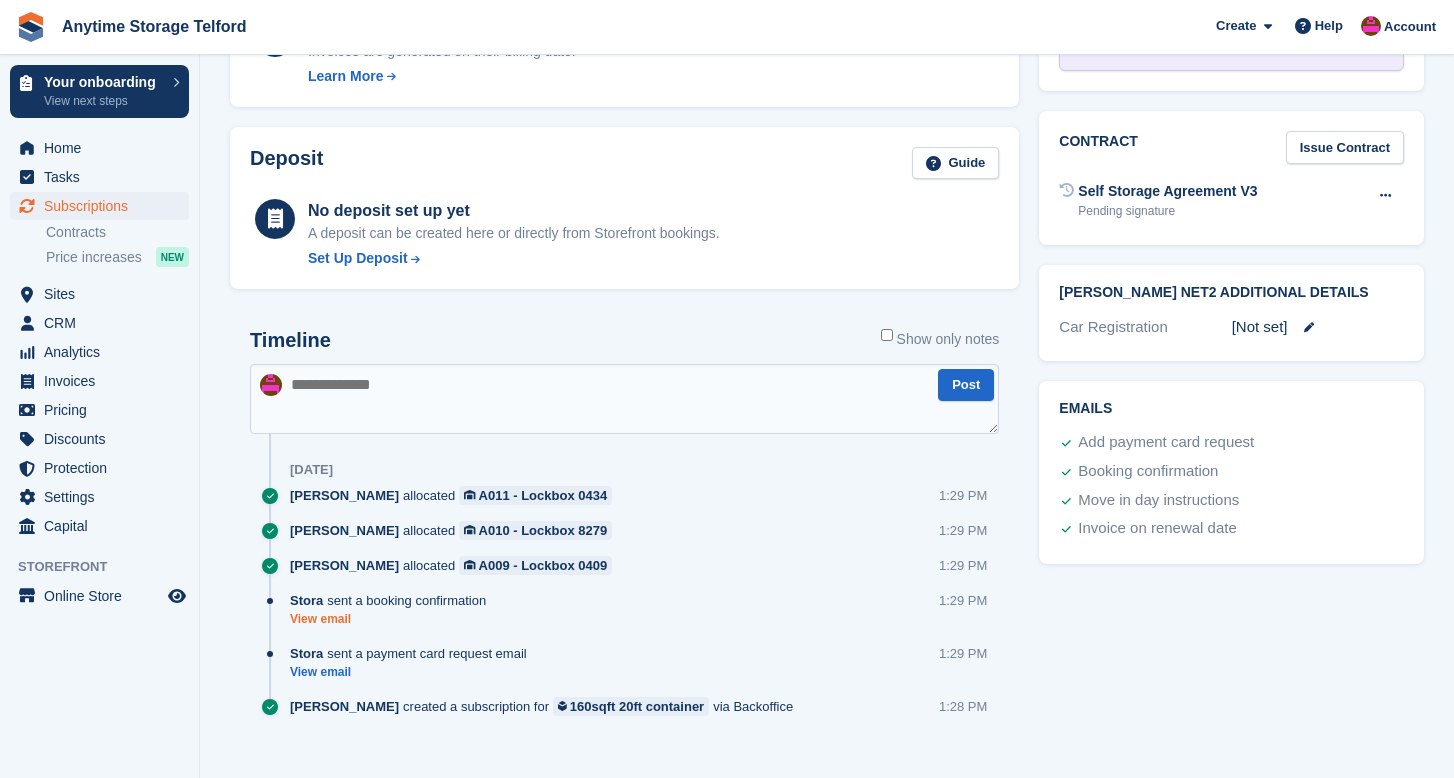 click on "View email" at bounding box center (393, 619) 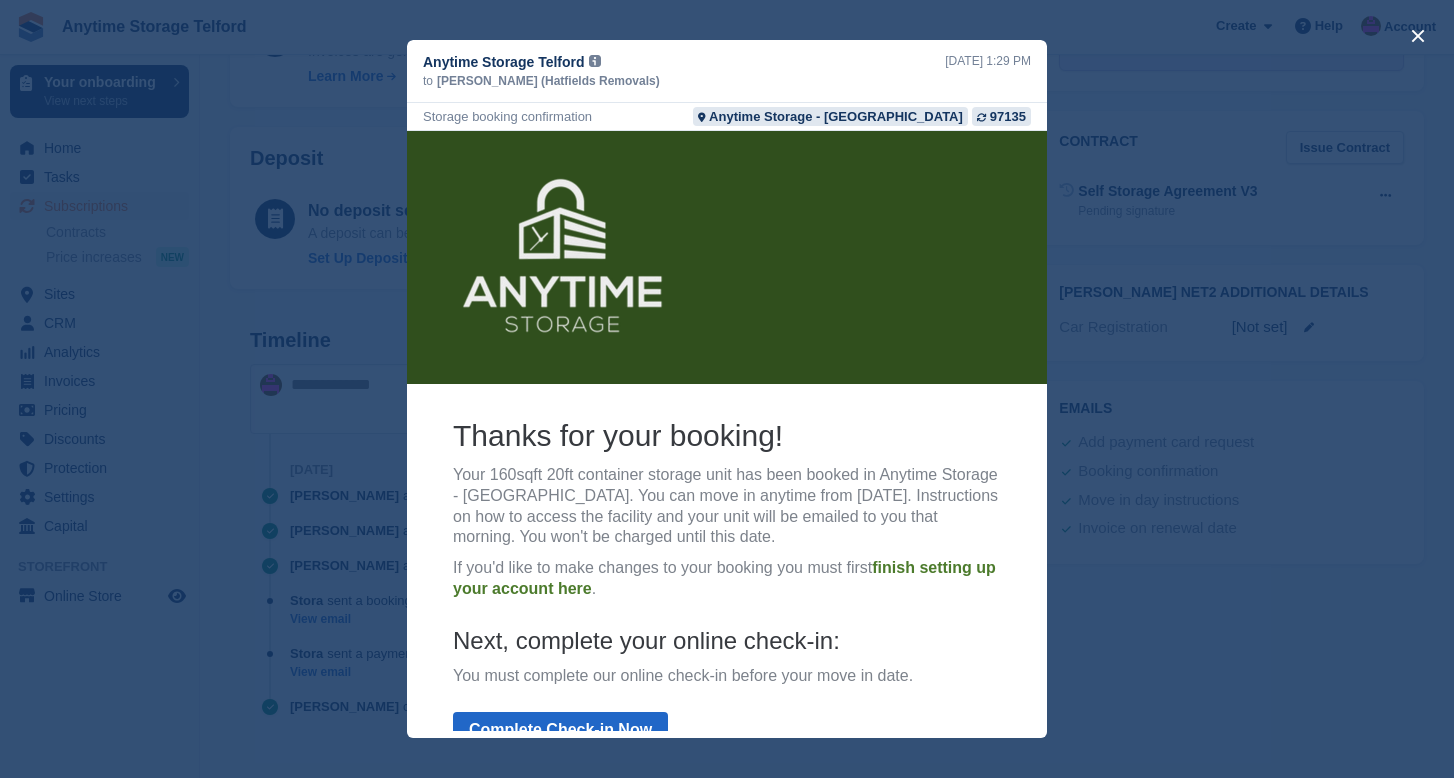 scroll, scrollTop: 0, scrollLeft: 0, axis: both 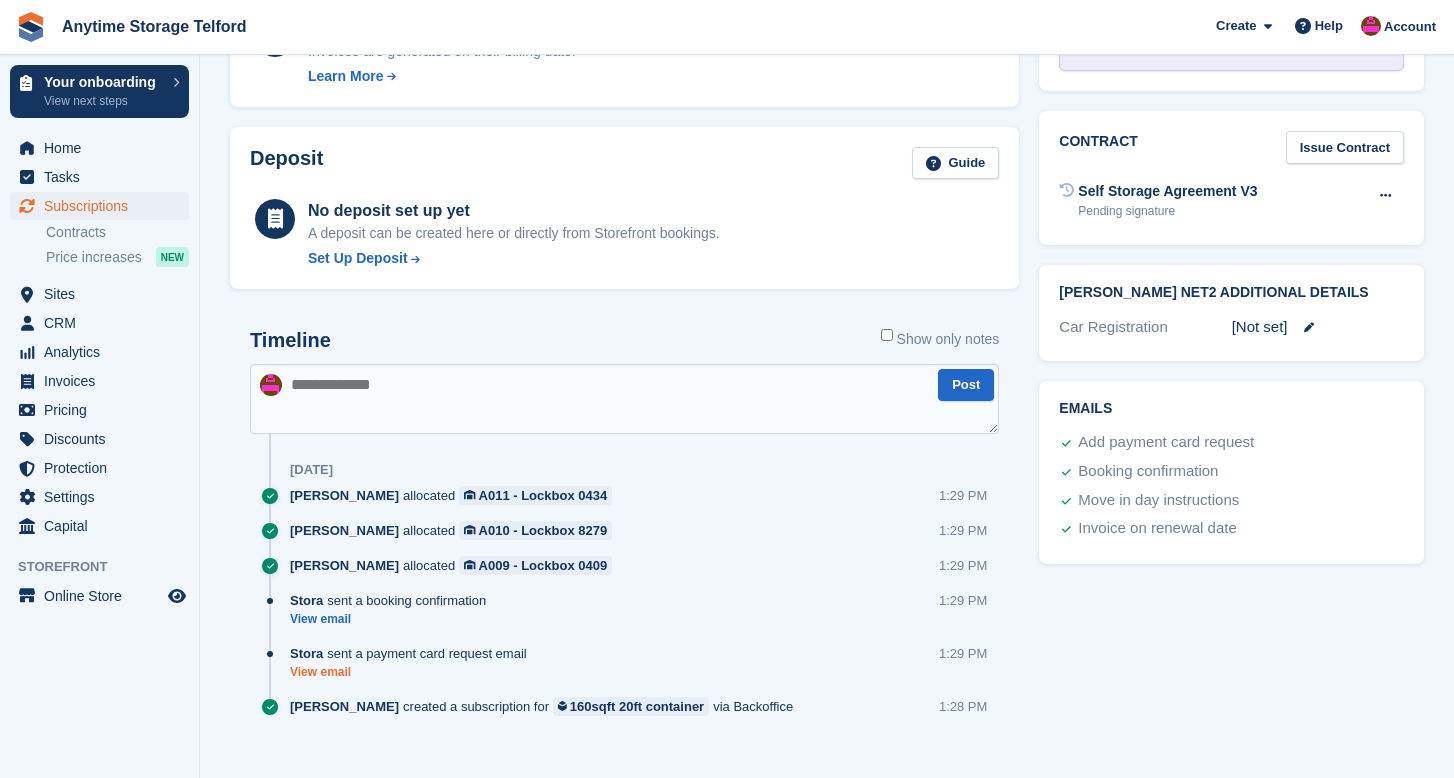 click on "View email" at bounding box center (413, 672) 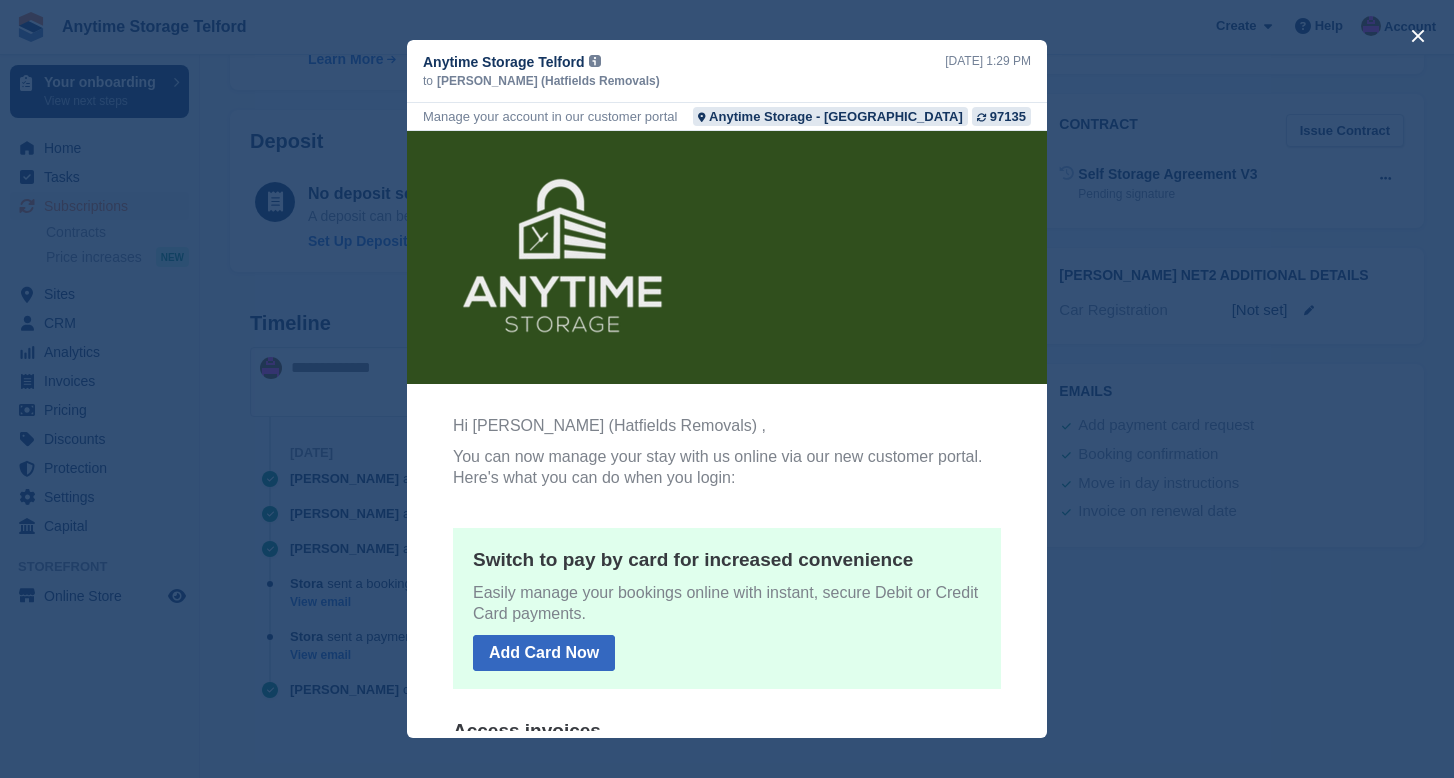 scroll, scrollTop: 0, scrollLeft: 0, axis: both 